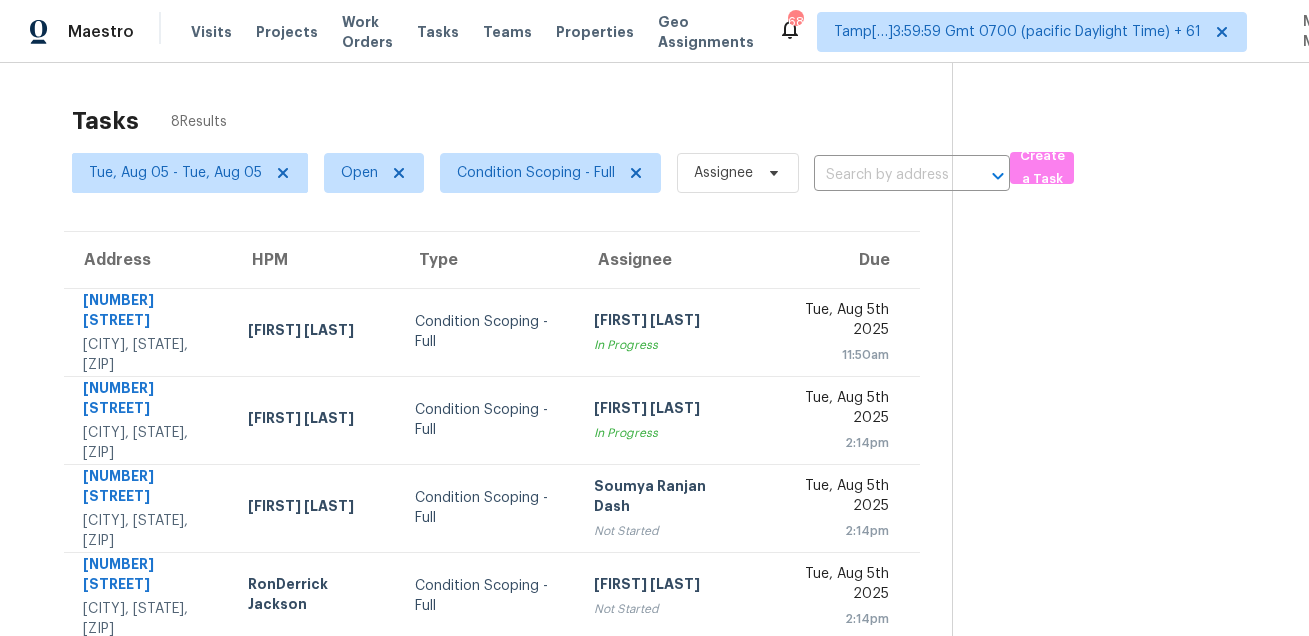 scroll, scrollTop: 0, scrollLeft: 0, axis: both 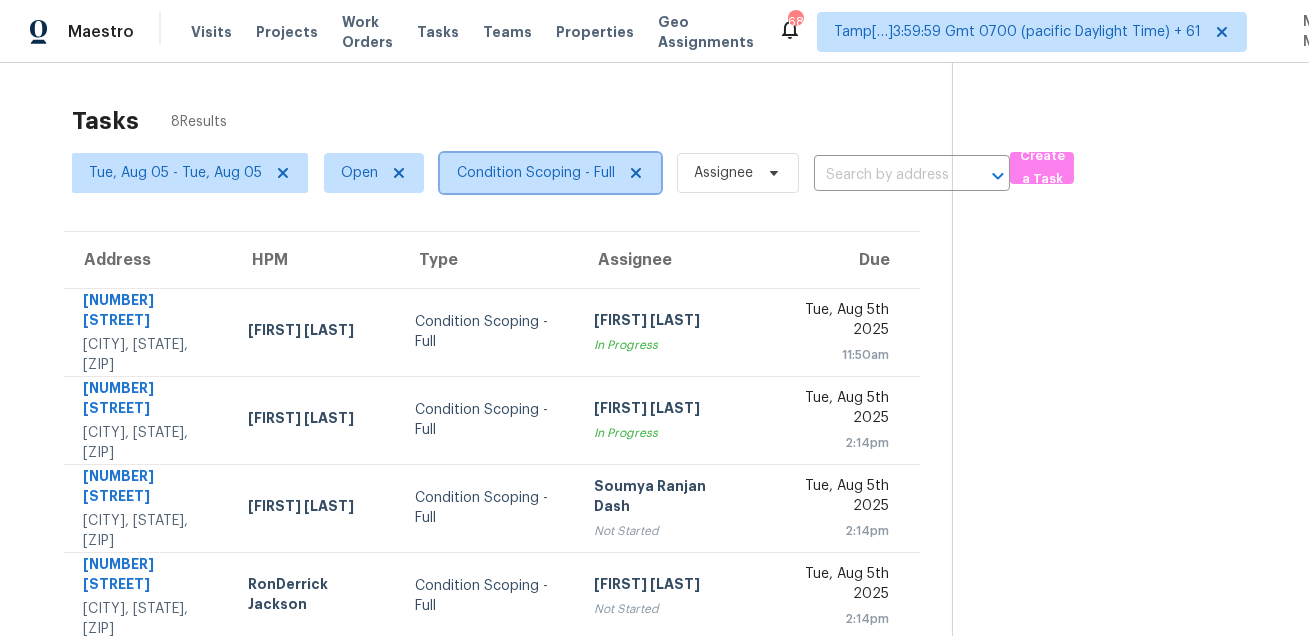 click on "Condition Scoping - Full" at bounding box center (550, 173) 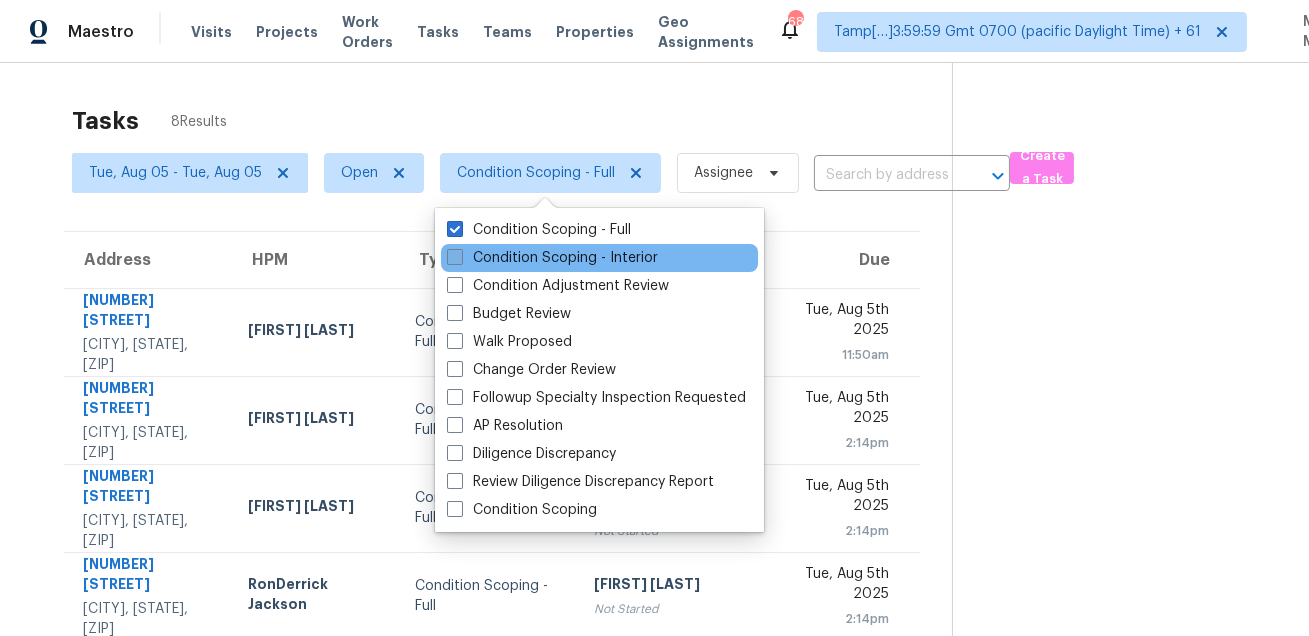 click on "Condition Scoping - Interior" at bounding box center [552, 258] 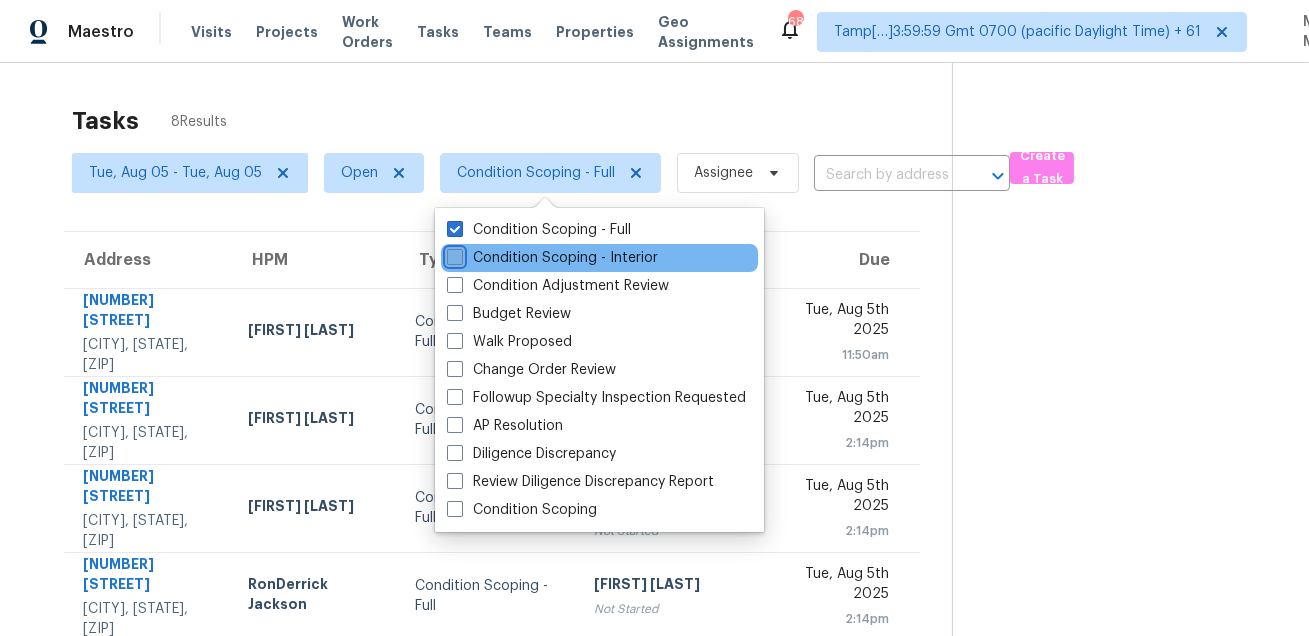click on "Condition Scoping - Interior" at bounding box center [453, 254] 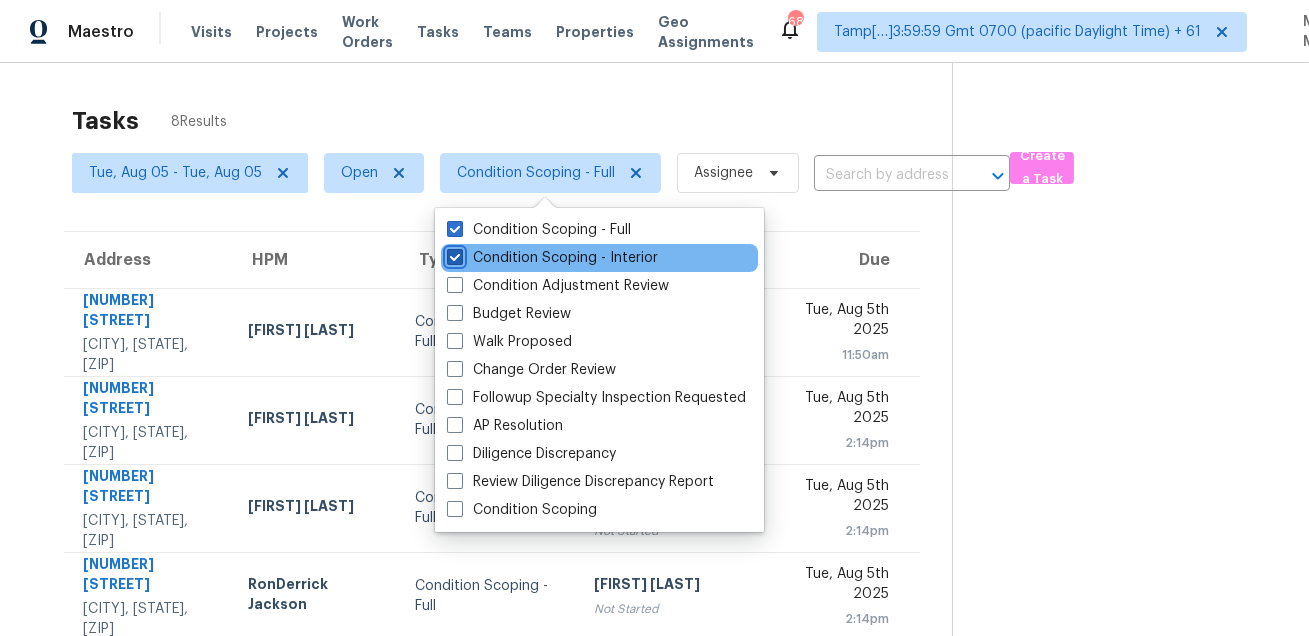checkbox on "true" 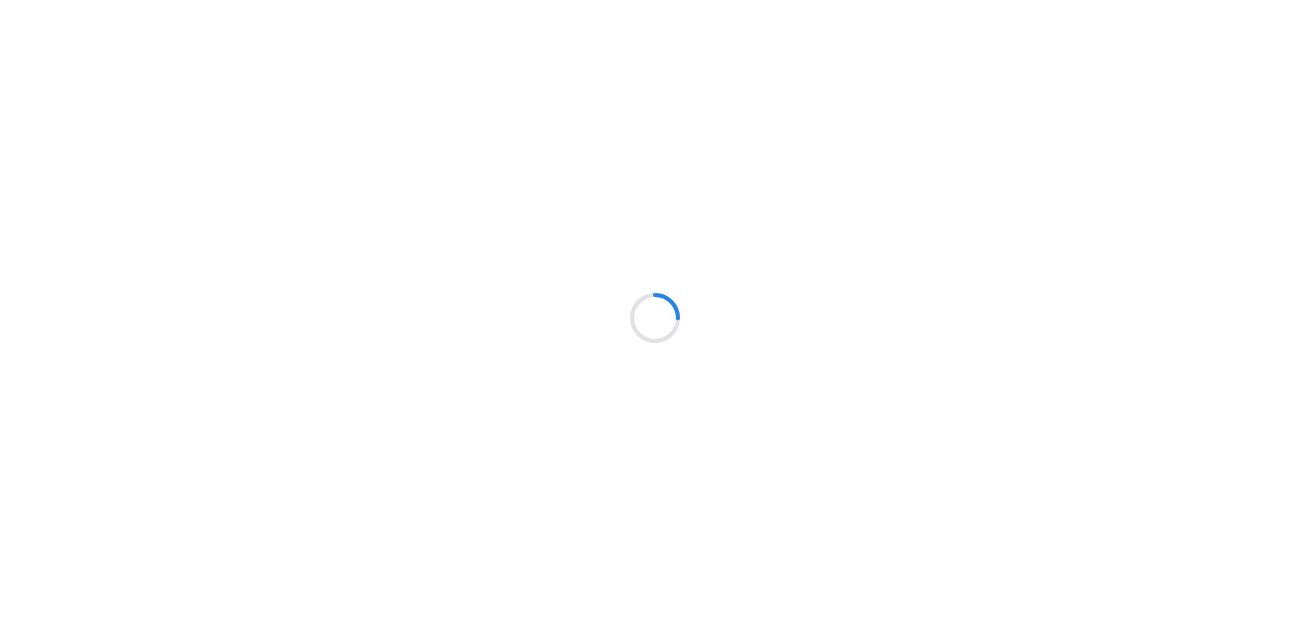 scroll, scrollTop: 0, scrollLeft: 0, axis: both 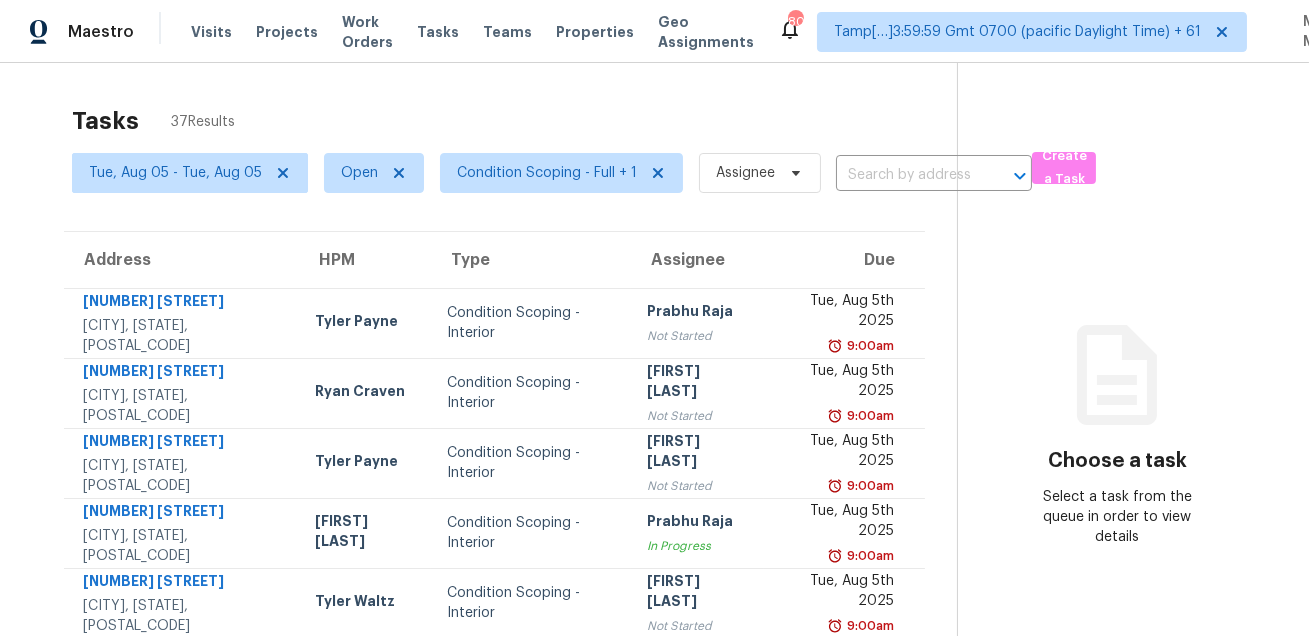 click on "Tasks 37  Results" at bounding box center [514, 121] 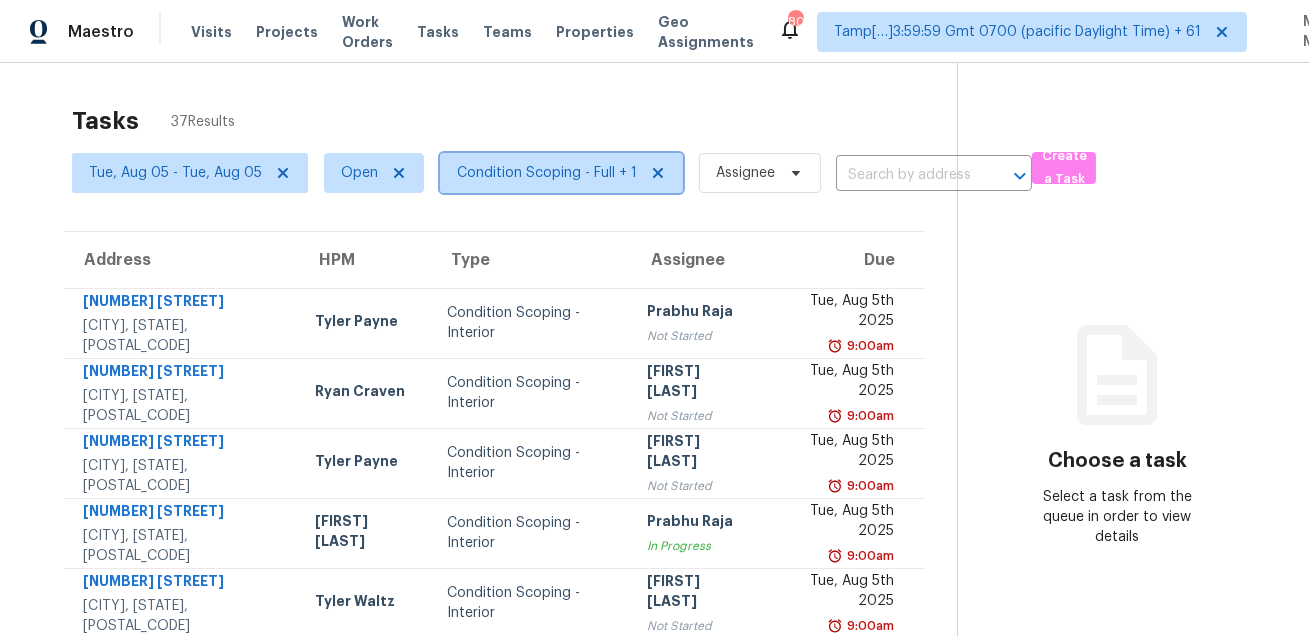 click on "Condition Scoping - Full + 1" at bounding box center [547, 173] 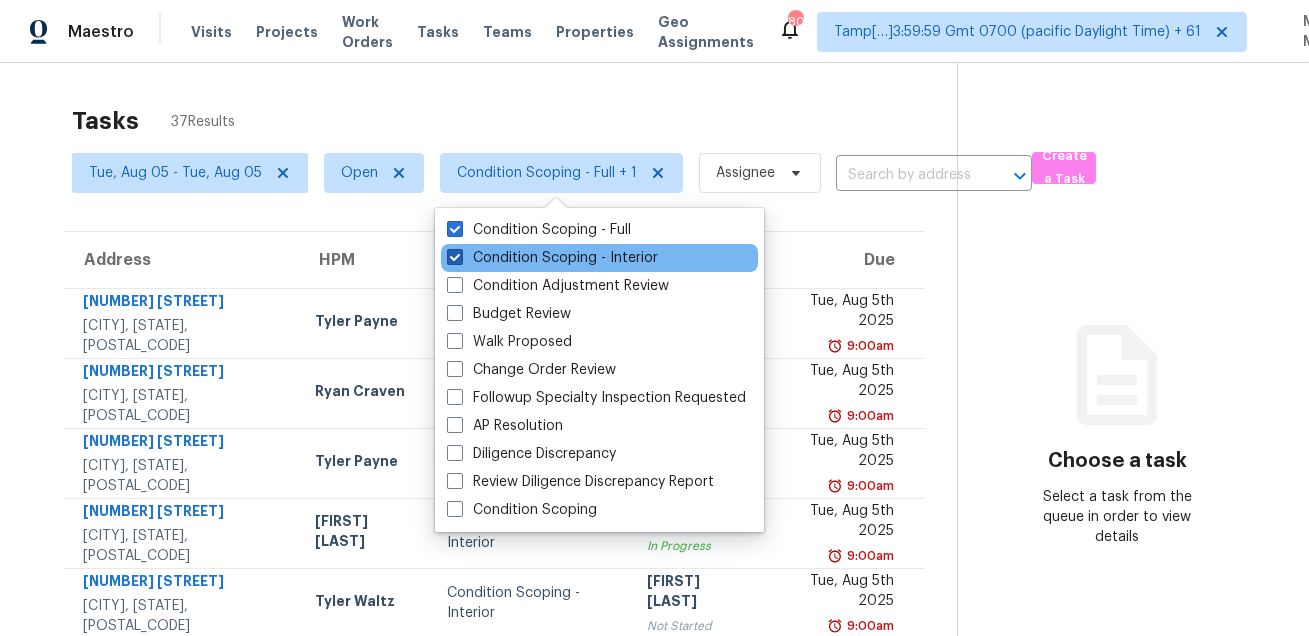 click on "Condition Scoping - Interior" at bounding box center [552, 258] 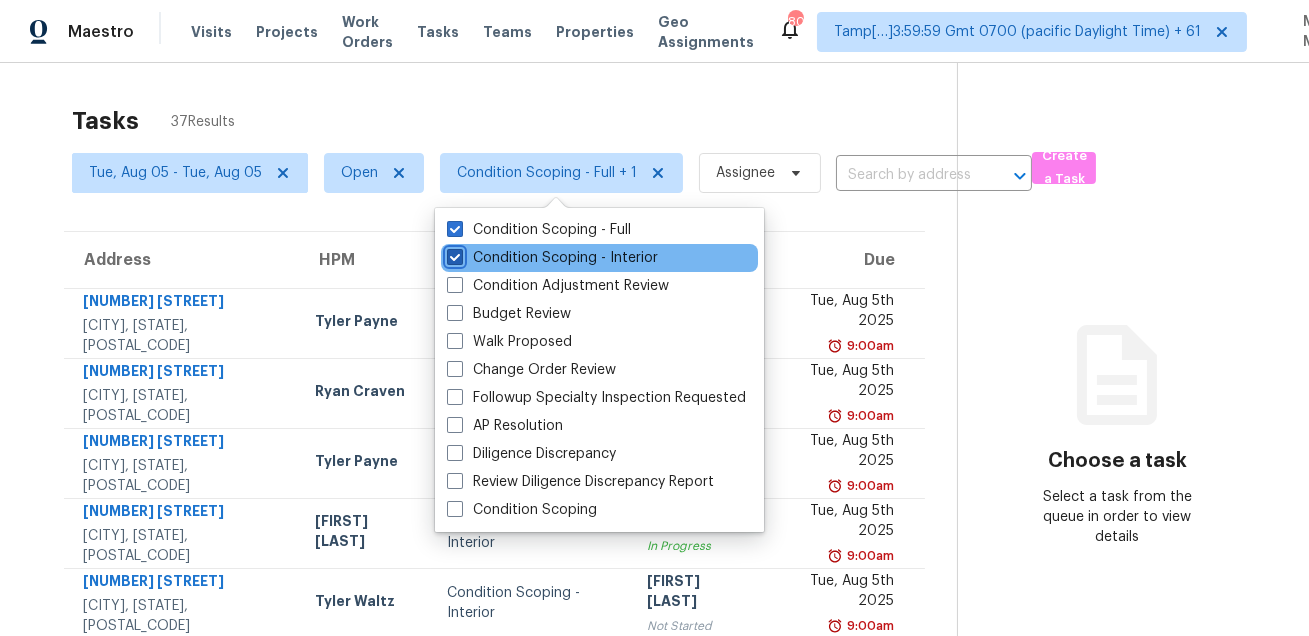 click on "Condition Scoping - Interior" at bounding box center (453, 254) 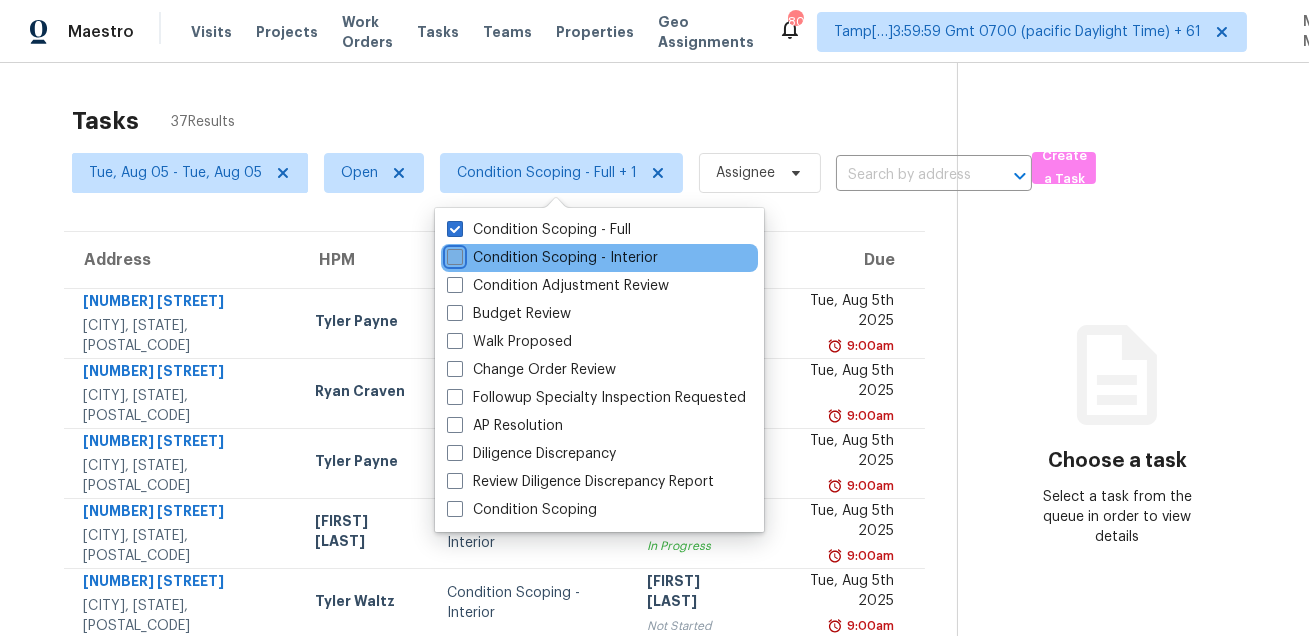checkbox on "false" 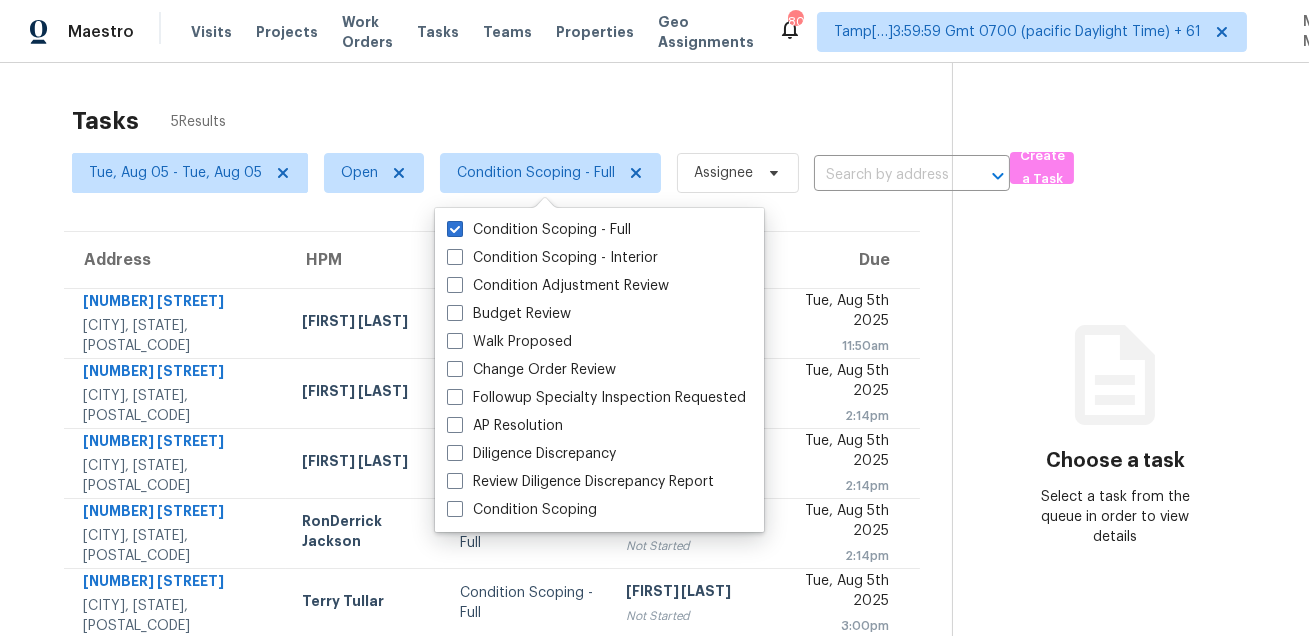 click on "Tasks [NUMBER]  Results [DAY], [MONTH] [DAY] - [DAY], [MONTH] [DAY] Open Condition Scoping - Full Assignee ​ Create a Task Address [NUMBER] [STREET]   [CITY], [STATE], [POSTAL_CODE] [FIRST] [LAST] Condition Scoping - Full [FIRST] [LAST] In Progress [DAY], [MONTH] [DAY] [TIME] [NUMBER] [STREET]   [CITY], [STATE], [POSTAL_CODE] [FIRST] [LAST] Condition Scoping - Full [FIRST] [LAST] In Progress [DAY], [MONTH] [DAY] [TIME] [NUMBER] [STREET]   [CITY], [STATE], [POSTAL_CODE] [FIRST] [LAST] Condition Scoping - Full [FIRST] [LAST] Not Started [DAY], [MONTH] [DAY] [TIME] [NUMBER] [STREET]   [CITY], [STATE], [POSTAL_CODE] [FIRST] [LAST] Condition Scoping - Full [FIRST] [LAST] Not Started [DAY], [MONTH] [DAY] [TIME] [NUMBER] [STREET]   [CITY], [STATE], [POSTAL_CODE] [FIRST] [LAST] Condition Scoping - Full [FIRST] [LAST] Not Started [DAY], [MONTH] [DAY] [TIME] Choose a task Select a task from the queue in order to view details" at bounding box center [654, 381] 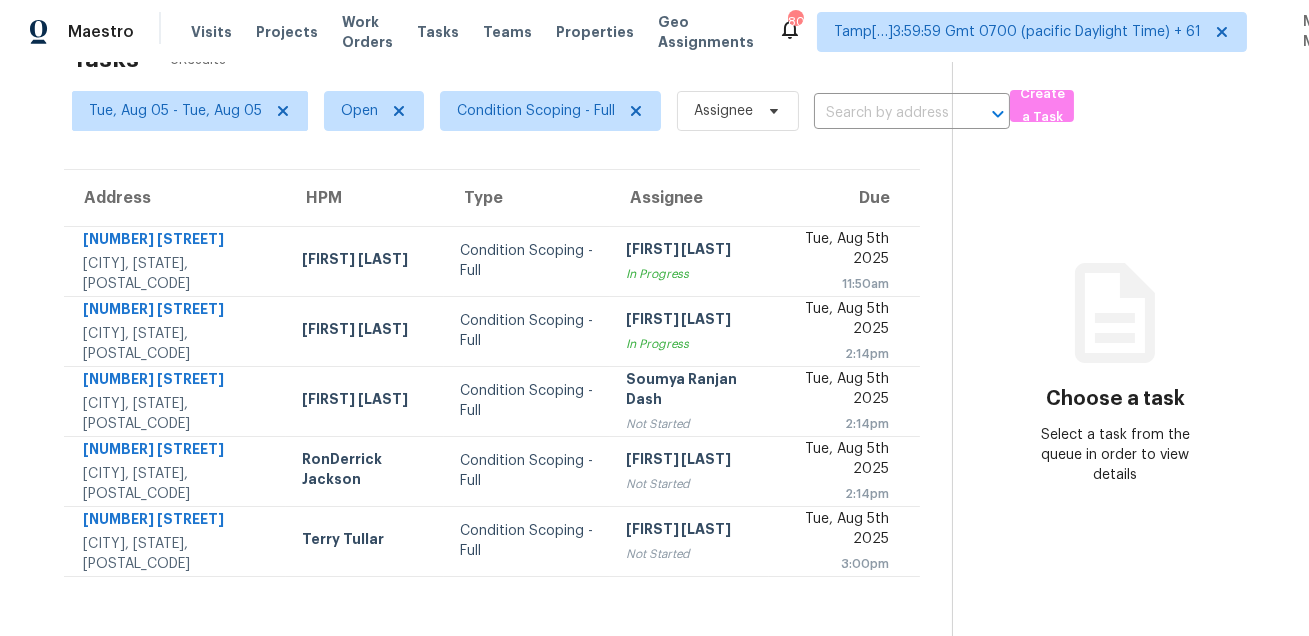 scroll, scrollTop: 0, scrollLeft: 0, axis: both 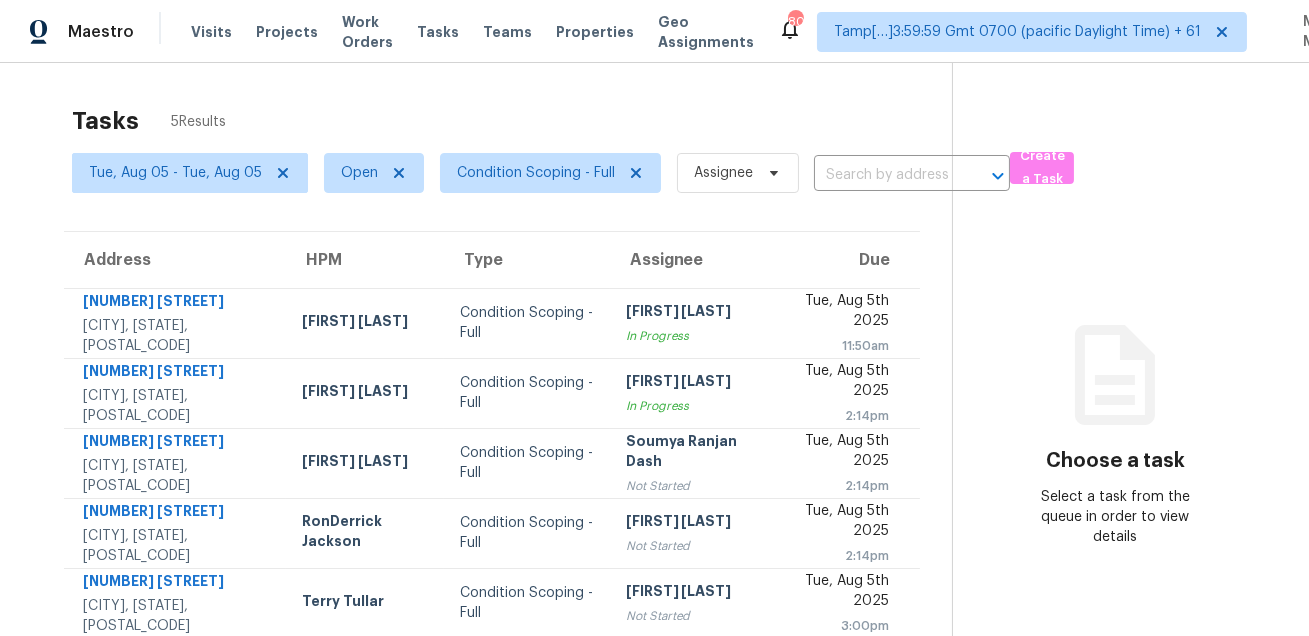 click on "Tasks [NUMBER]  Results [DAY], [MONTH] [DAY] - [DAY], [MONTH] [DAY] Open Condition Scoping - Full Assignee ​ Create a Task Address [NUMBER] [STREET]   [CITY], [STATE], [POSTAL_CODE] [FIRST] [LAST] Condition Scoping - Full [FIRST] [LAST] In Progress [DAY], [MONTH] [DAY] [TIME] [NUMBER] [STREET]   [CITY], [STATE], [POSTAL_CODE] [FIRST] [LAST] Condition Scoping - Full [FIRST] [LAST] In Progress [DAY], [MONTH] [DAY] [TIME] [NUMBER] [STREET]   [CITY], [STATE], [POSTAL_CODE] [FIRST] [LAST] Condition Scoping - Full [FIRST] [LAST] Not Started [DAY], [MONTH] [DAY] [TIME] [NUMBER] [STREET]   [CITY], [STATE], [POSTAL_CODE] [FIRST] [LAST] Condition Scoping - Full [FIRST] [LAST] Not Started [DAY], [MONTH] [DAY] [TIME] [NUMBER] [STREET]   [CITY], [STATE], [POSTAL_CODE] [FIRST] [LAST] Condition Scoping - Full [FIRST] [LAST] Not Started [DAY], [MONTH] [DAY] [TIME] Choose a task Select a task from the queue in order to view details" at bounding box center [654, 381] 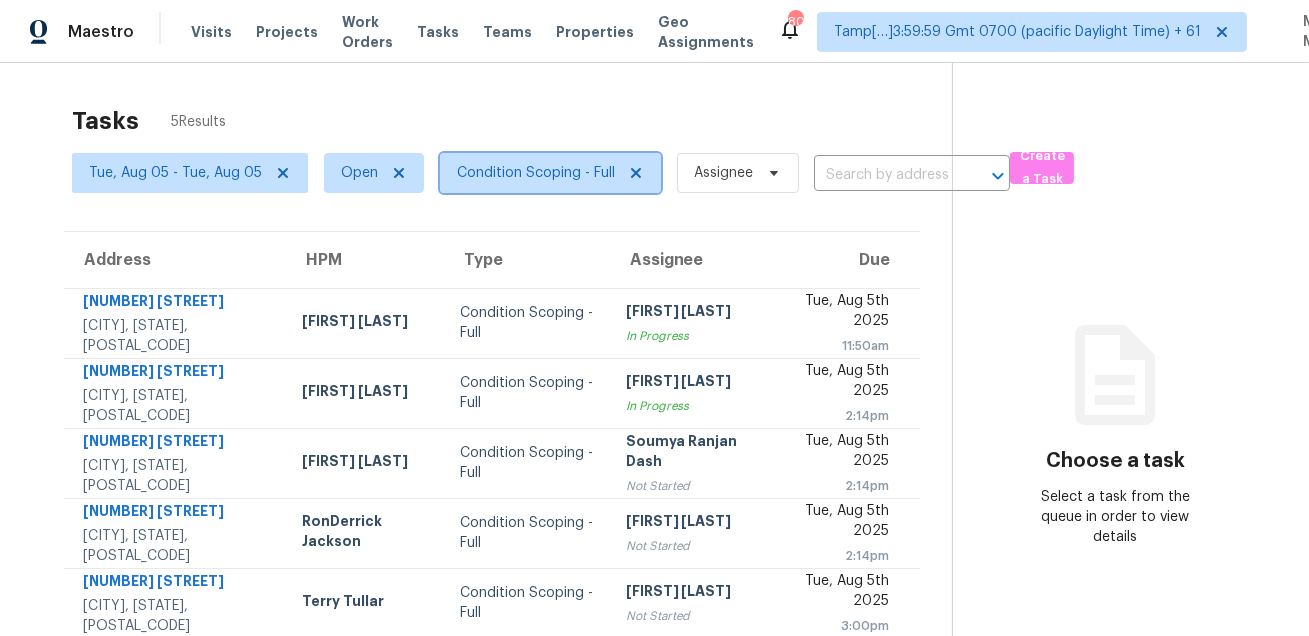 click on "Condition Scoping - Full" at bounding box center (536, 173) 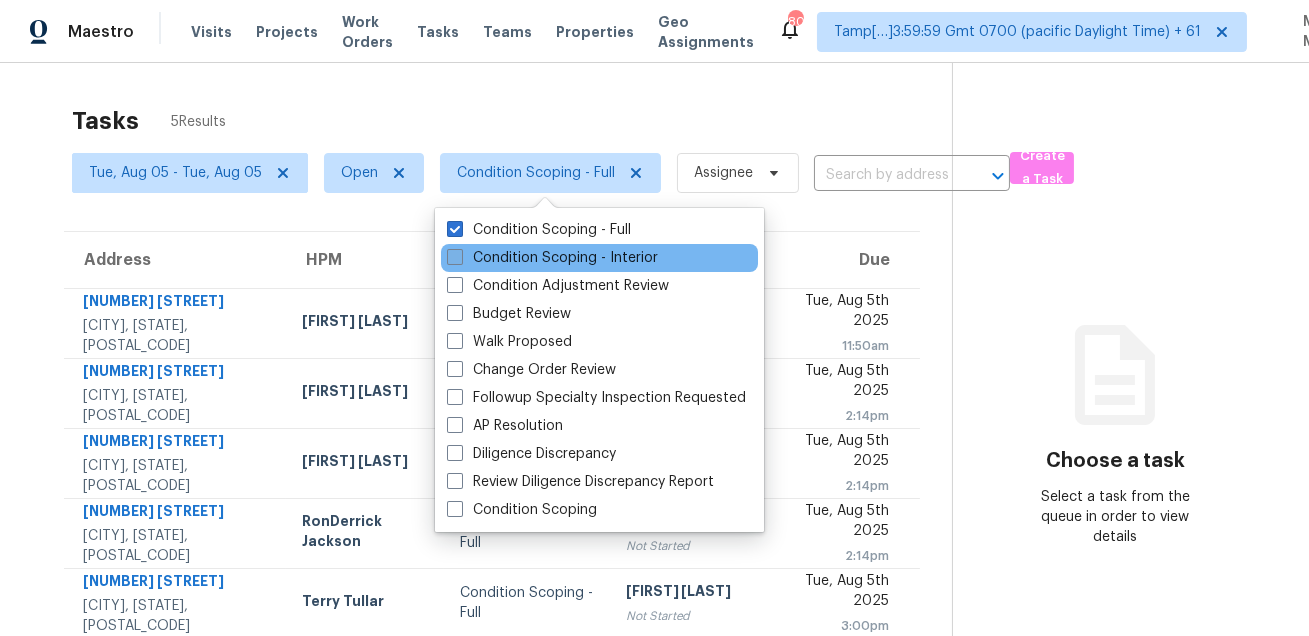 click on "Condition Scoping - Interior" at bounding box center (552, 258) 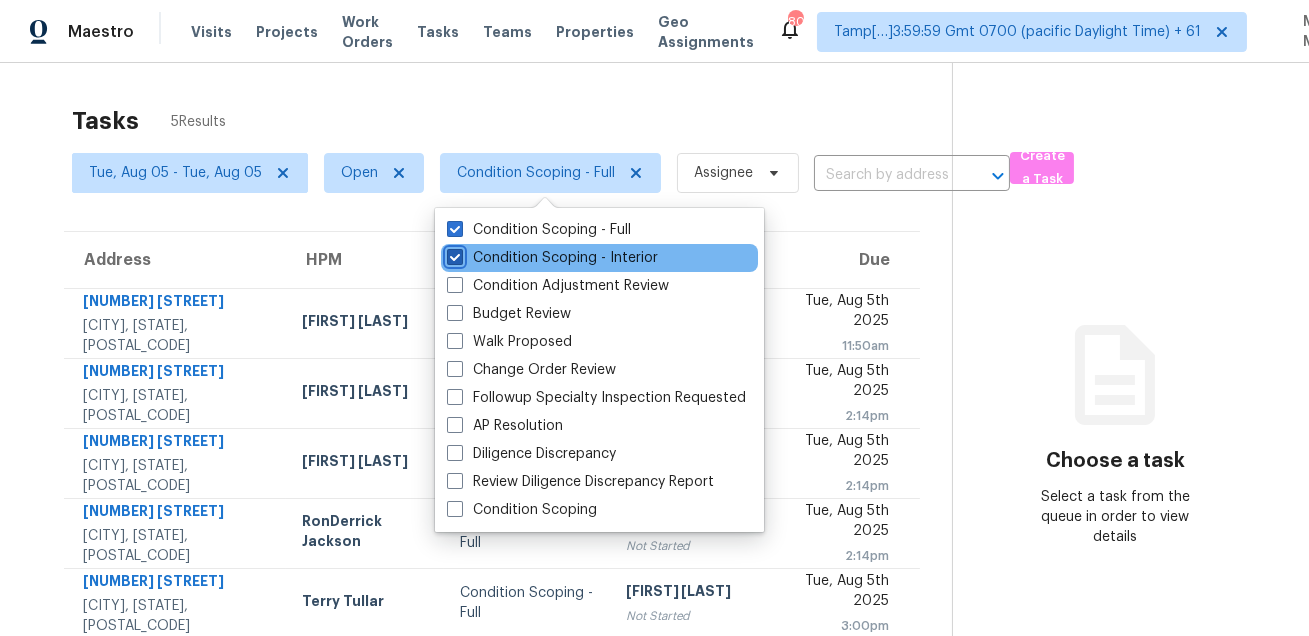 checkbox on "true" 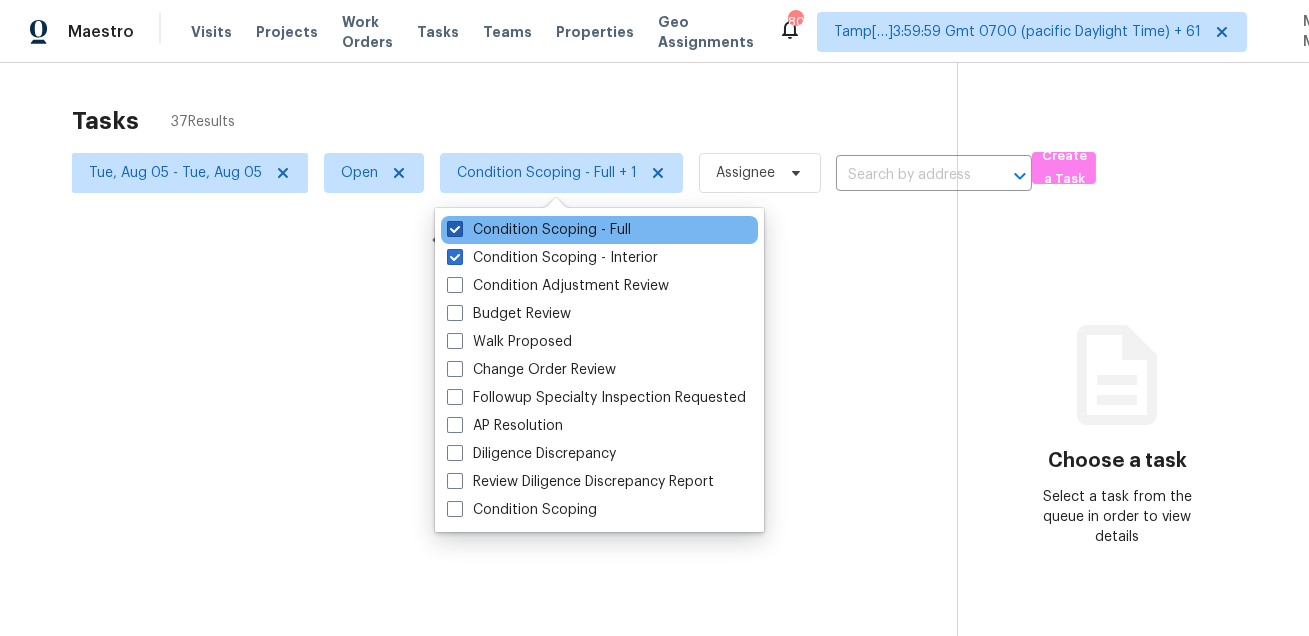 click on "Condition Scoping - Full" at bounding box center (539, 230) 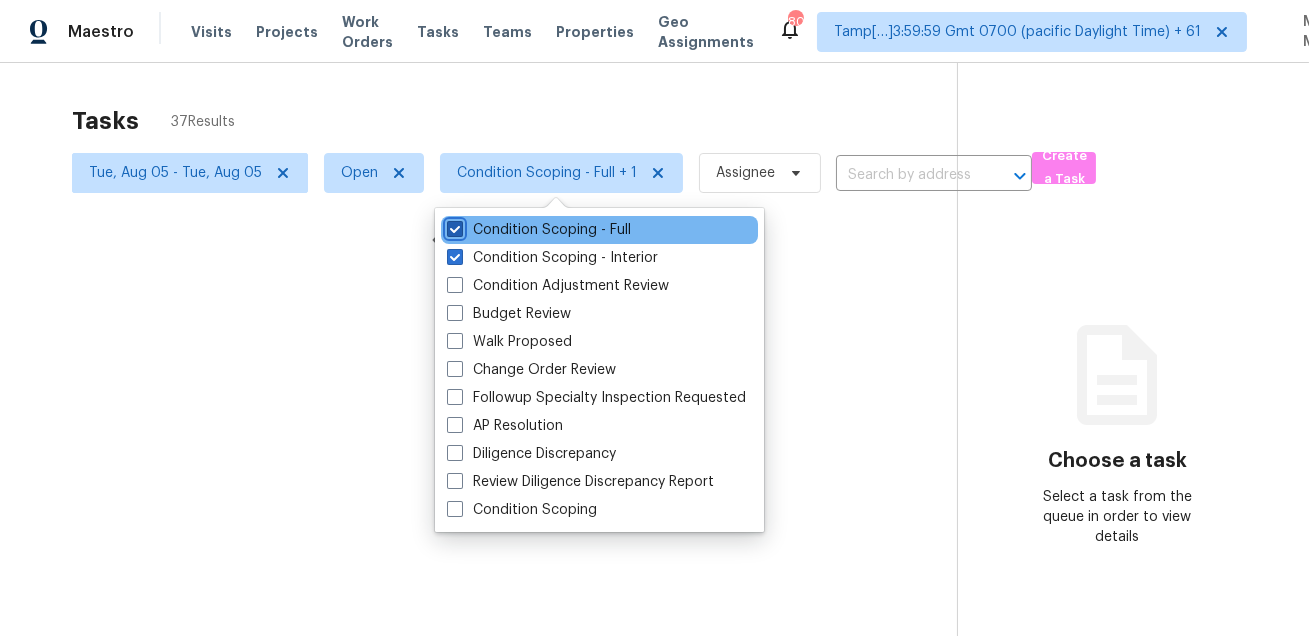 click on "Condition Scoping - Full" at bounding box center (453, 226) 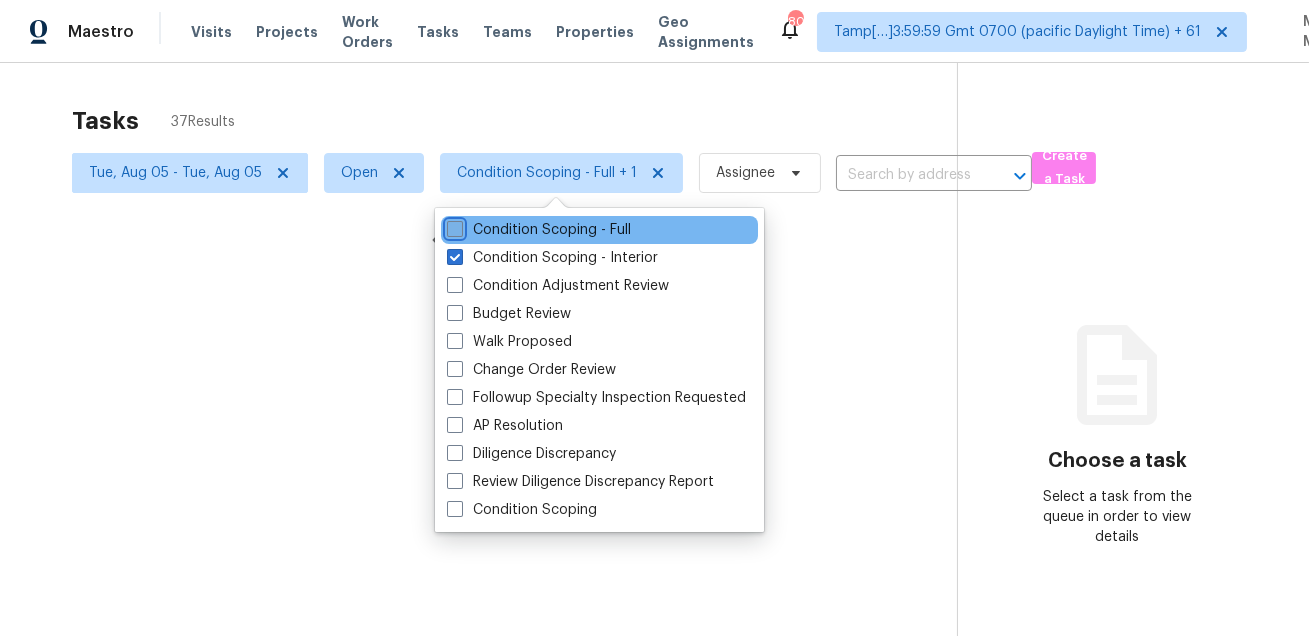 checkbox on "false" 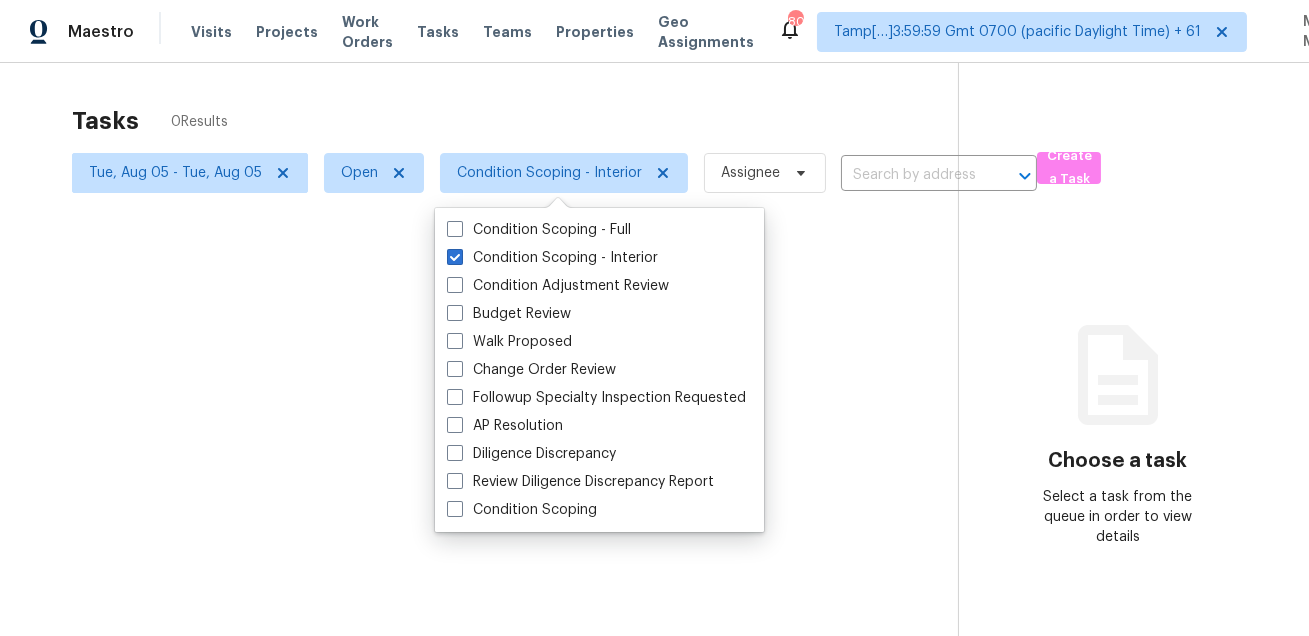 click at bounding box center [654, 318] 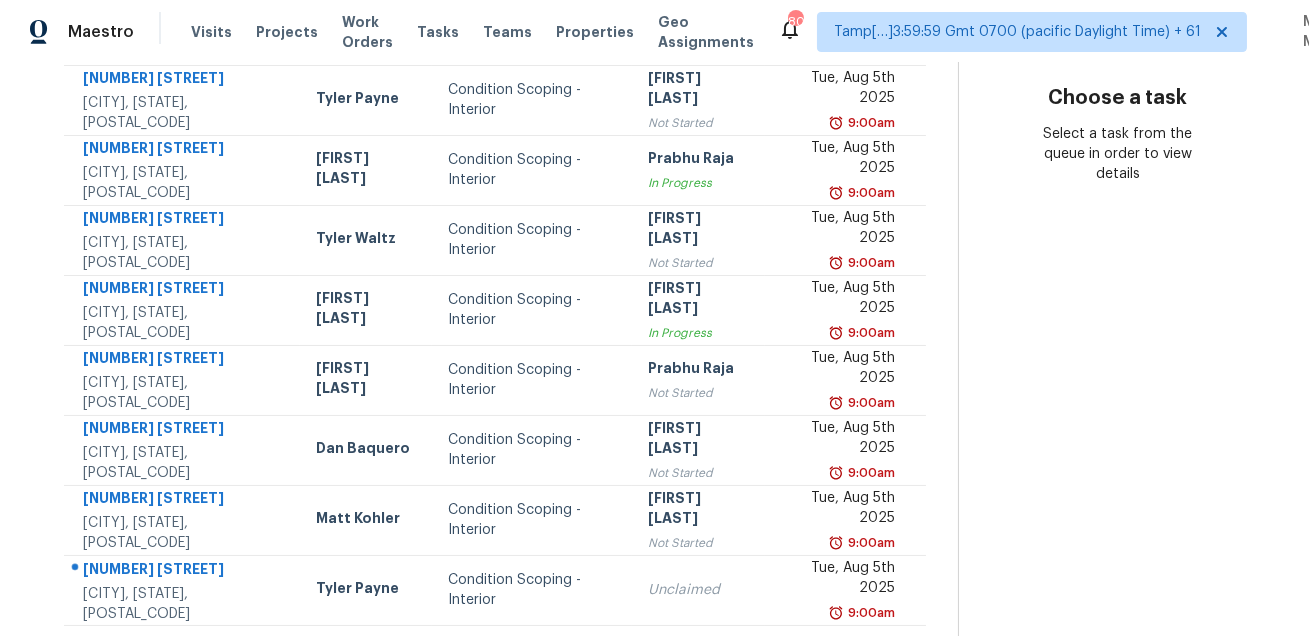 scroll, scrollTop: 405, scrollLeft: 0, axis: vertical 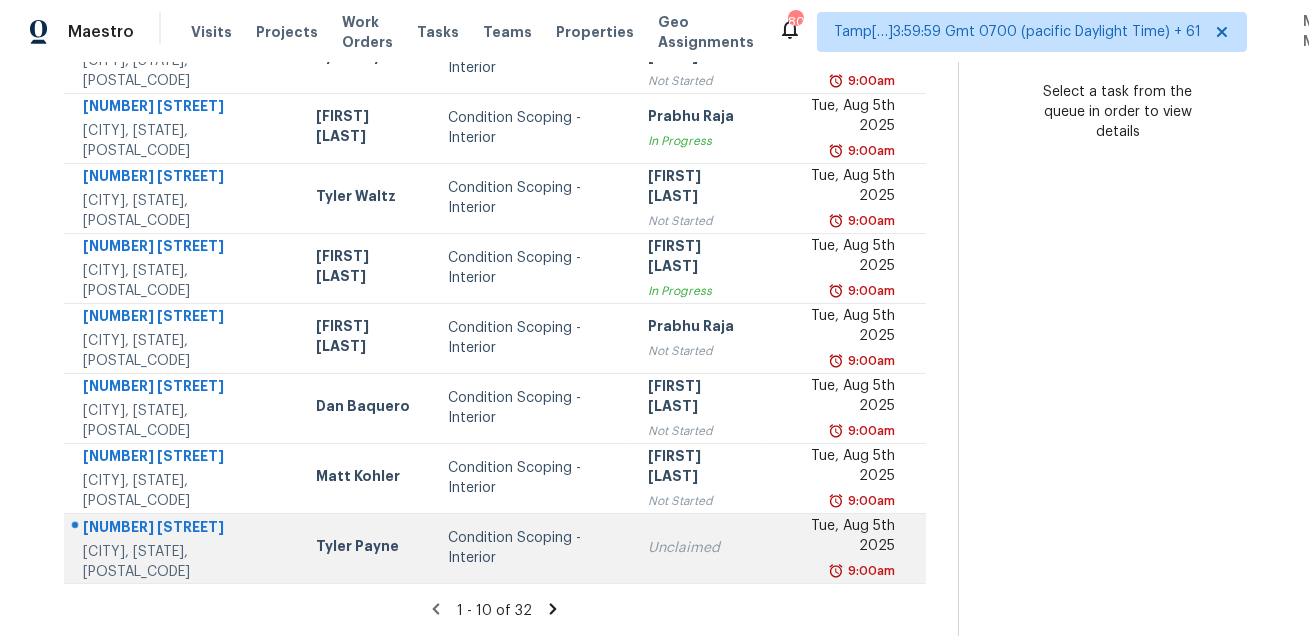 click on "[NUMBER] [STREET]" at bounding box center [183, 529] 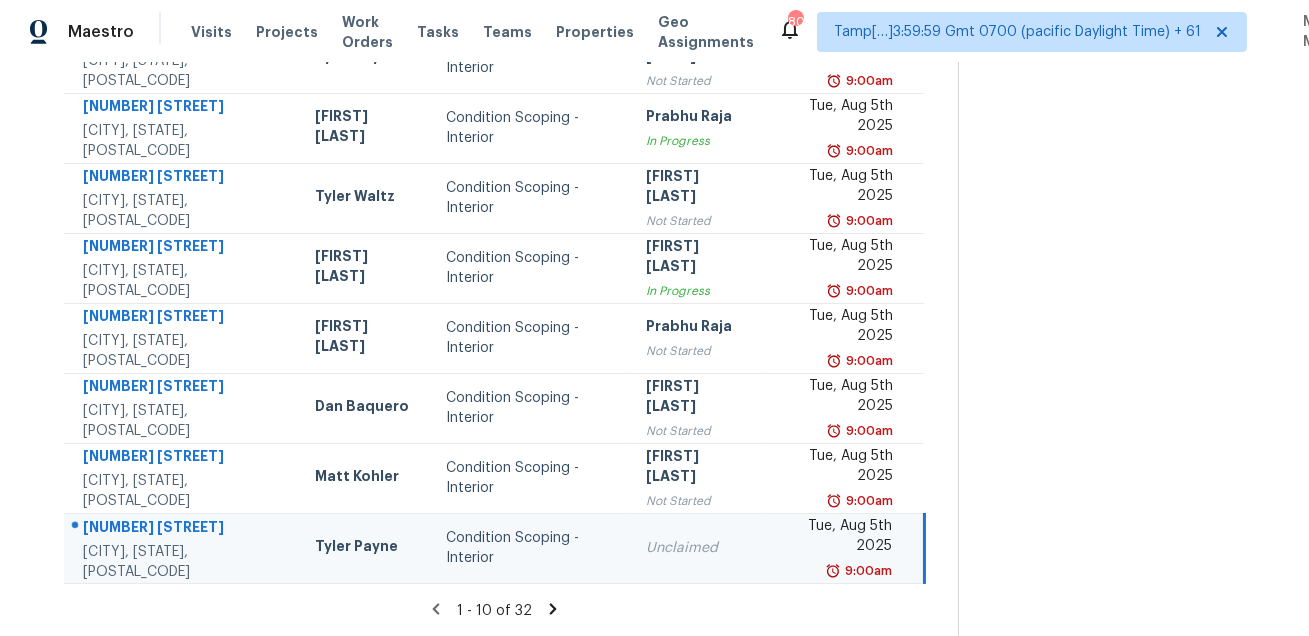 click on "[NUMBER] [STREET]" at bounding box center (183, 529) 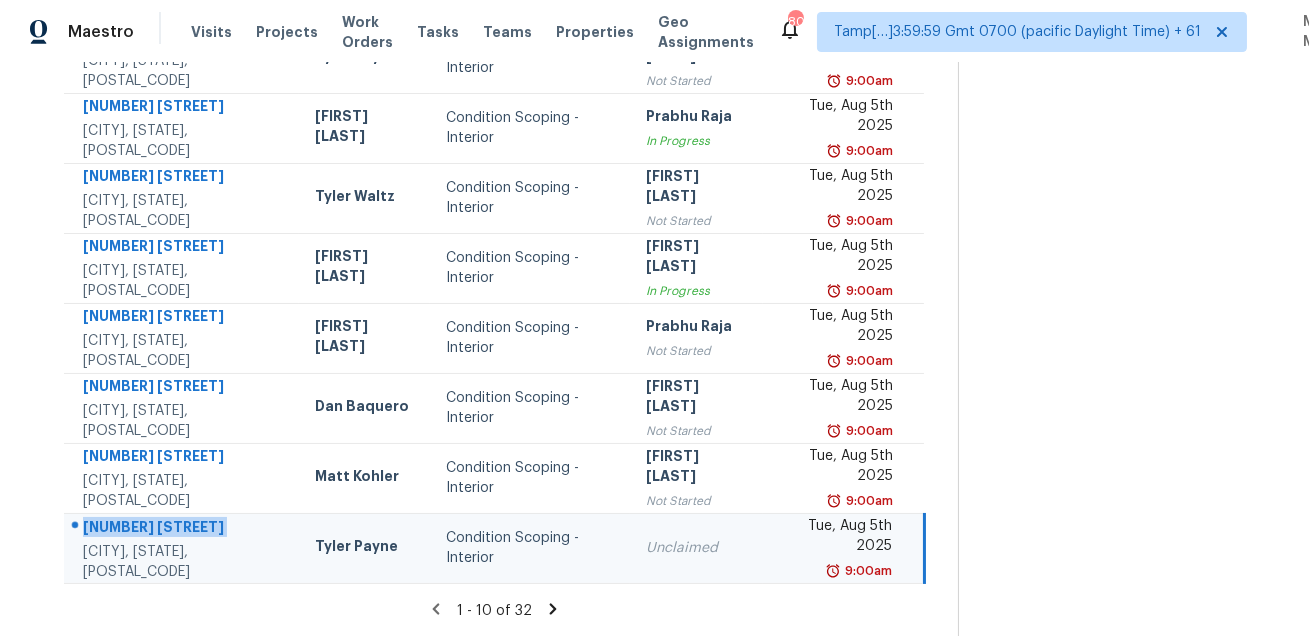 copy on "[NUMBER] [STREET]" 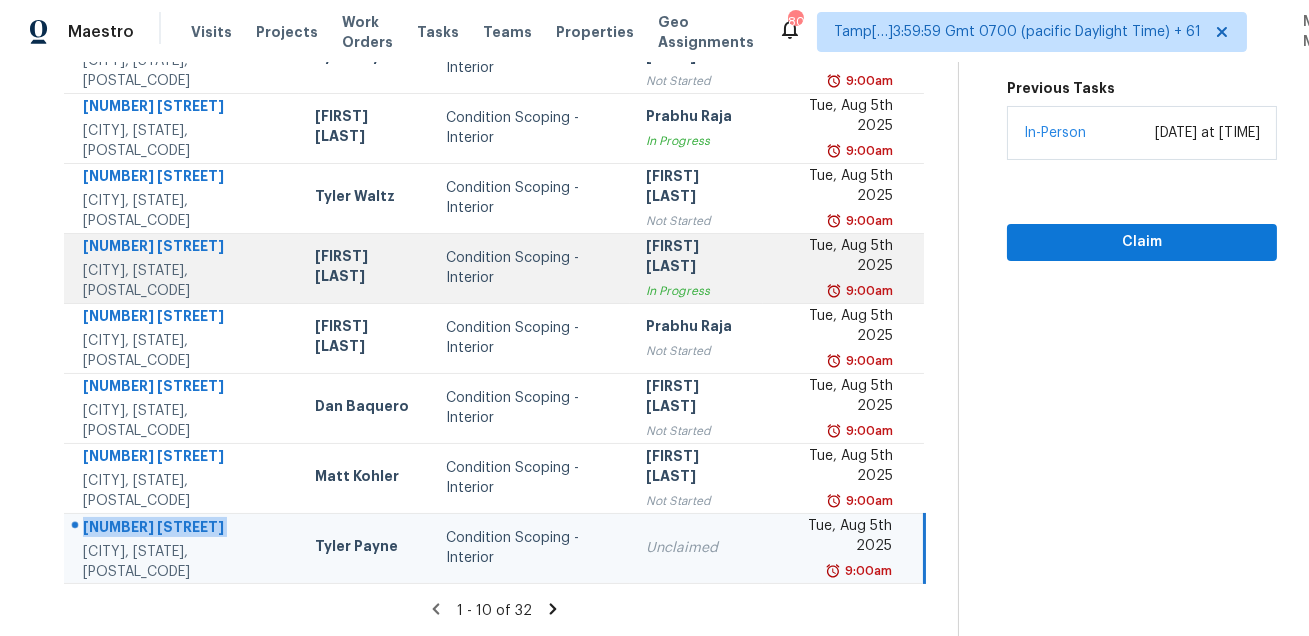 copy on "[NUMBER] [STREET]" 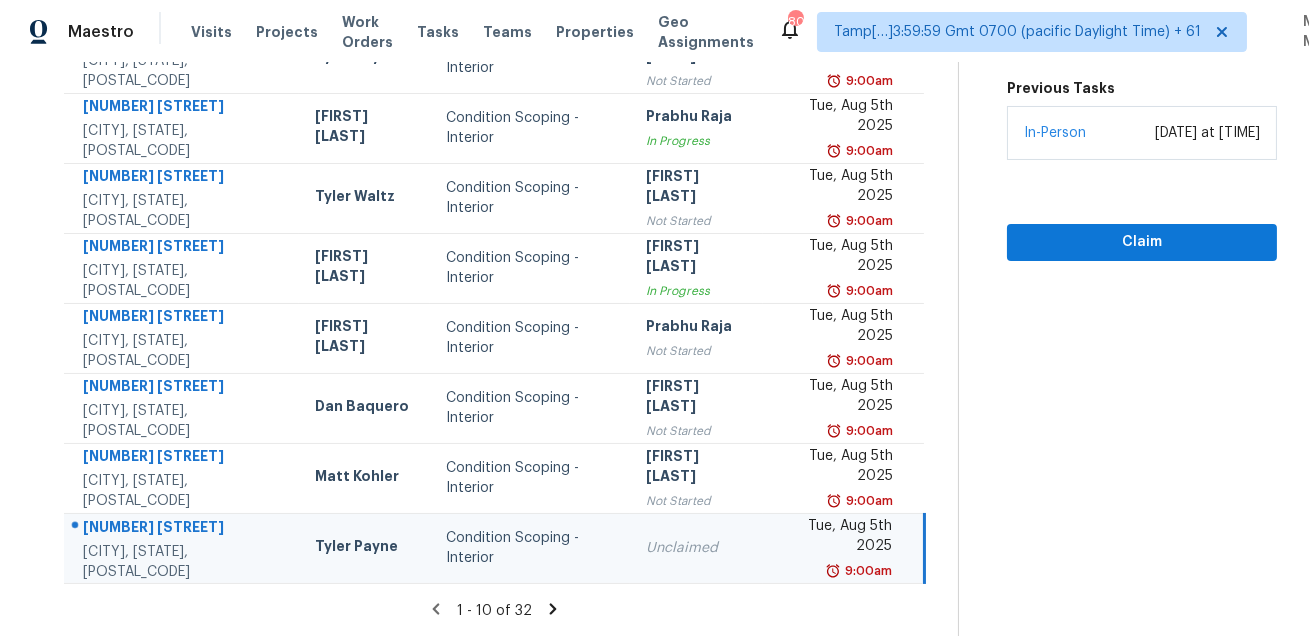 click 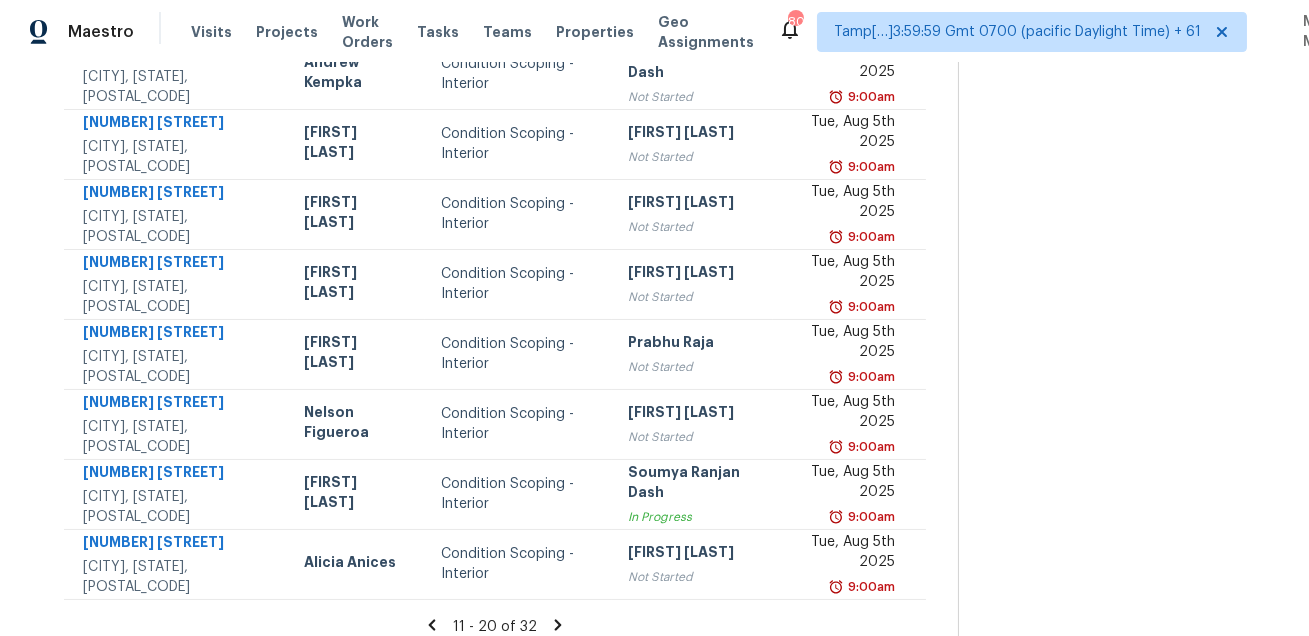 scroll, scrollTop: 405, scrollLeft: 0, axis: vertical 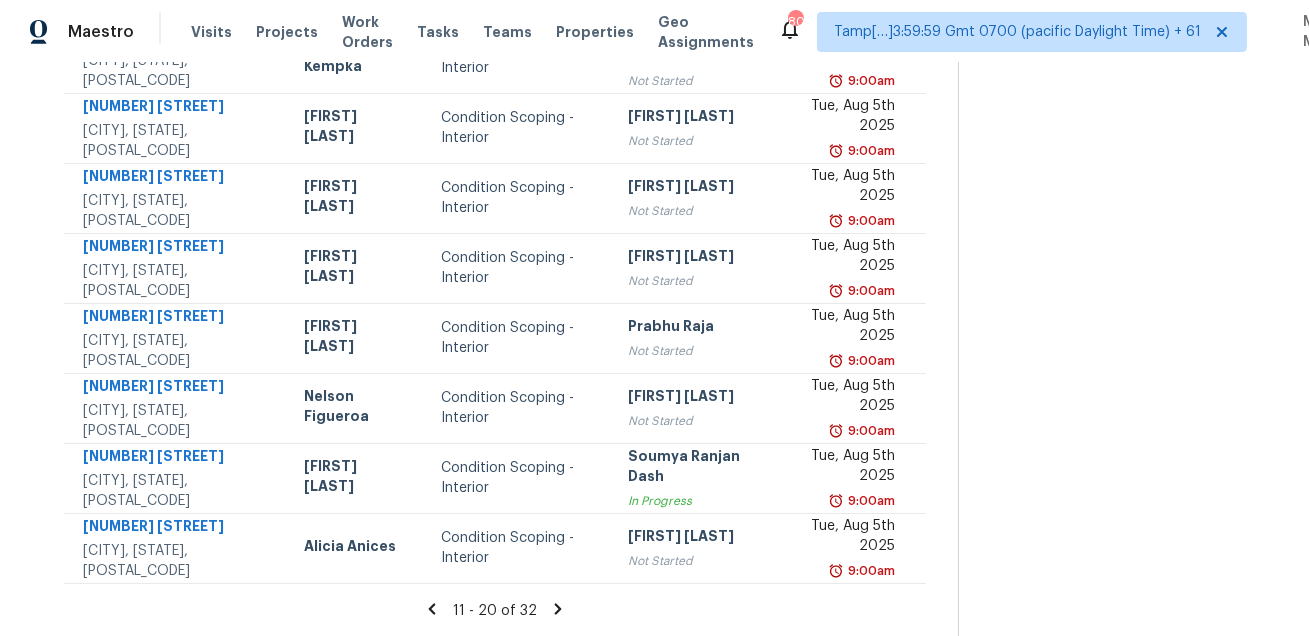 click 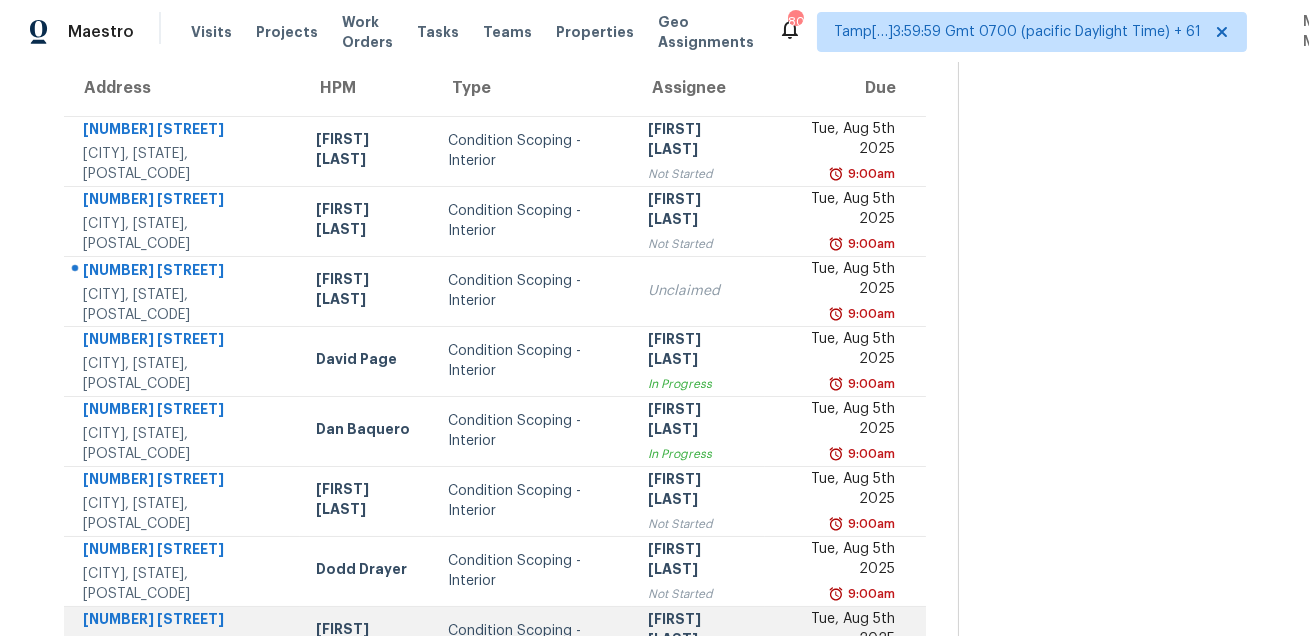 scroll, scrollTop: 154, scrollLeft: 0, axis: vertical 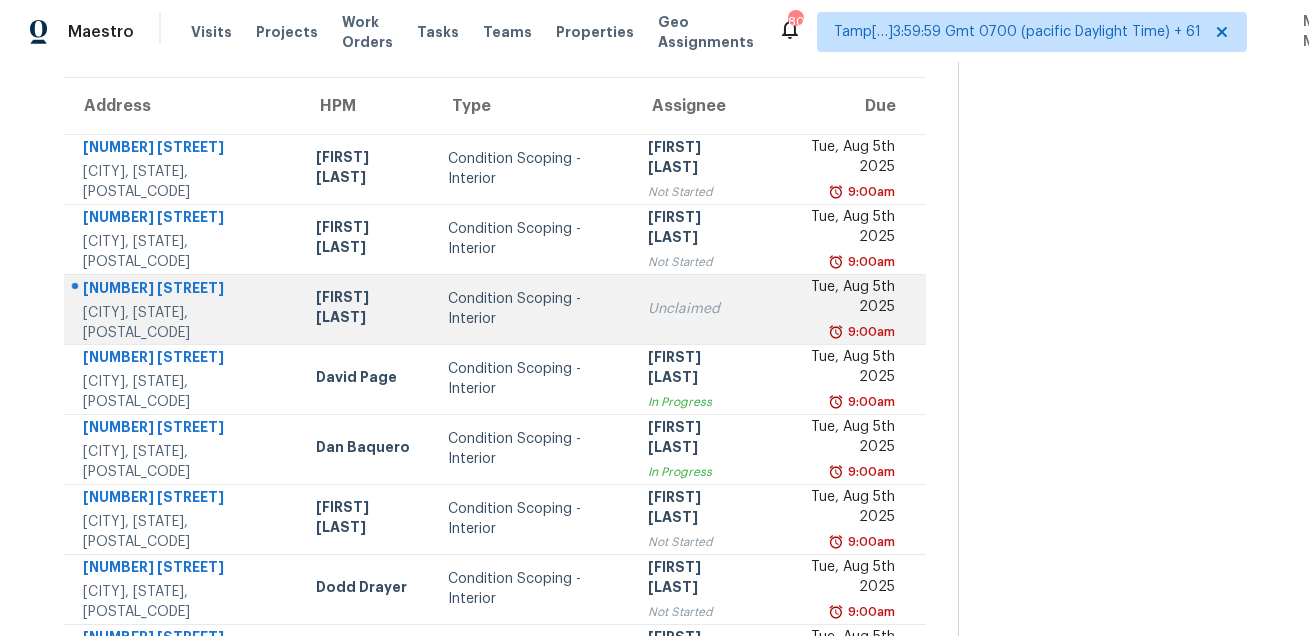 click on "[NUMBER] [STREET]" at bounding box center (183, 290) 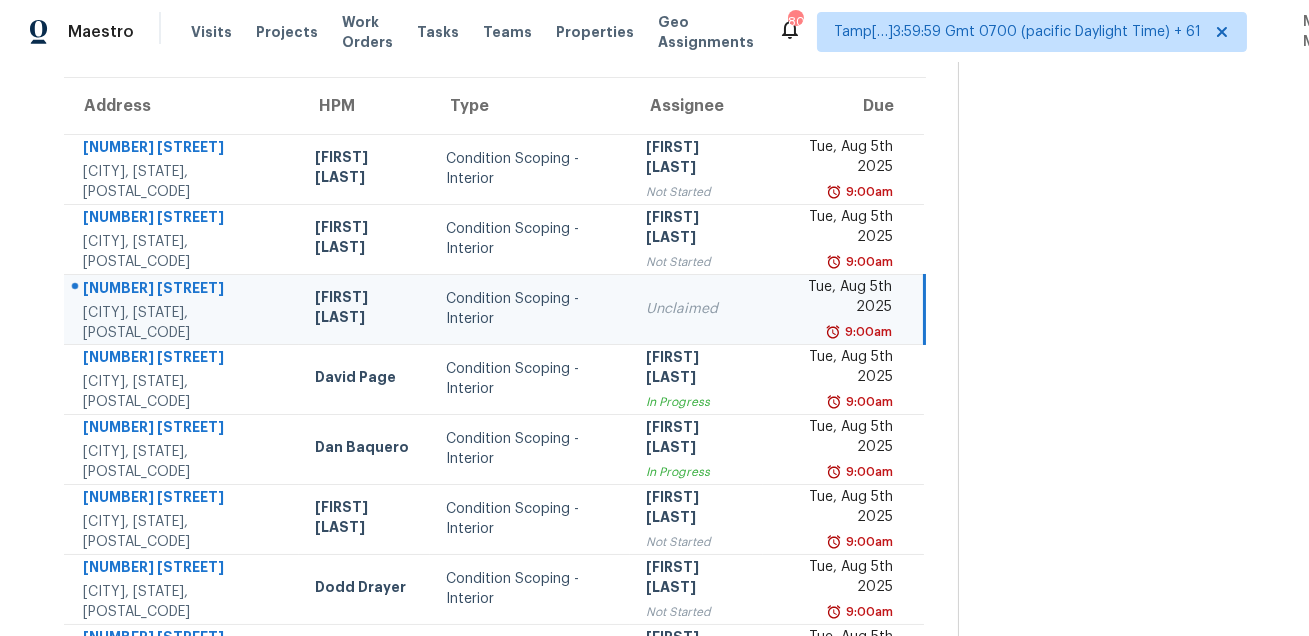 click on "[NUMBER] [STREET]" at bounding box center (183, 290) 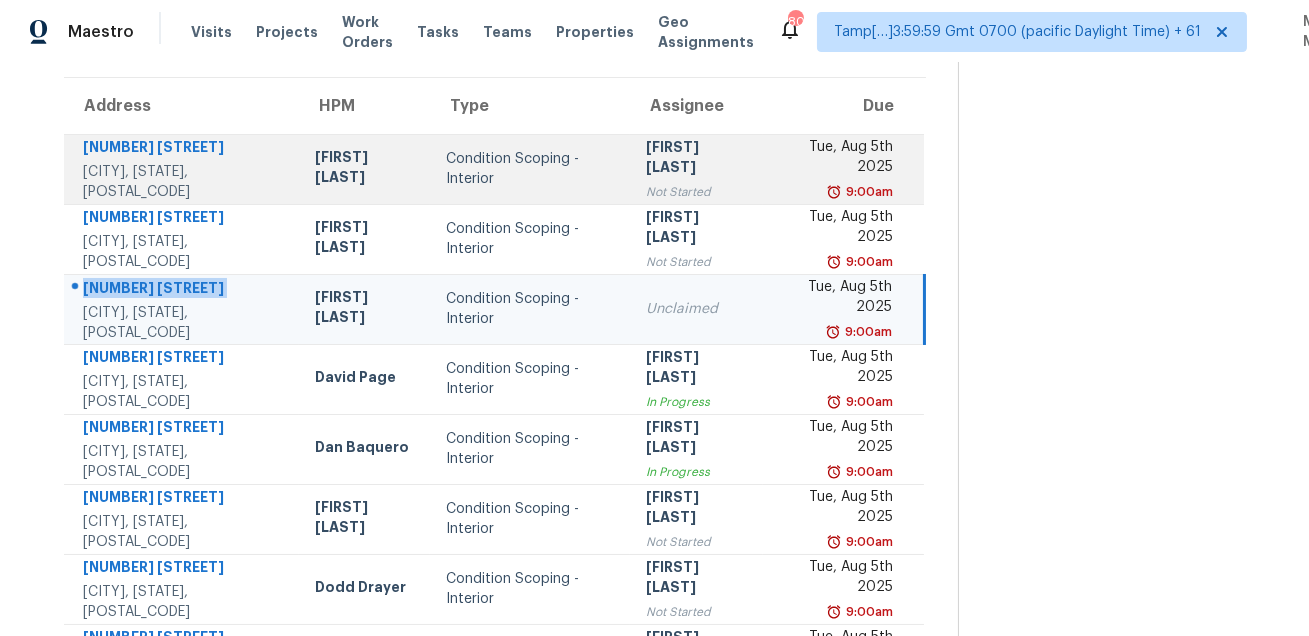 copy on "[NUMBER] [STREET]" 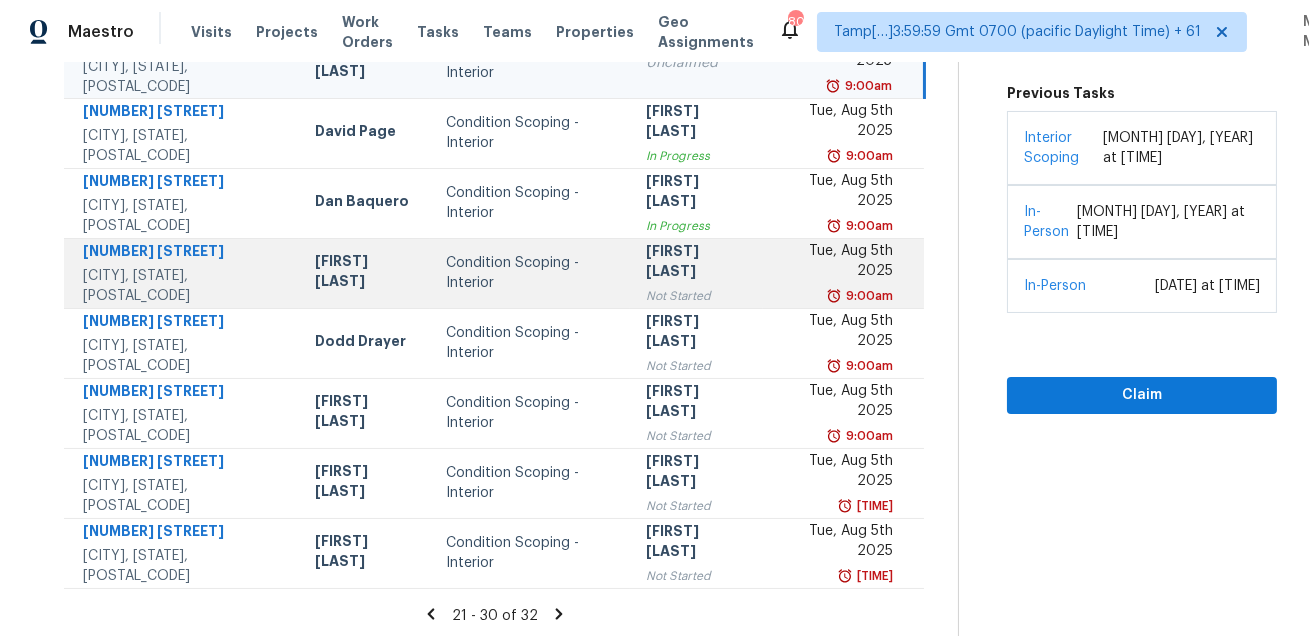 scroll, scrollTop: 422, scrollLeft: 0, axis: vertical 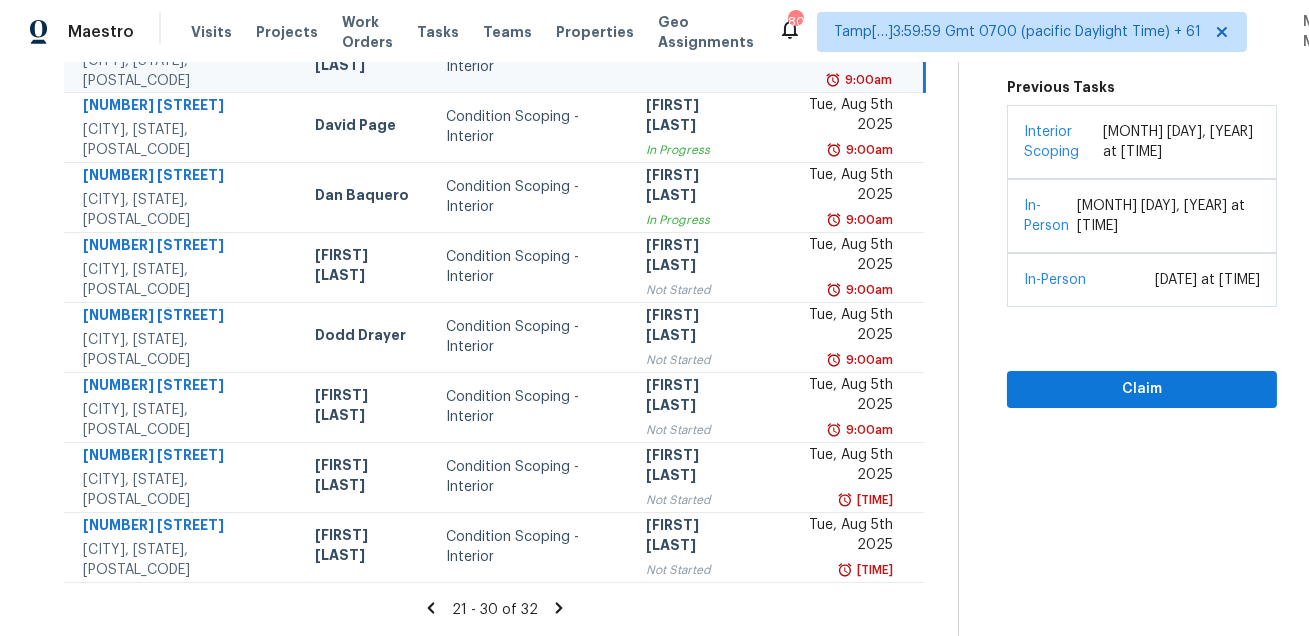 click 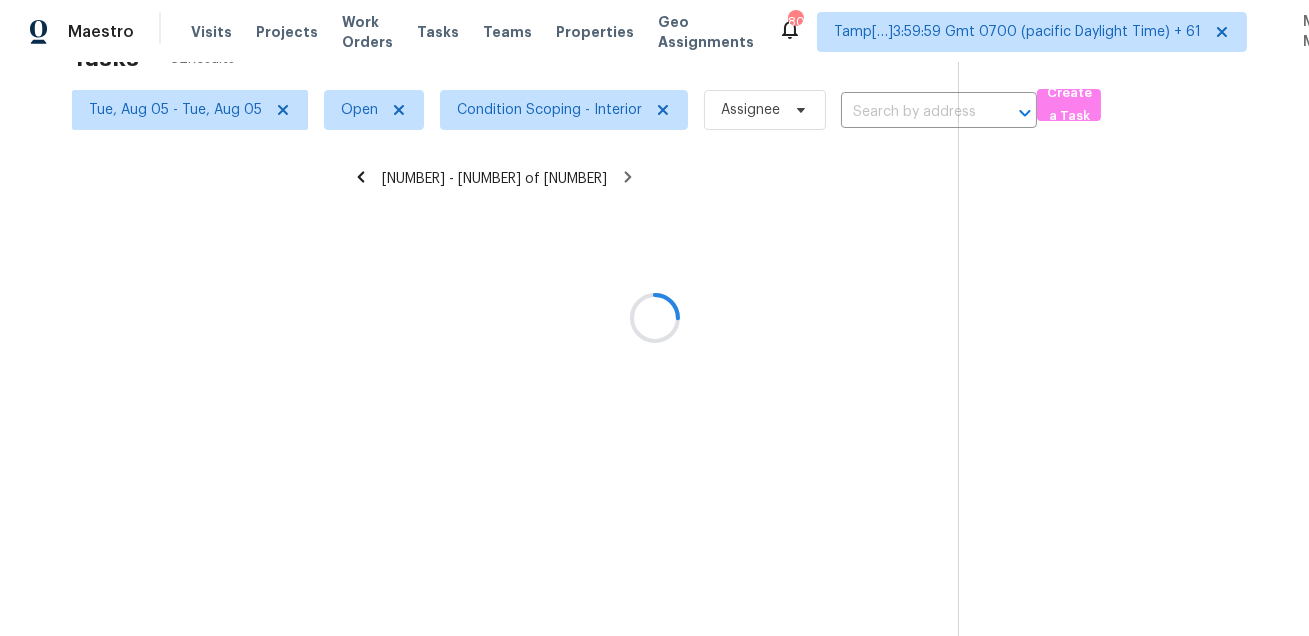 scroll, scrollTop: 62, scrollLeft: 0, axis: vertical 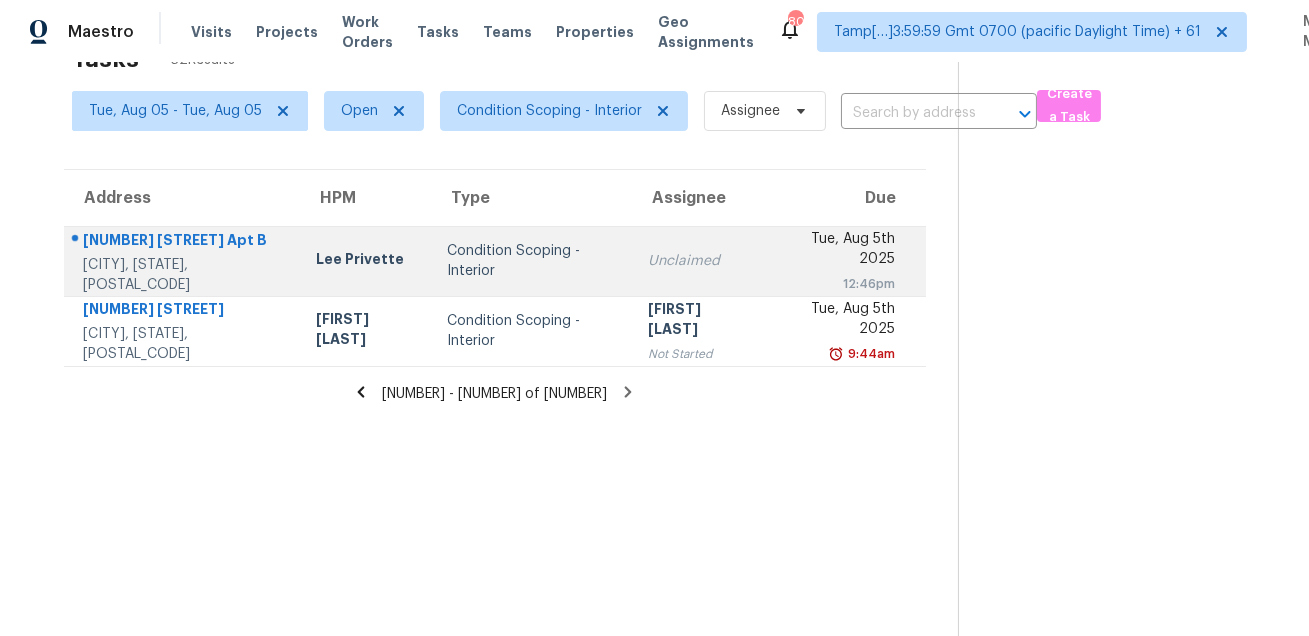 click on "[NUMBER] [STREET] Apt [LETTER]" at bounding box center (183, 242) 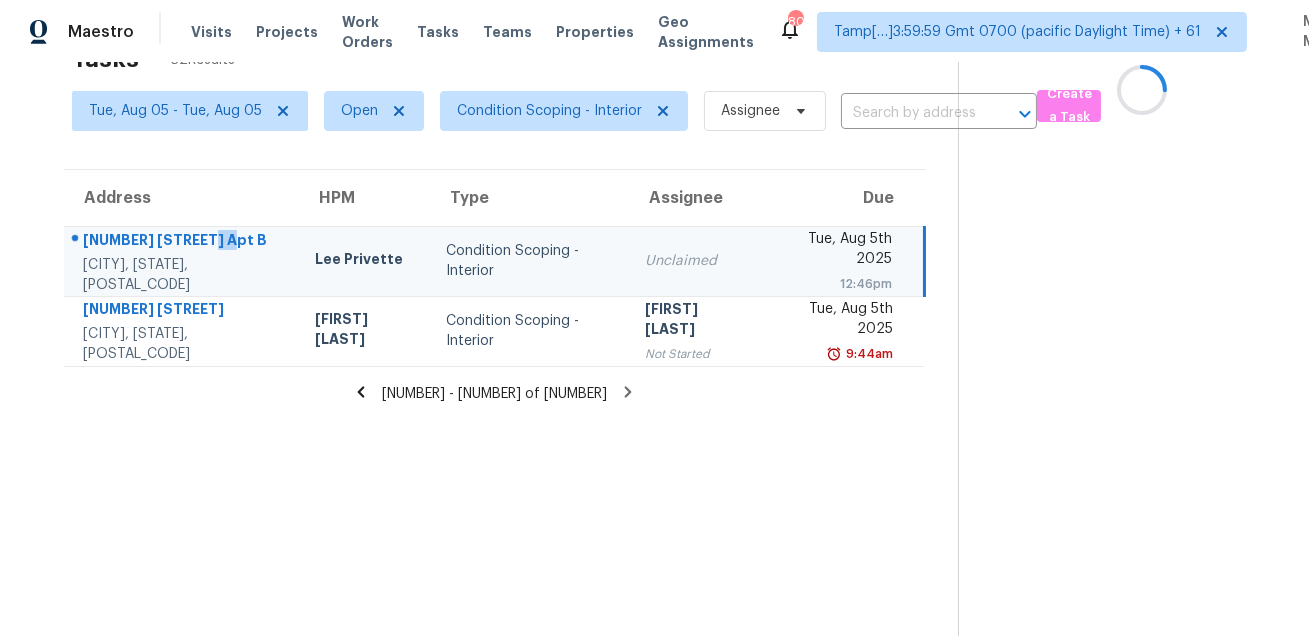click on "[NUMBER] [STREET] Apt [LETTER]" at bounding box center (183, 242) 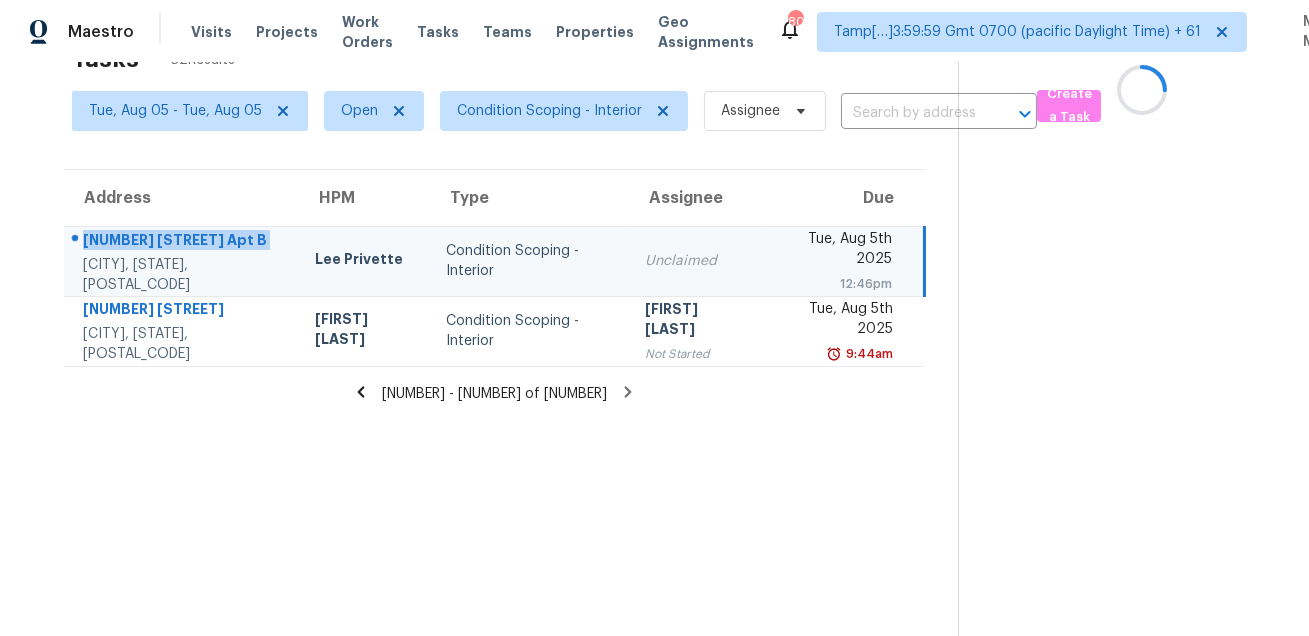 copy on "[NUMBER] [STREET] Apt [LETTER]" 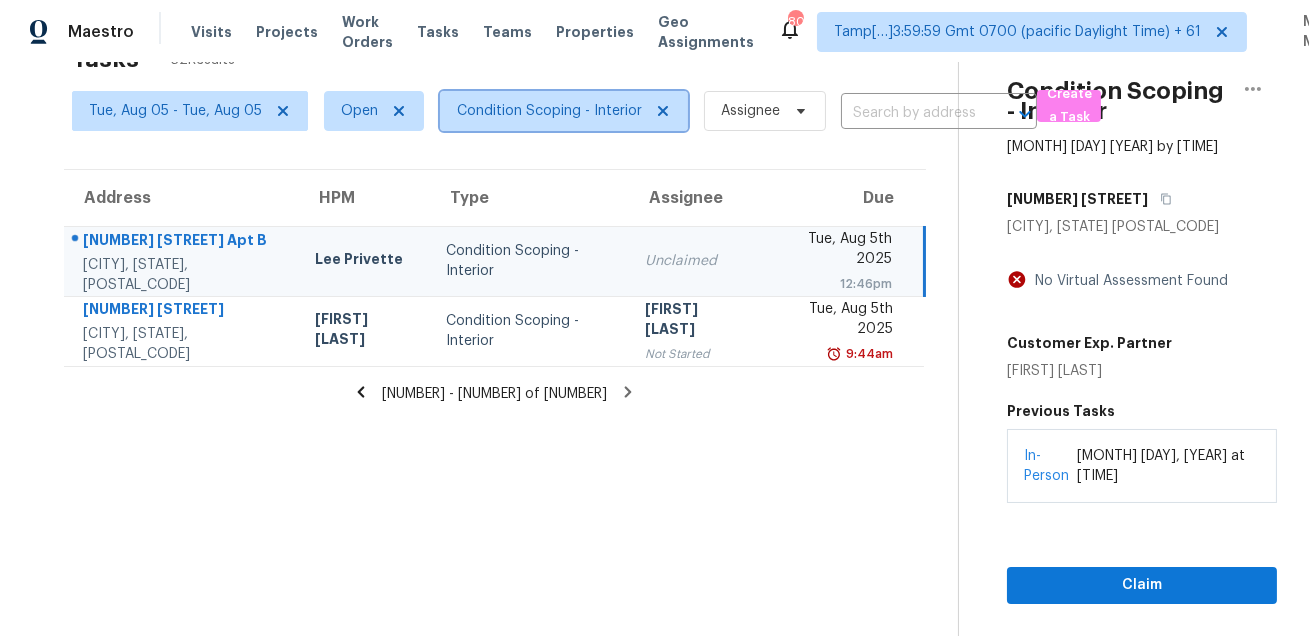 click on "Condition Scoping - Interior" at bounding box center (549, 111) 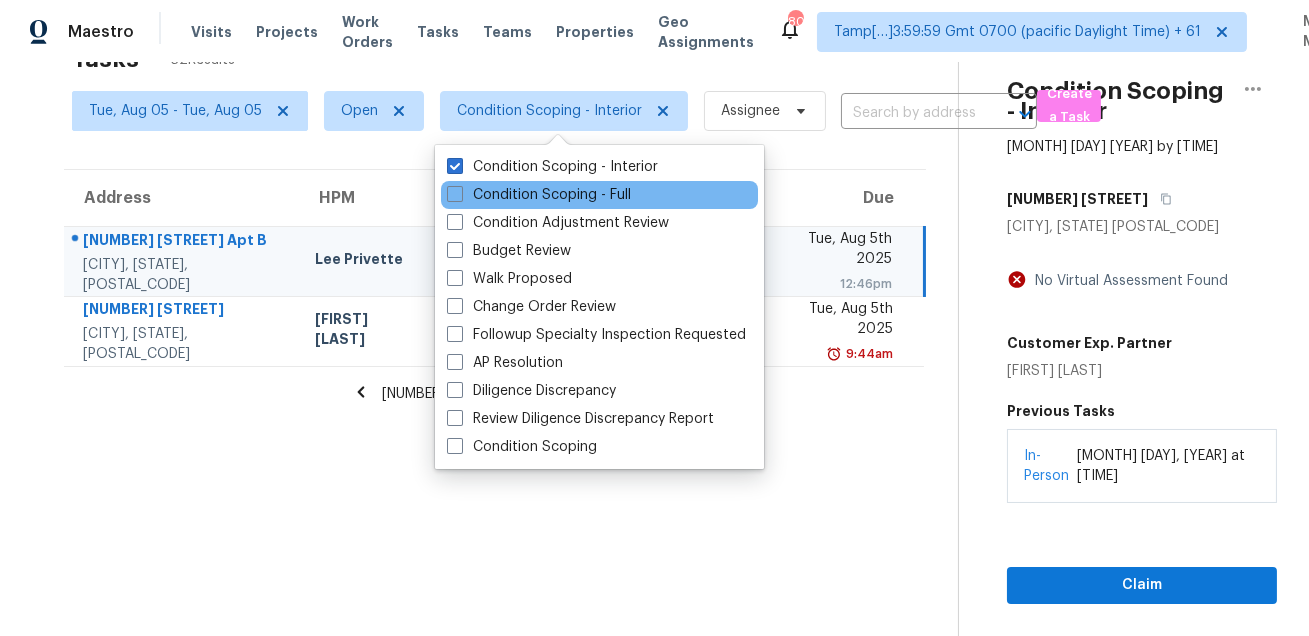click on "Condition Scoping - Full" at bounding box center [599, 195] 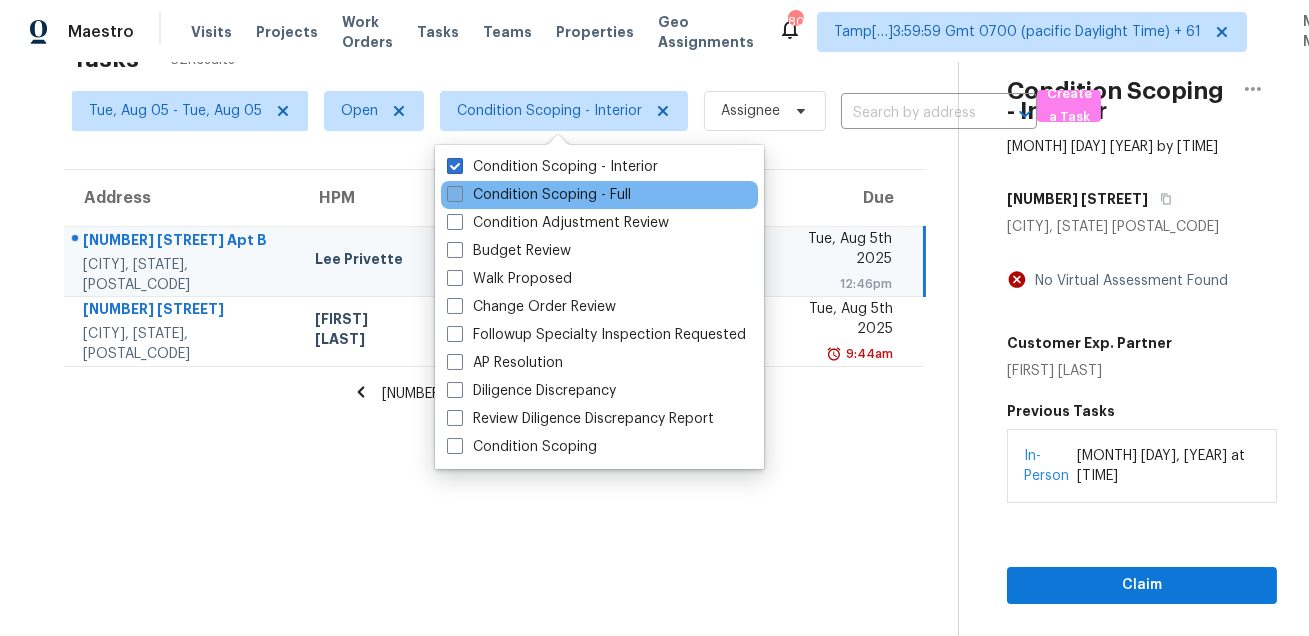 click on "Condition Scoping - Full" at bounding box center [539, 195] 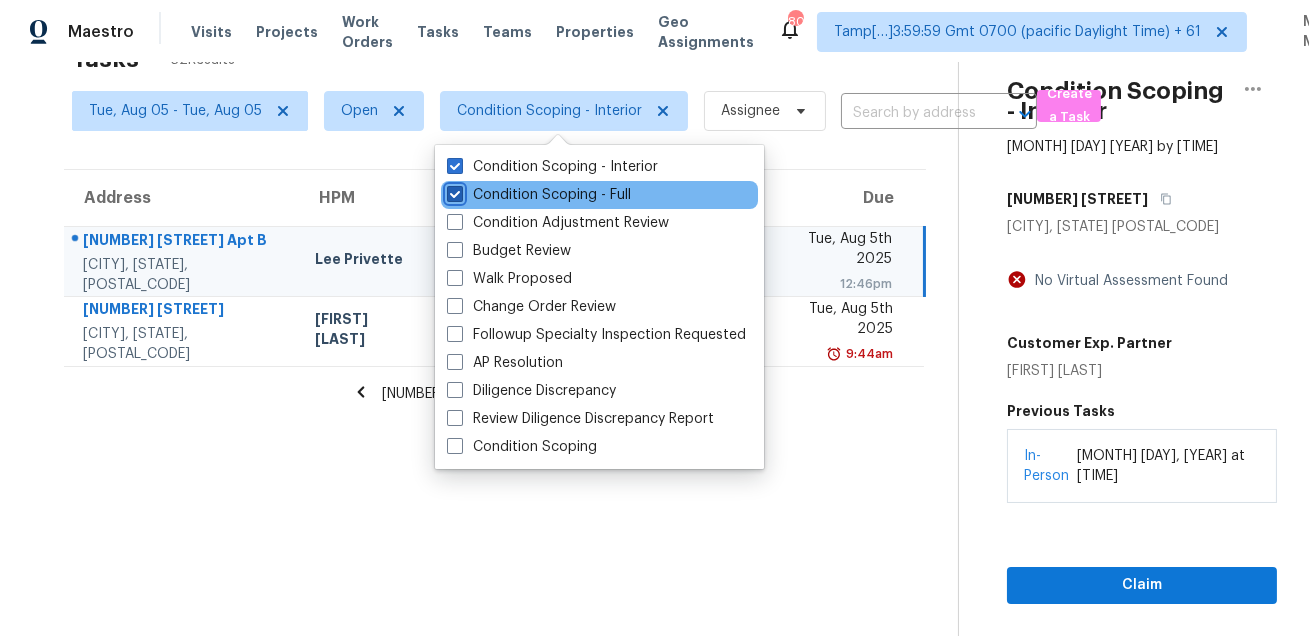 checkbox on "true" 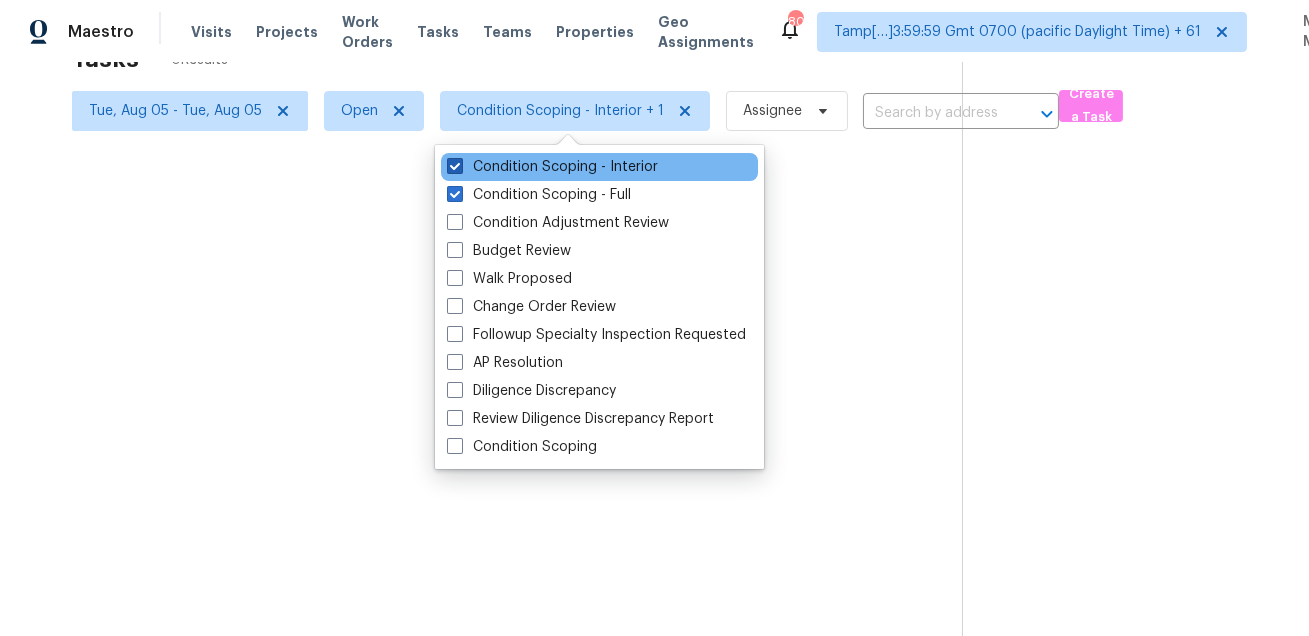 click on "Condition Scoping - Interior" at bounding box center (552, 167) 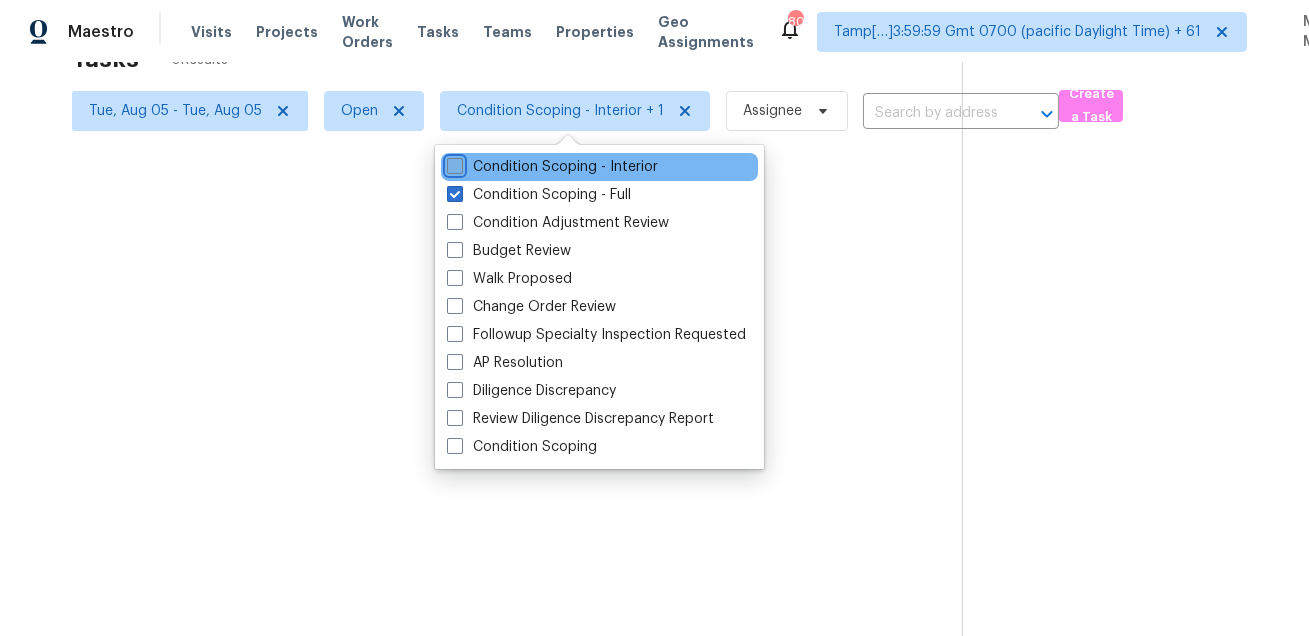 checkbox on "false" 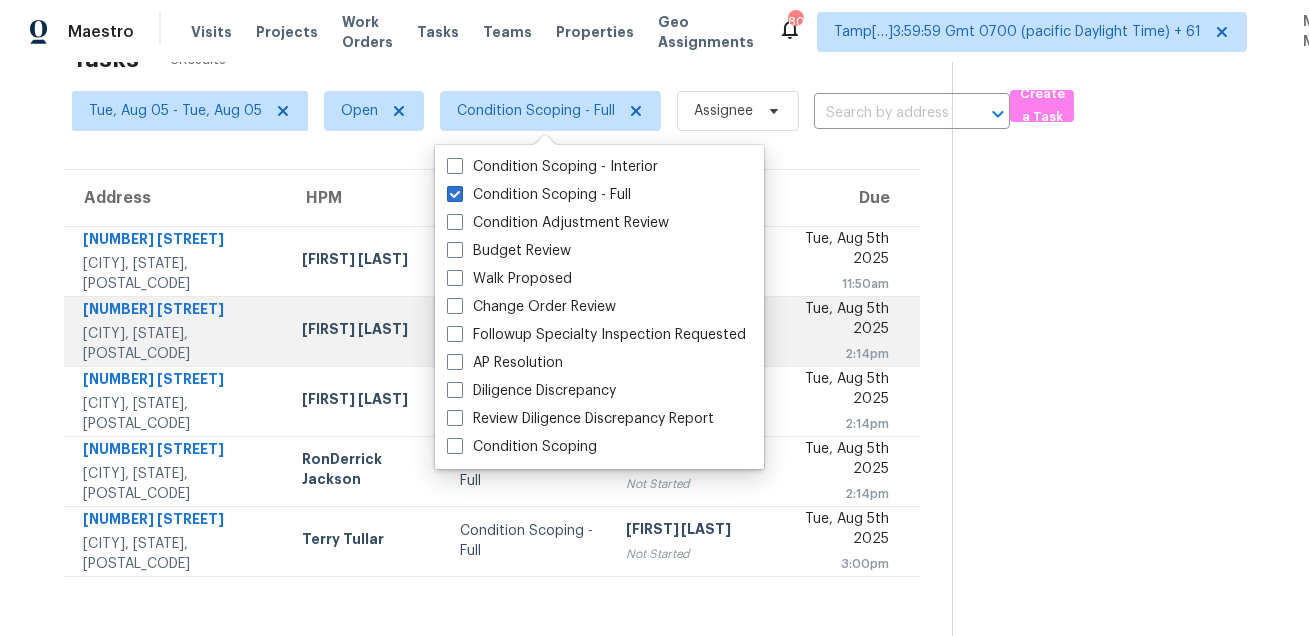 click on "Joshua Beatty" at bounding box center [365, 331] 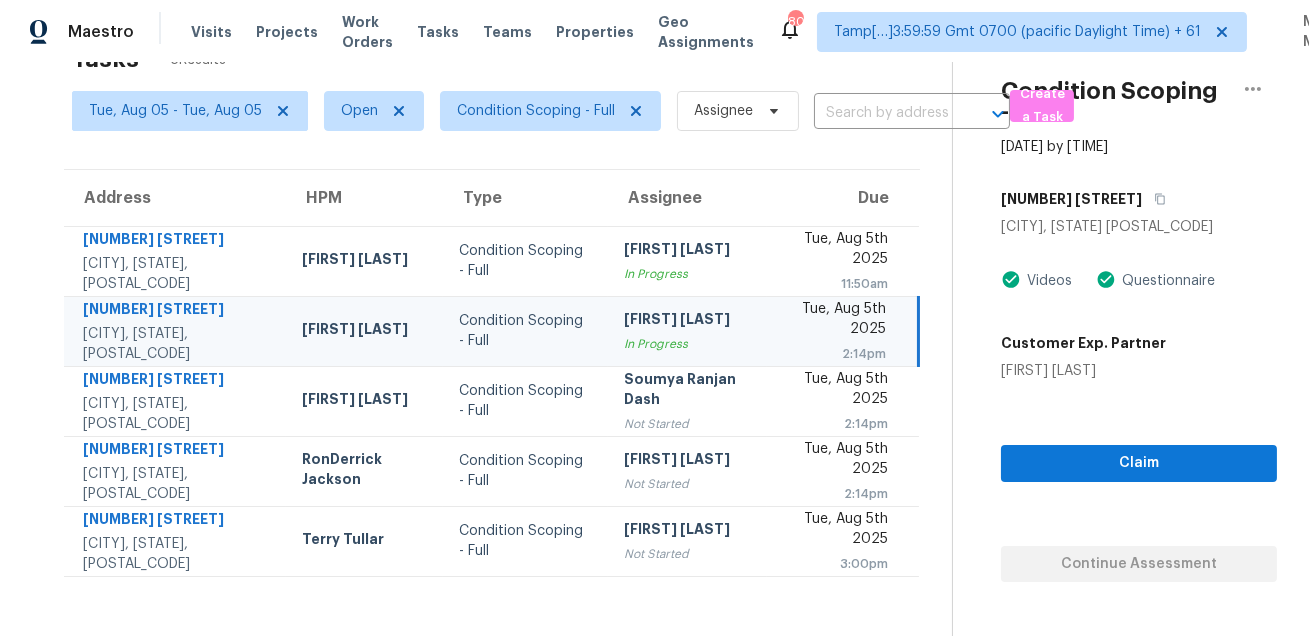 click on "Condition Scoping - Full Aug 5th 2025 by 2:14pm 3605 NE 57th St Kansas City, MO 64119 Videos Questionnaire Customer Exp. Partner Jess Young Claim Continue Assessment" at bounding box center [1115, 291] 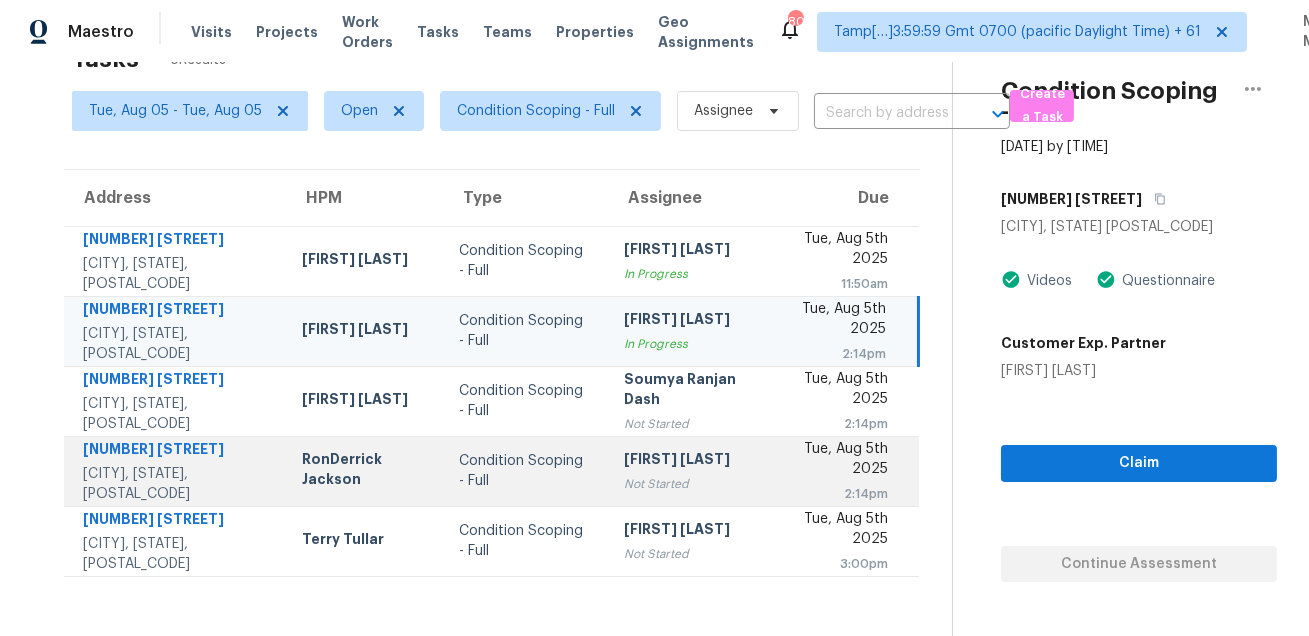 click on "2372 Bella Ct" at bounding box center (176, 451) 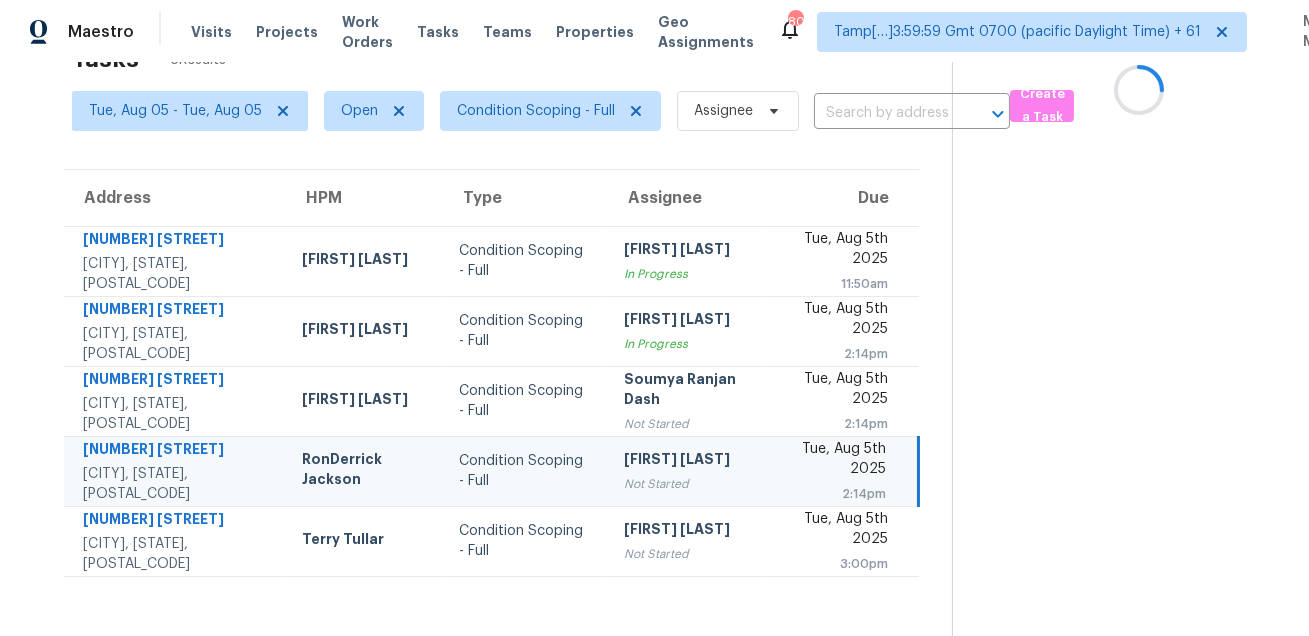click on "2372 Bella Ct" at bounding box center [176, 451] 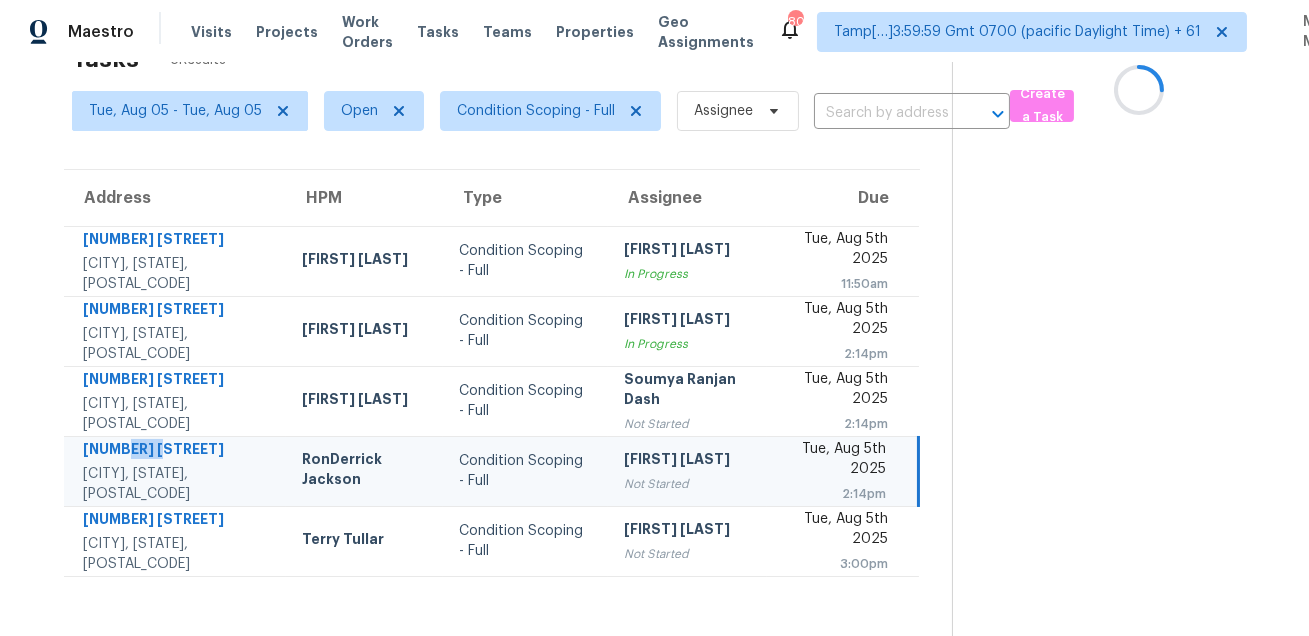 click on "2372 Bella Ct" at bounding box center (176, 451) 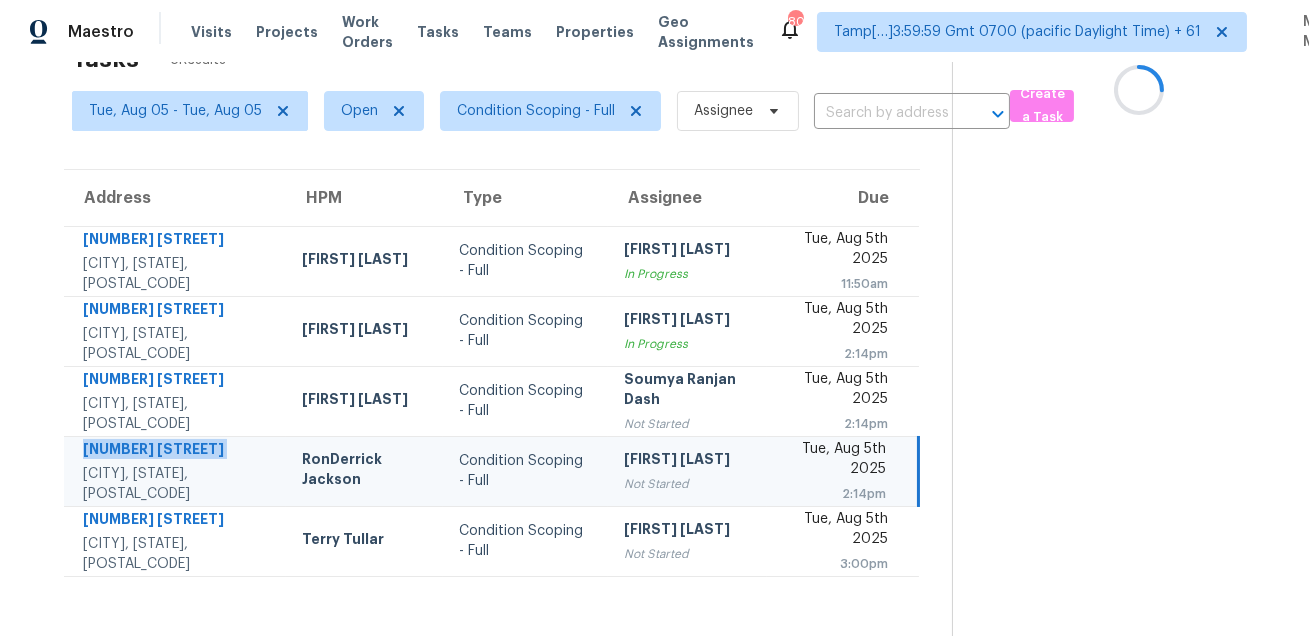 copy on "2372 Bella Ct" 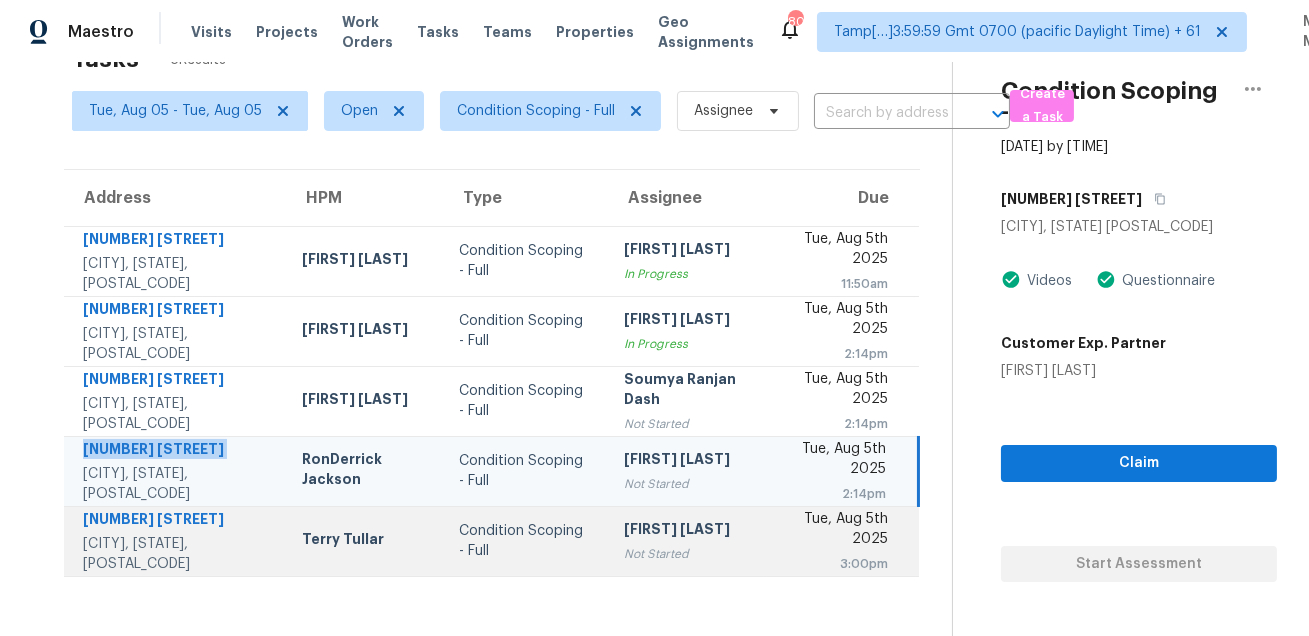 click on "4000 Landerwood Dr" at bounding box center [176, 521] 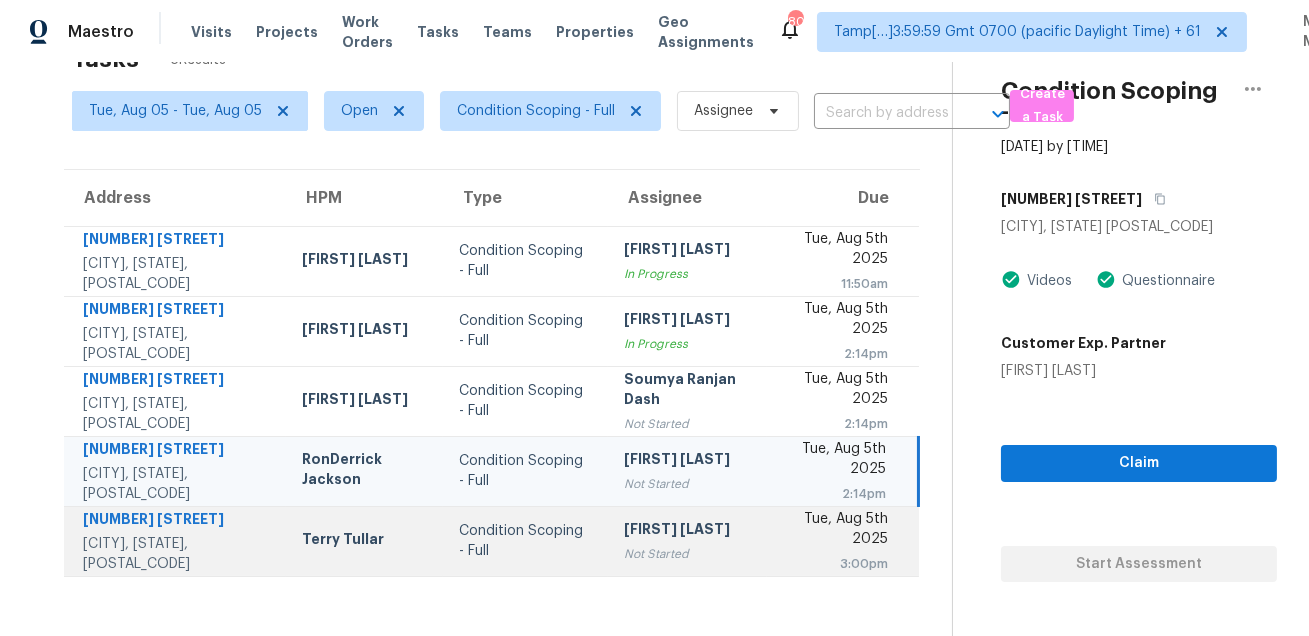 click on "4000 Landerwood Dr" at bounding box center [176, 521] 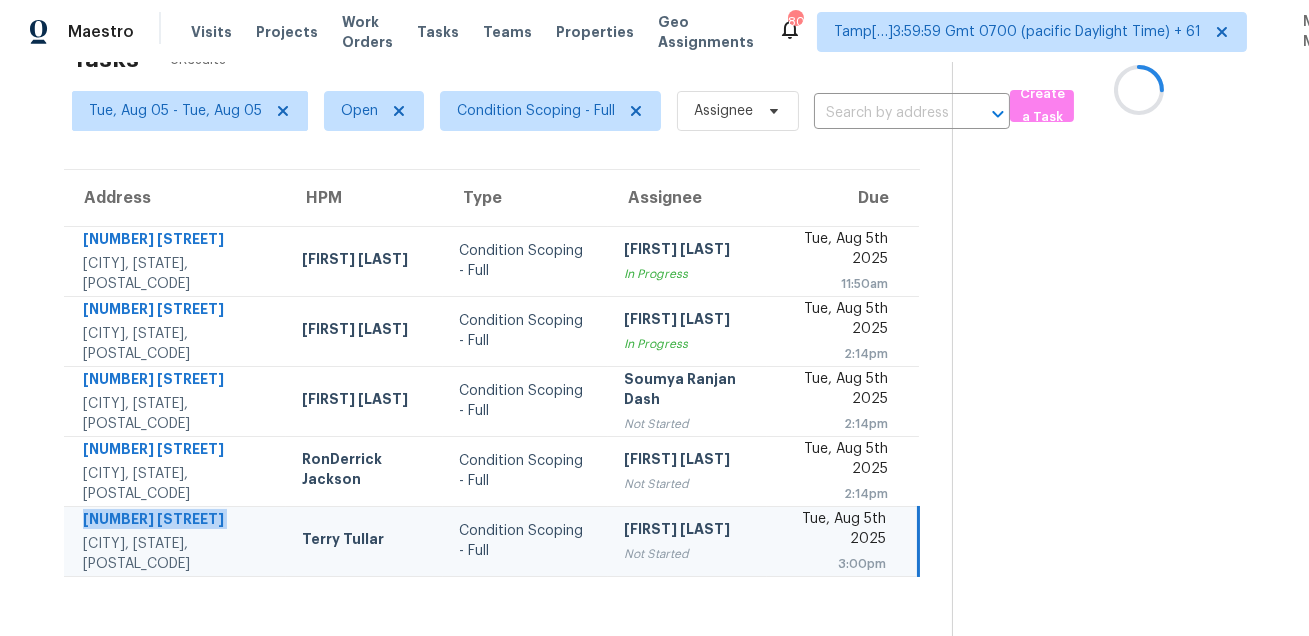 click on "4000 Landerwood Dr" at bounding box center (176, 521) 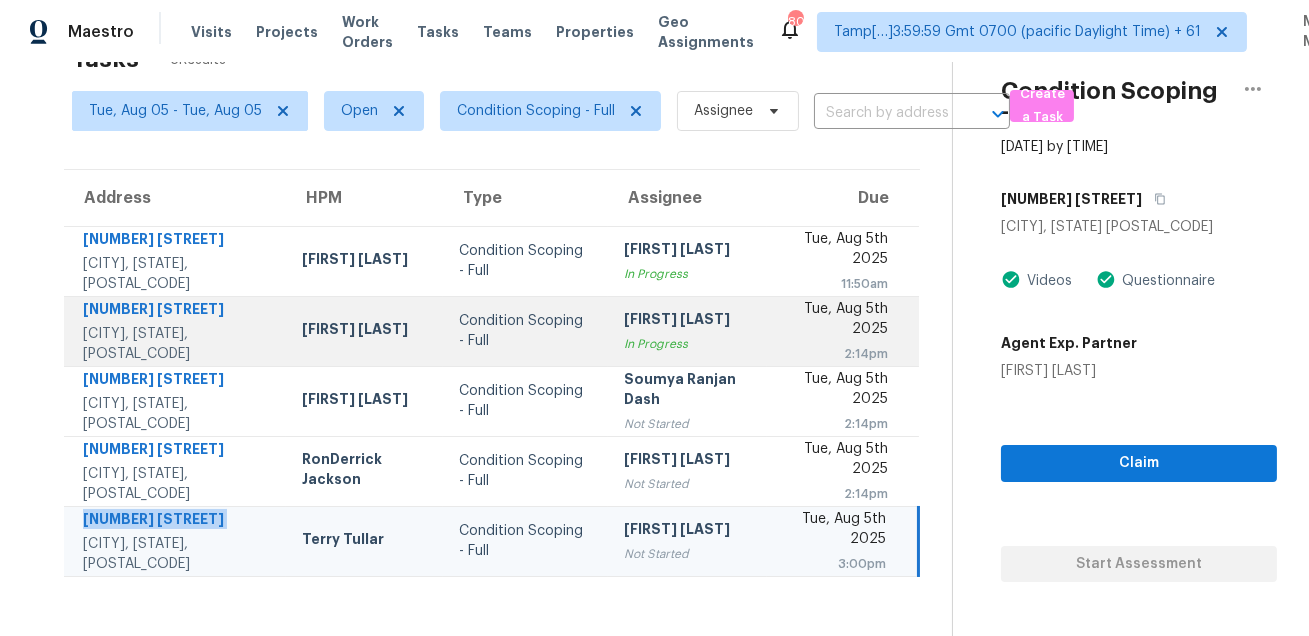 scroll, scrollTop: 0, scrollLeft: 0, axis: both 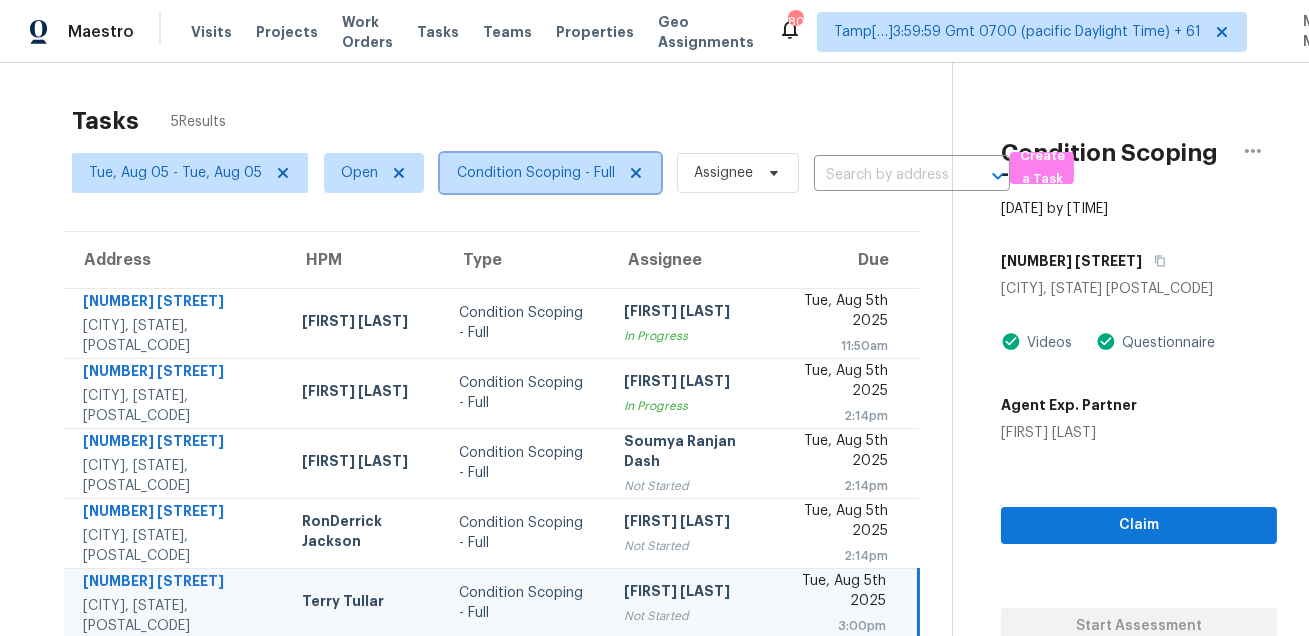 click on "Condition Scoping - Full" at bounding box center [536, 173] 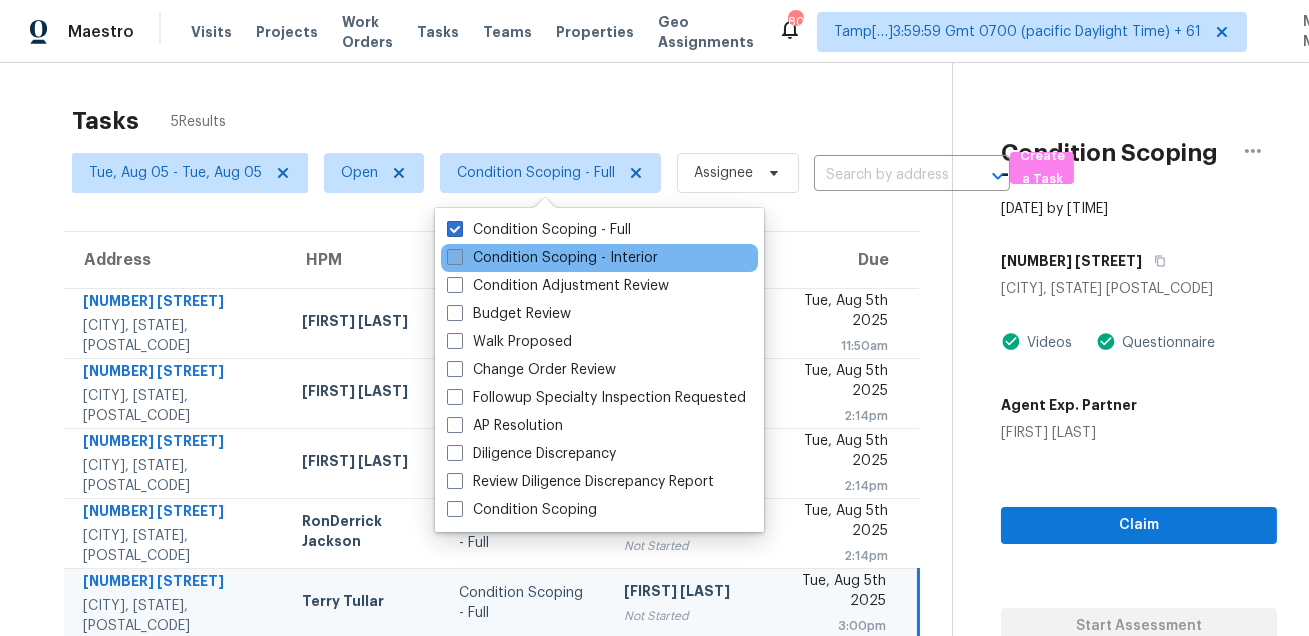 click on "Condition Scoping - Interior" at bounding box center (552, 258) 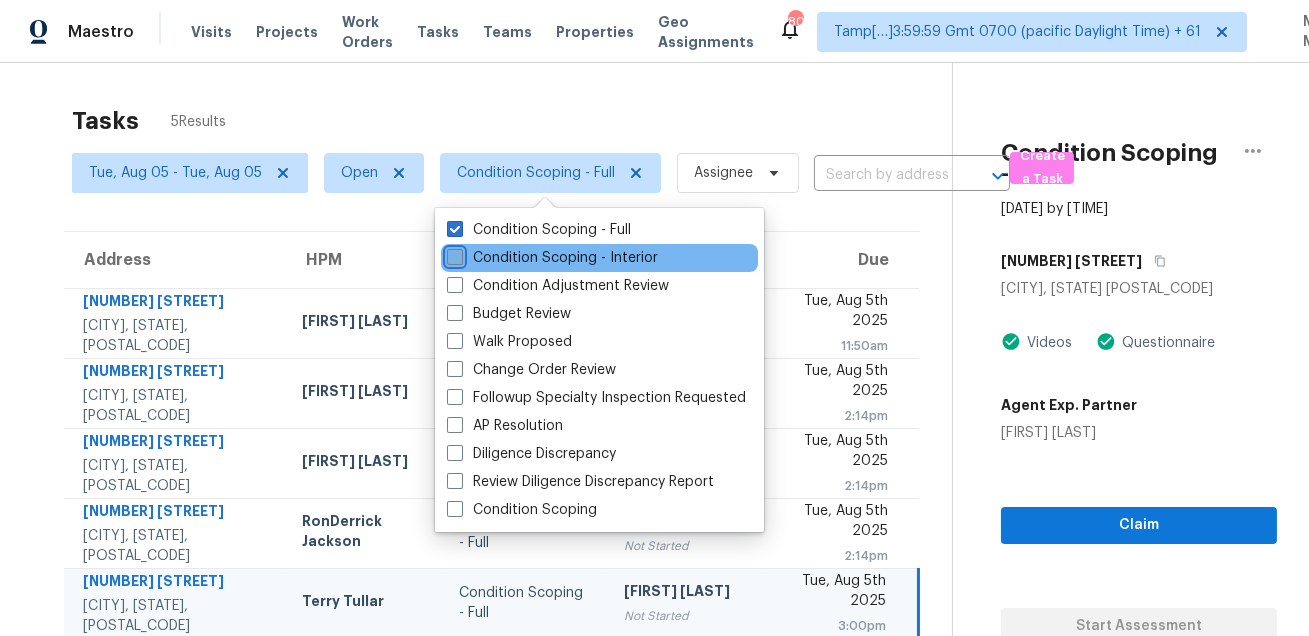 click on "Condition Scoping - Interior" at bounding box center [453, 254] 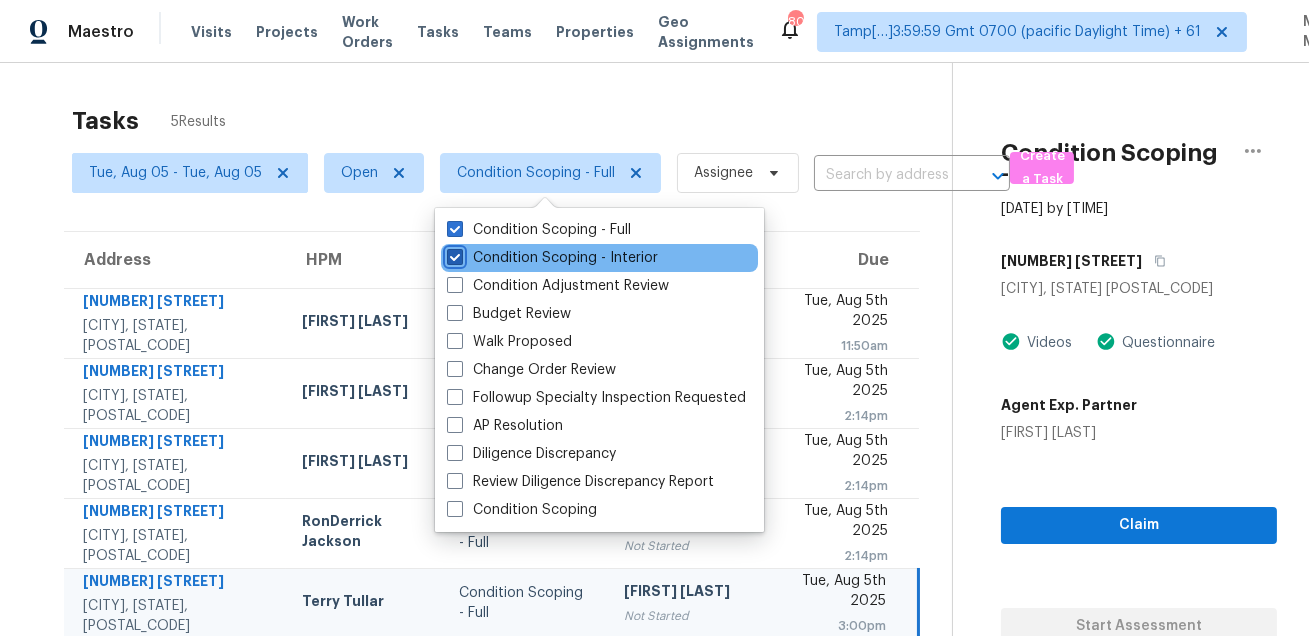 checkbox on "true" 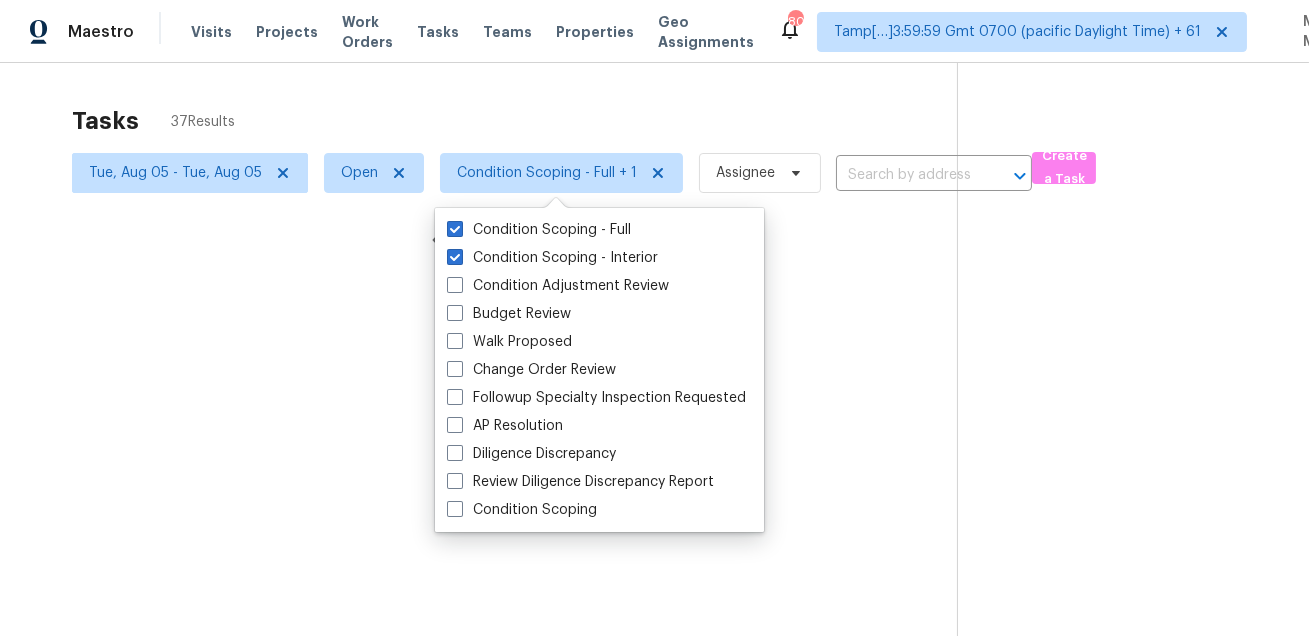 click at bounding box center (654, 318) 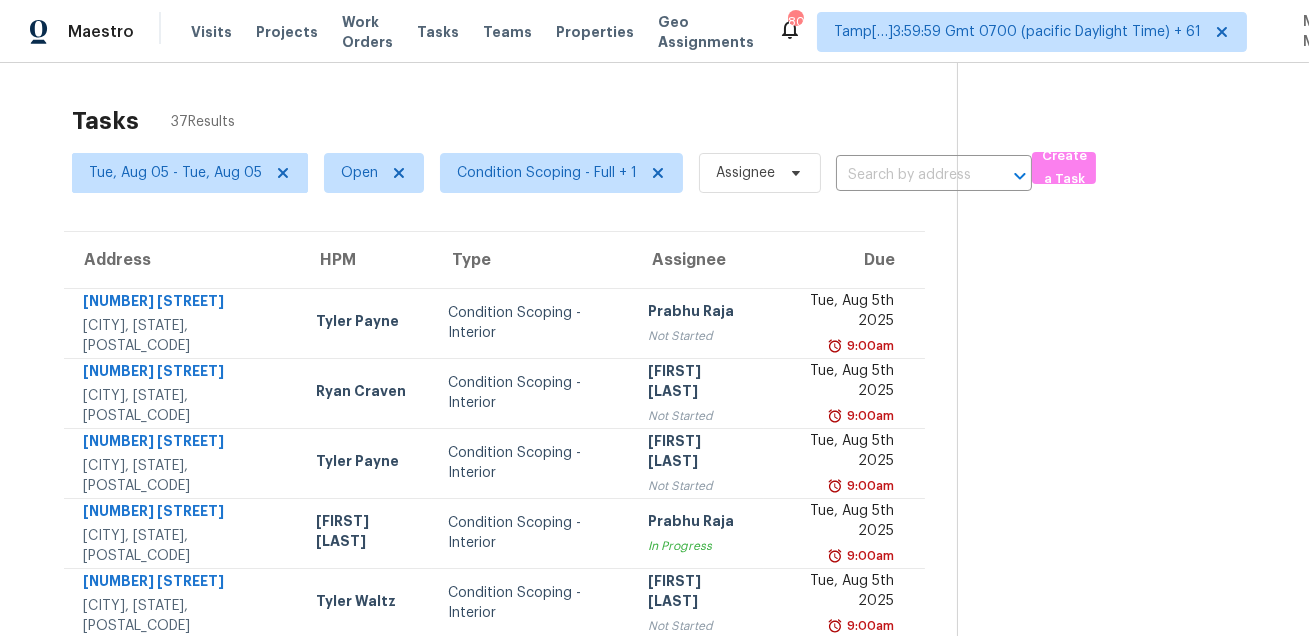 click on "Tasks 37  Results Tue, Aug 05 - Tue, Aug 05 Open Condition Scoping - Full + 1 Assignee ​ Create a Task Address HPM Type Assignee Due 202 Hickory Nut Ln   Canton, GA, 30115 Tyler Payne Condition Scoping - Interior Prabhu Raja Not Started Tue, Aug 5th 2025 9:00am 7426 Sparkleberry Dr   Indian Trail, NC, 28079 Ryan Craven Condition Scoping - Interior Salma Ansari Not Started Tue, Aug 5th 2025 9:00am 4141 Wisconsin Dr   Atlanta, GA, 30338 Tyler Payne Condition Scoping - Interior Ranjith Kumar P Not Started Tue, Aug 5th 2025 9:00am 463 Navahoe St   Detroit, MI, 48215 Diana Brink Condition Scoping - Interior Prabhu Raja In Progress Tue, Aug 5th 2025 9:00am 10018 Berrypatch Ln   Tomball, TX, 77375 Tyler Waltz Condition Scoping - Interior Salma Ansari Not Started Tue, Aug 5th 2025 9:00am 1424 S 120th Dr   Avondale, AZ, 85323 Nick Pulliam Condition Scoping - Interior Ranjith Kumar P In Progress Tue, Aug 5th 2025 9:00am 280 Hoglen Dr   Covington, GA, 30016 Wesley Brooks Condition Scoping - Interior Prabhu Raja 9:00am" at bounding box center (654, 552) 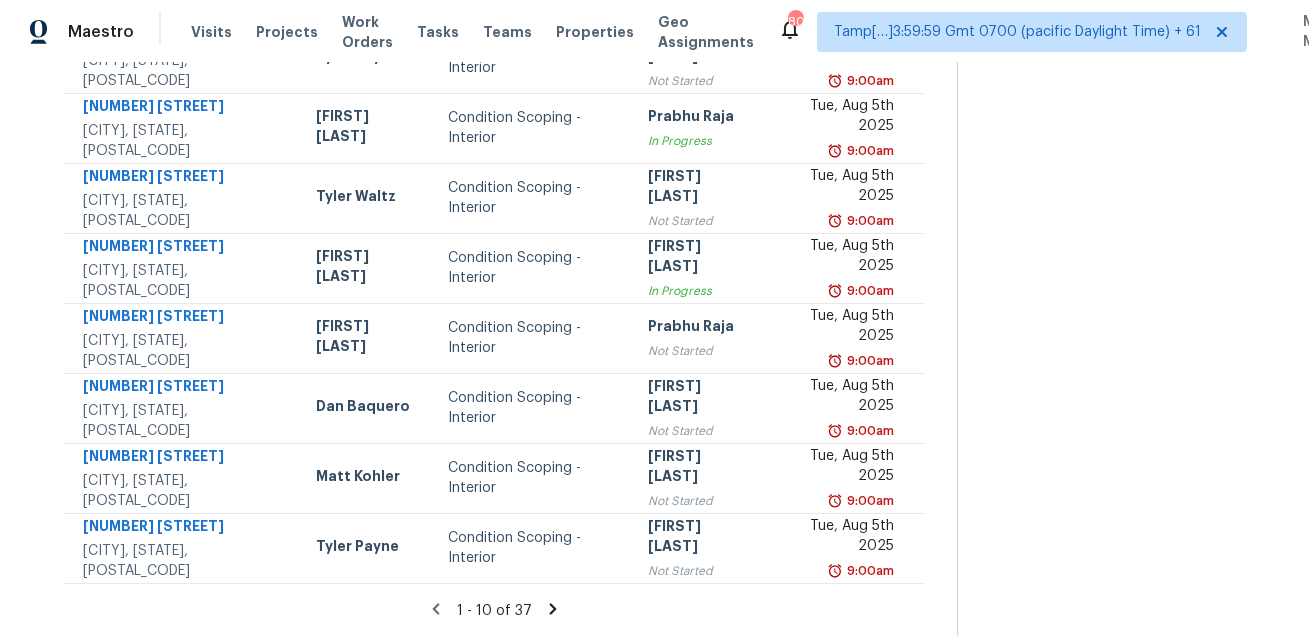 scroll, scrollTop: 65, scrollLeft: 0, axis: vertical 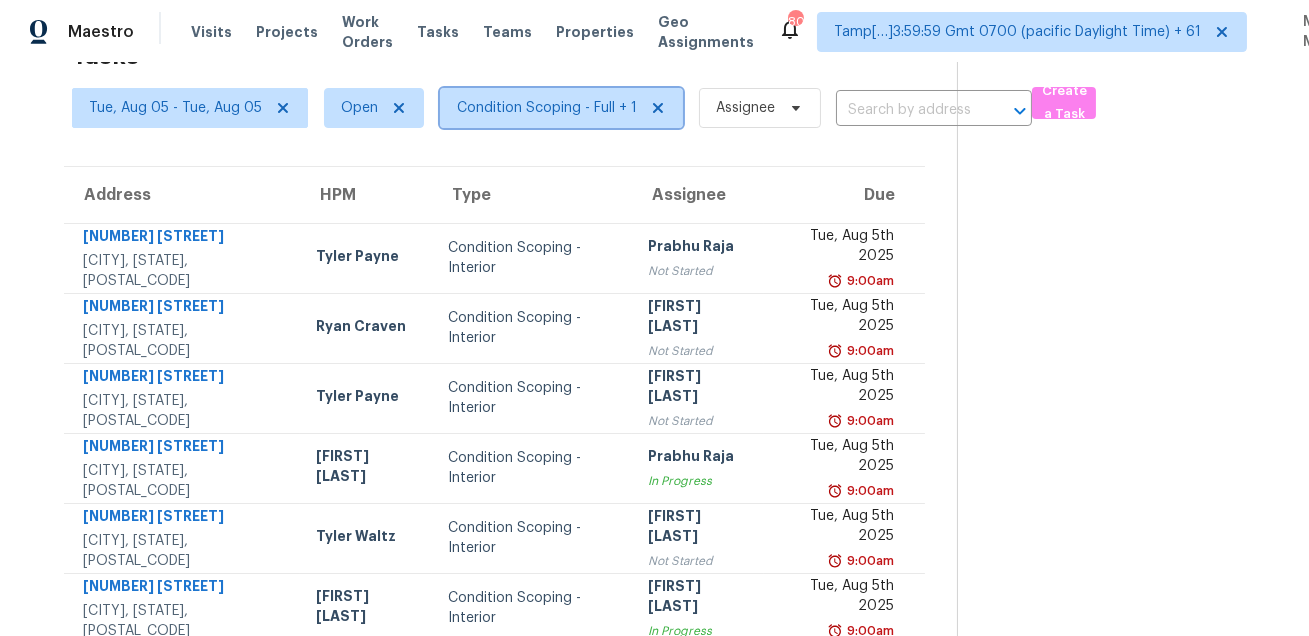 click on "Condition Scoping - Full + 1" at bounding box center (547, 108) 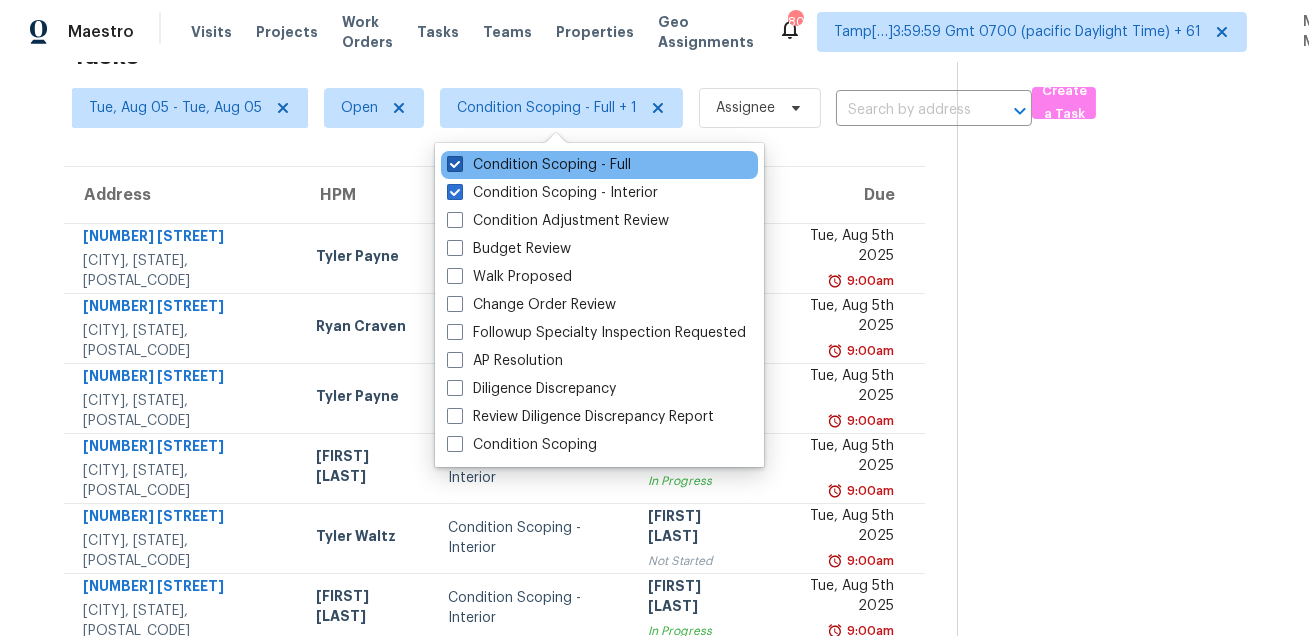 click on "Condition Scoping - Full" at bounding box center [539, 165] 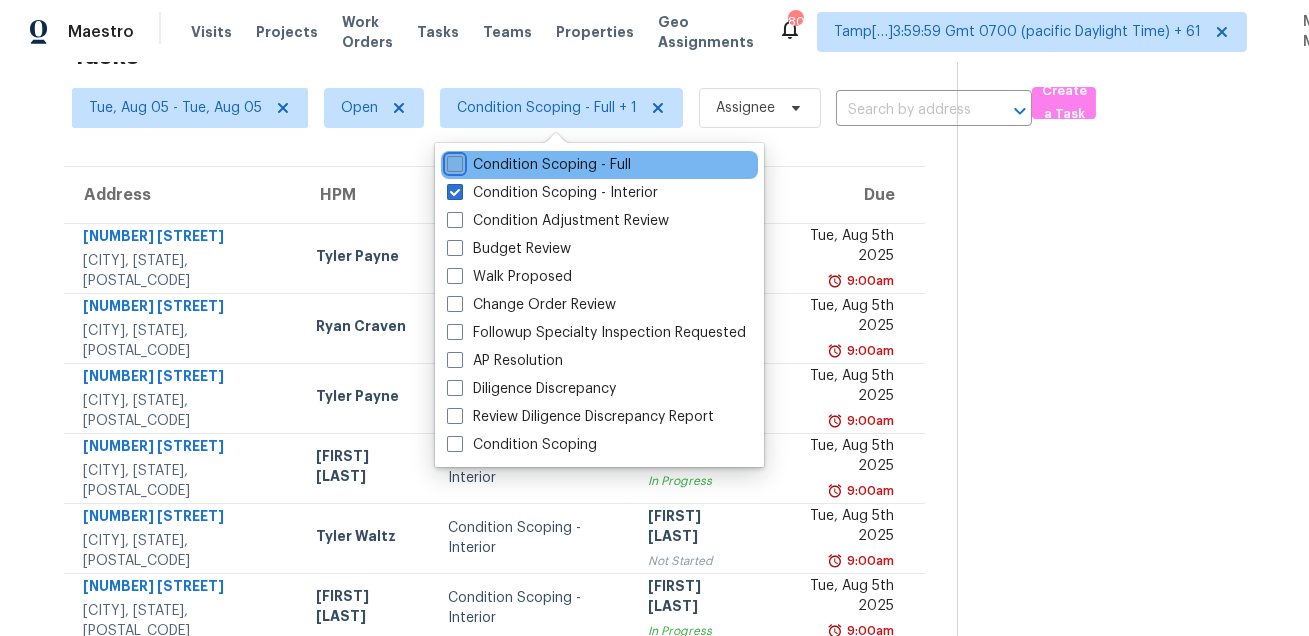 checkbox on "false" 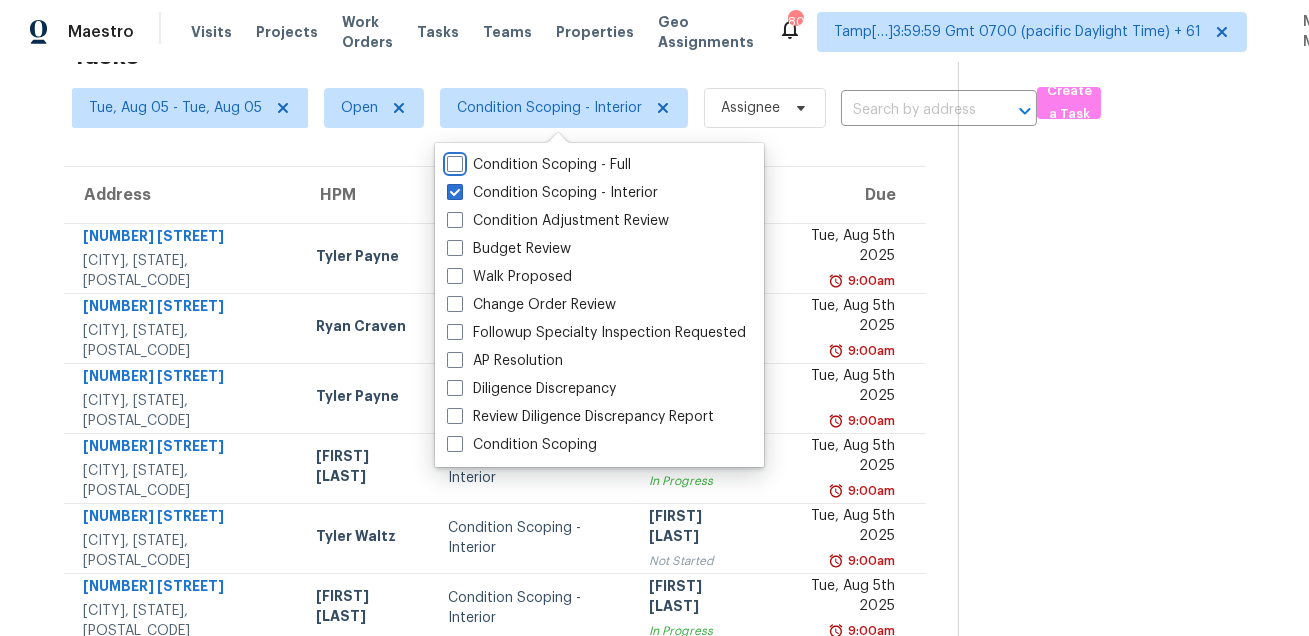 scroll, scrollTop: 0, scrollLeft: 0, axis: both 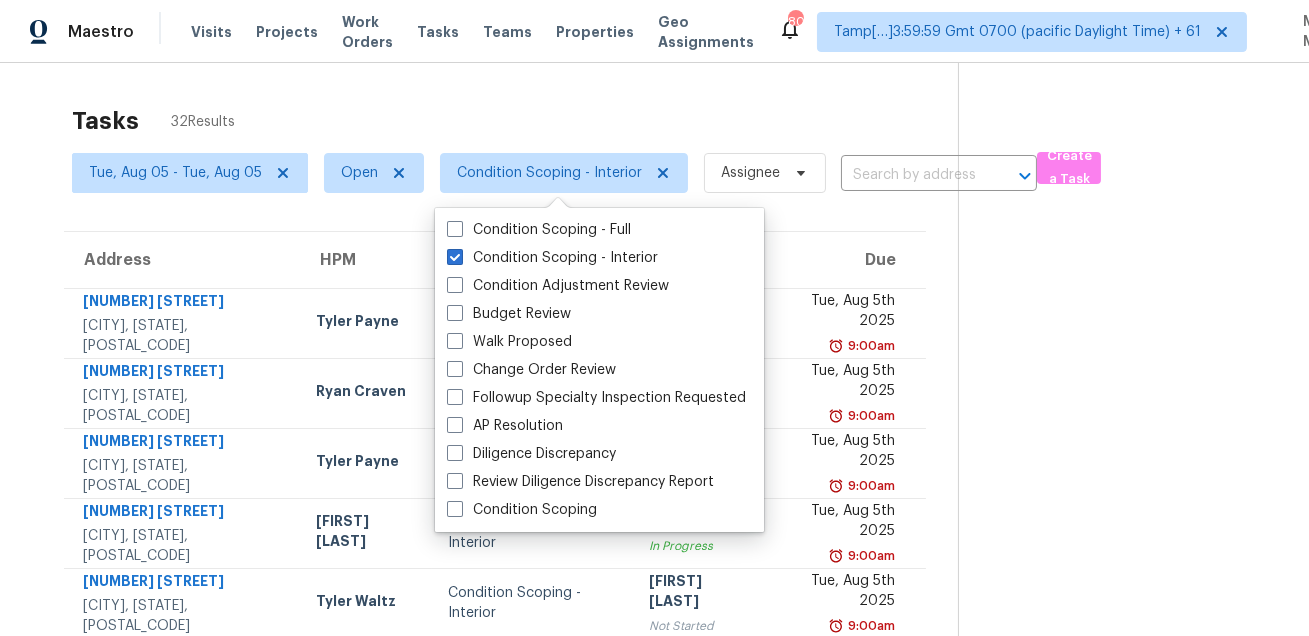 click on "Tasks 32  Results" at bounding box center [515, 121] 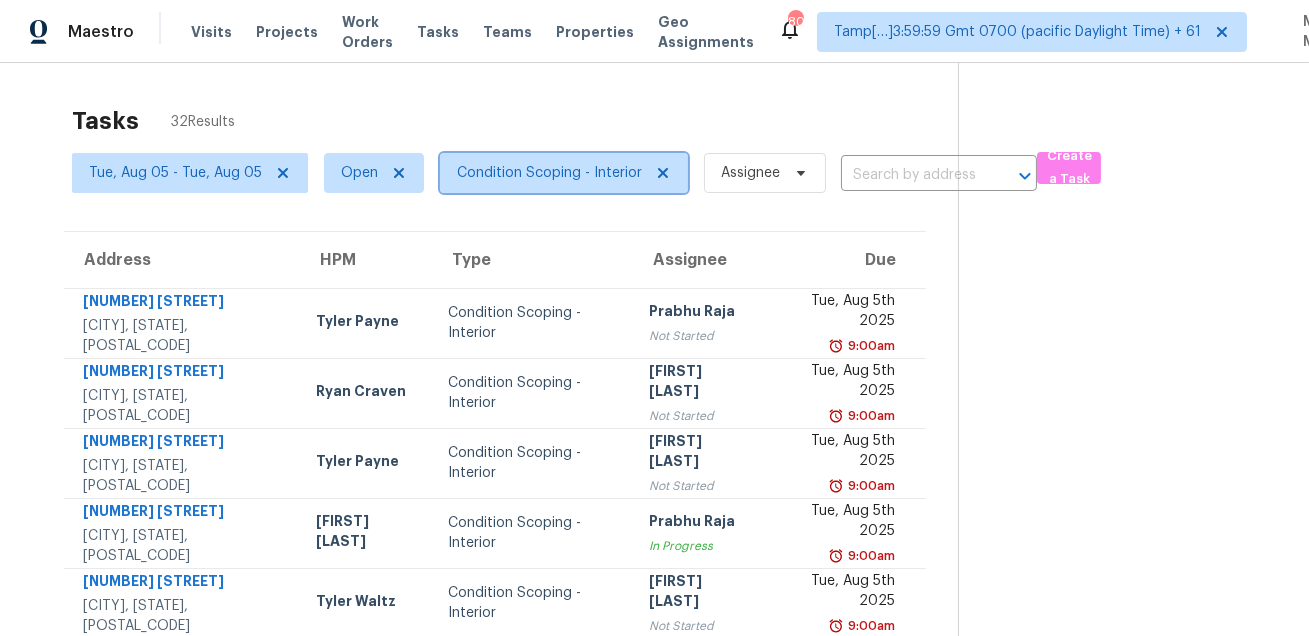 click on "Condition Scoping - Interior" at bounding box center [549, 173] 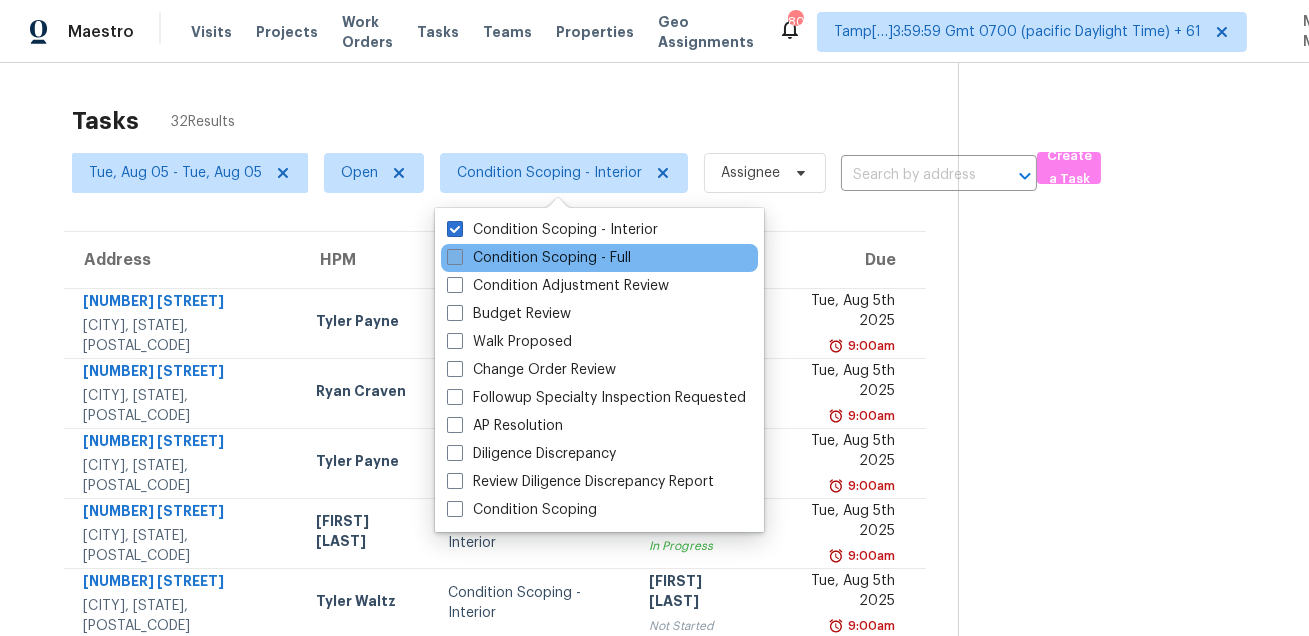click on "Condition Scoping - Full" at bounding box center [539, 258] 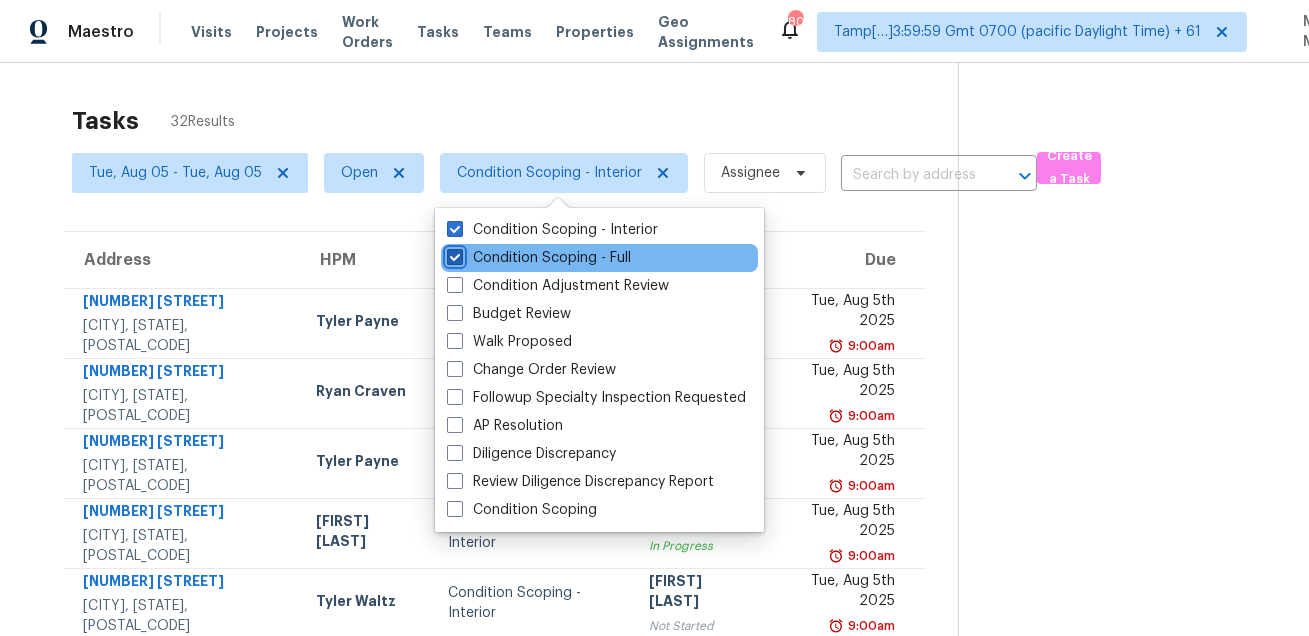 checkbox on "true" 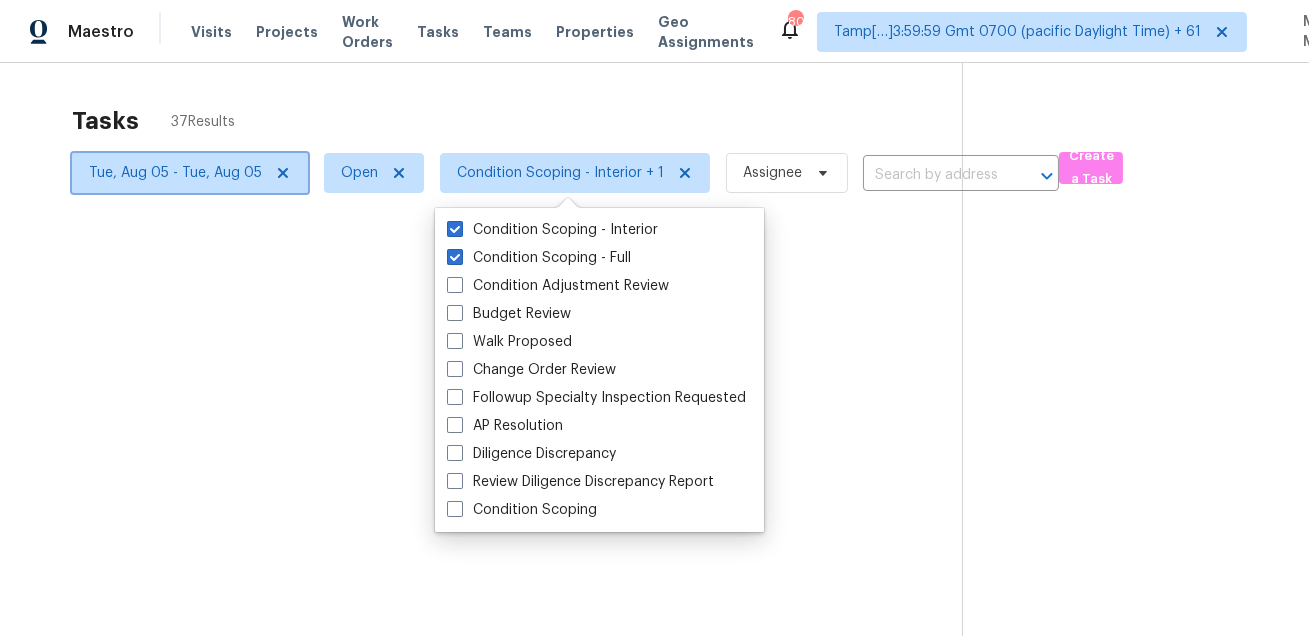 click on "Tue, Aug 05 - Tue, Aug 05" at bounding box center (175, 173) 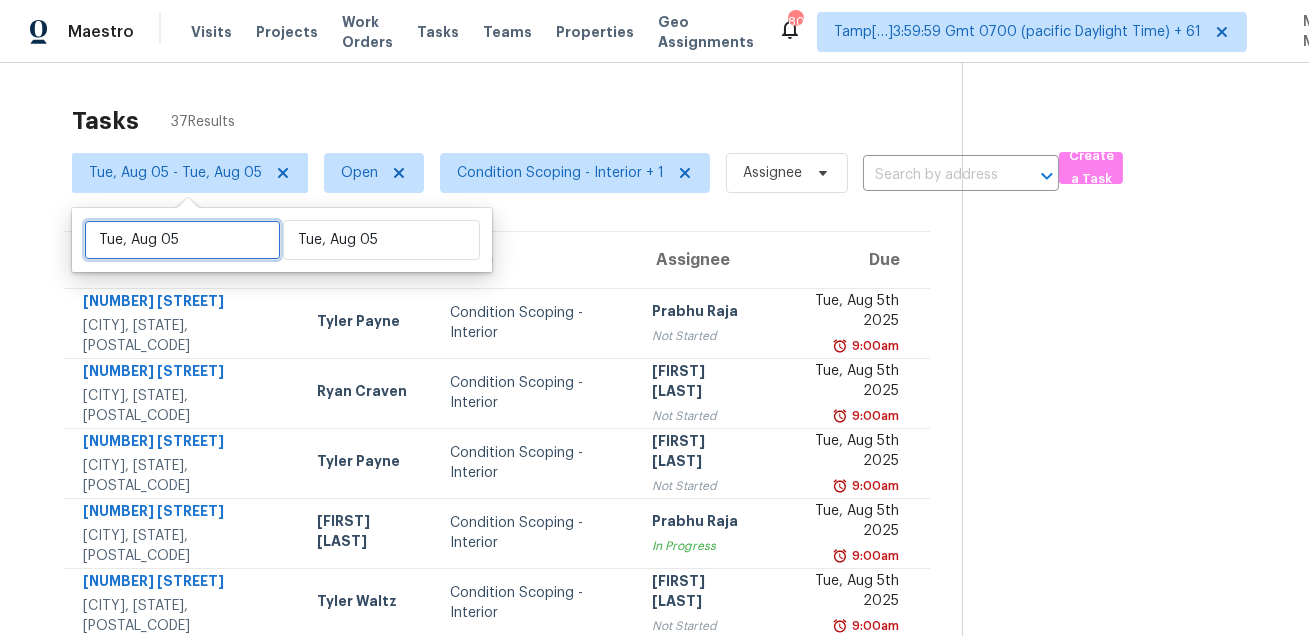 click on "Tue, Aug 05" at bounding box center [182, 240] 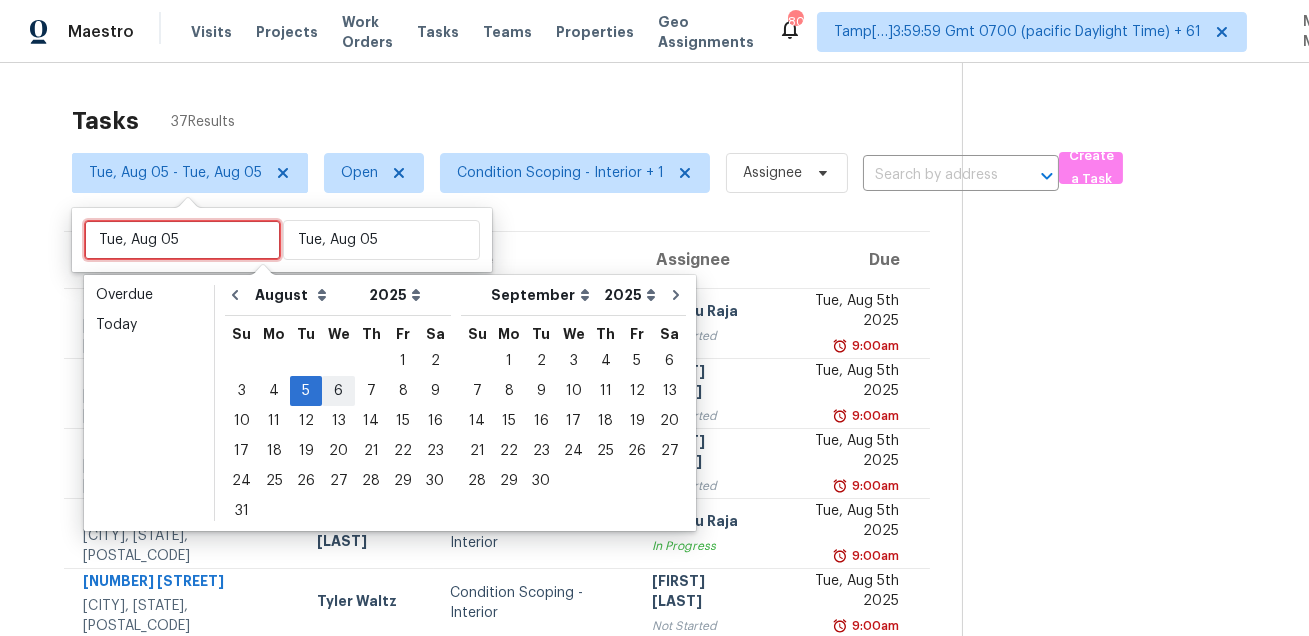 type on "Wed, Aug 06" 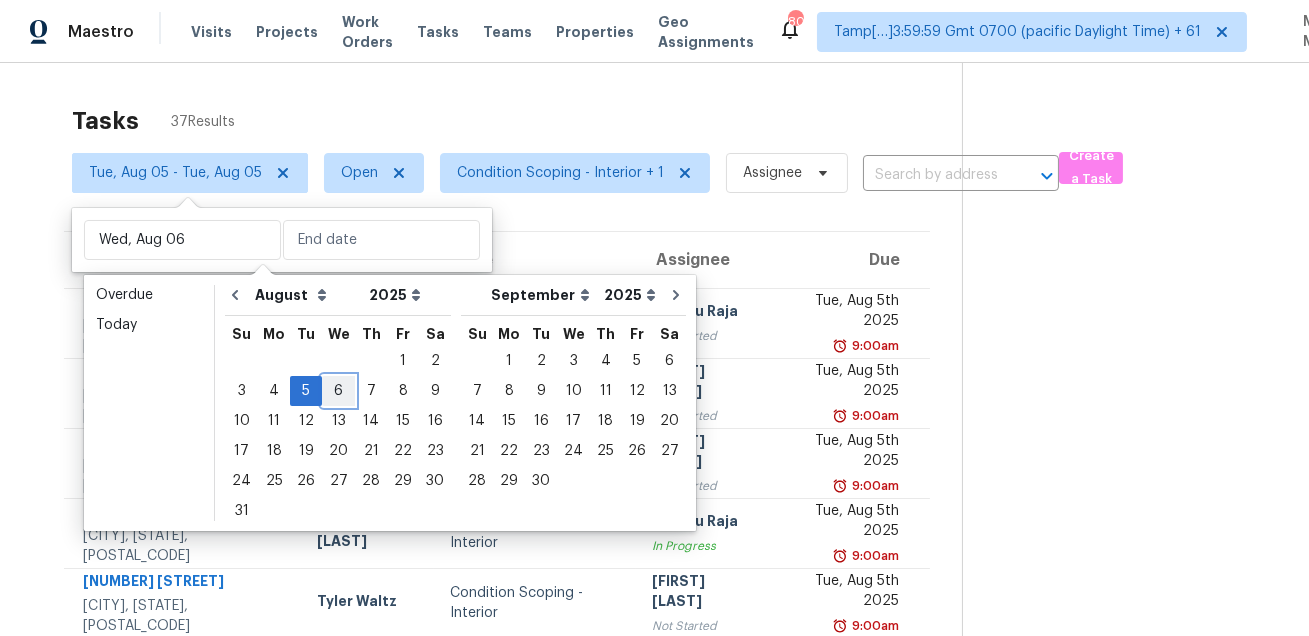 click on "6" at bounding box center (338, 391) 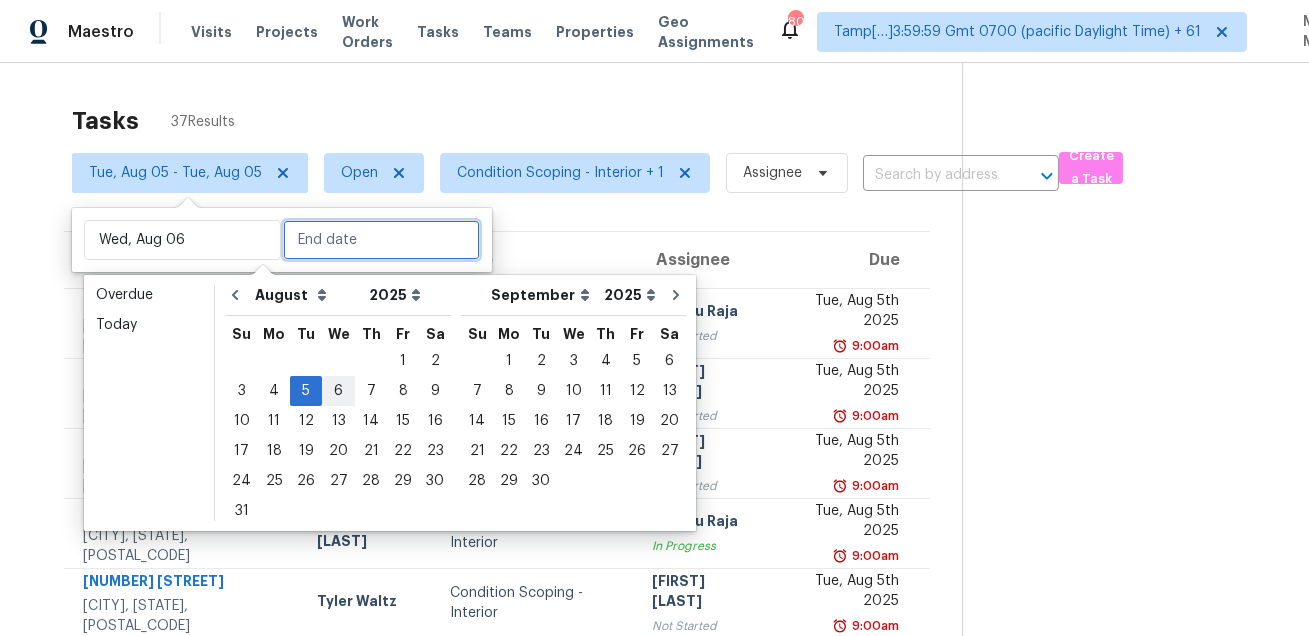 type on "Wed, Aug 06" 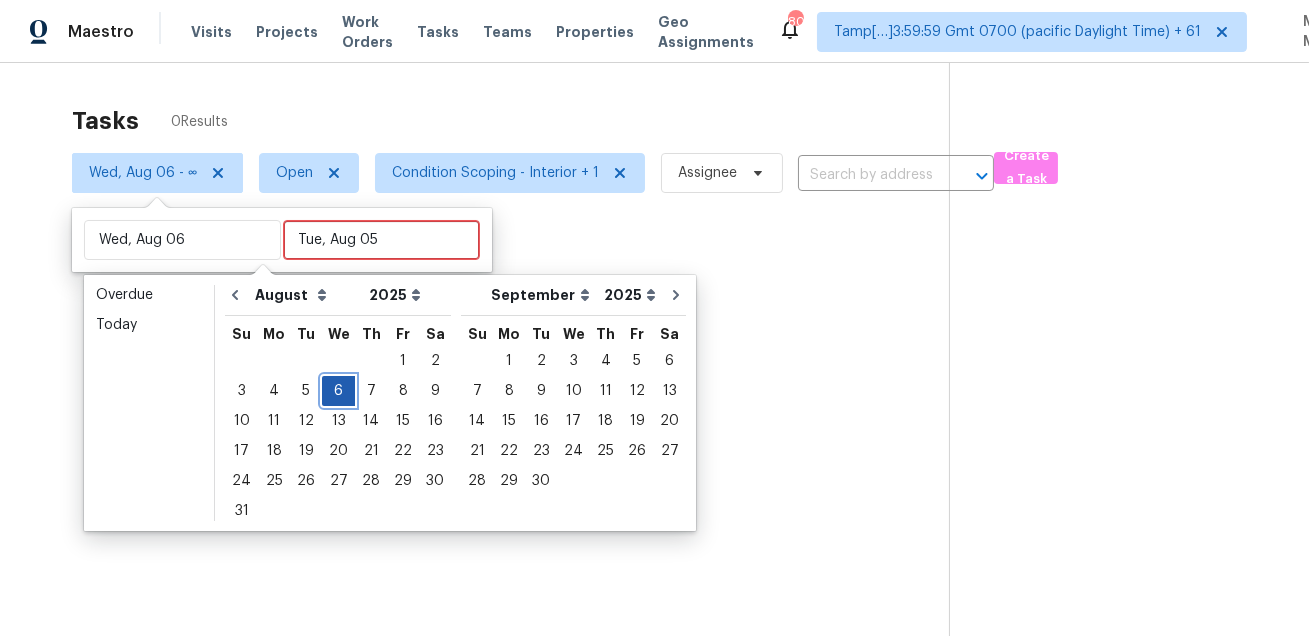 click on "6" at bounding box center [338, 391] 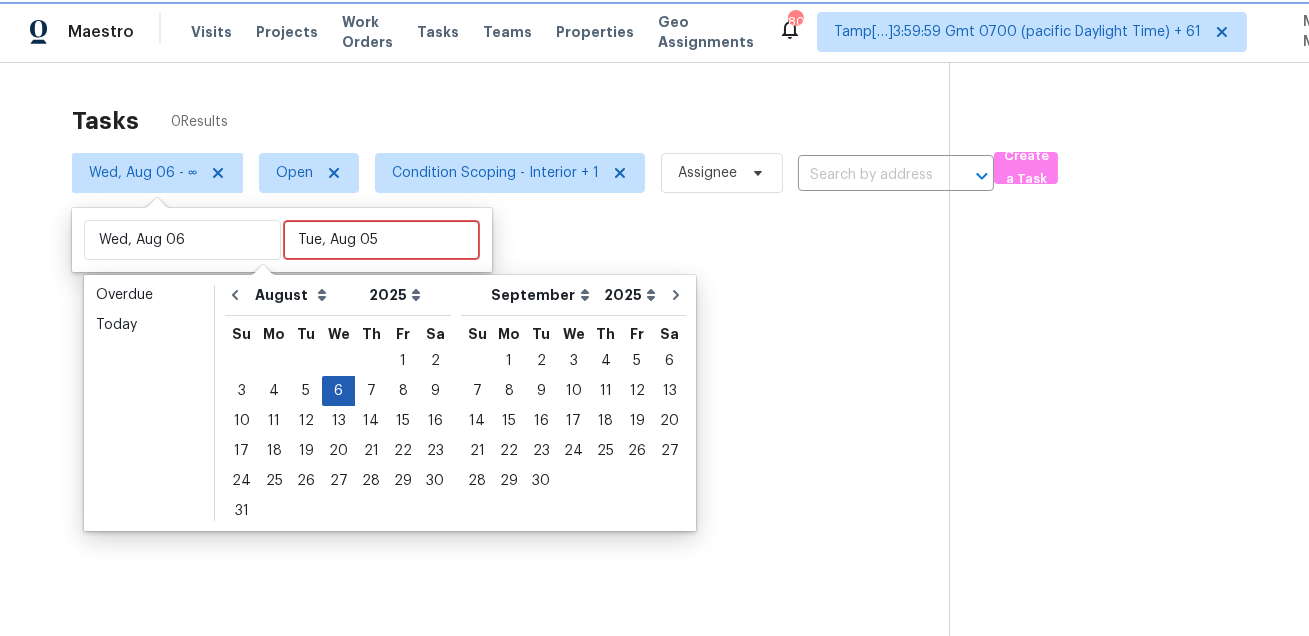 type on "Wed, Aug 06" 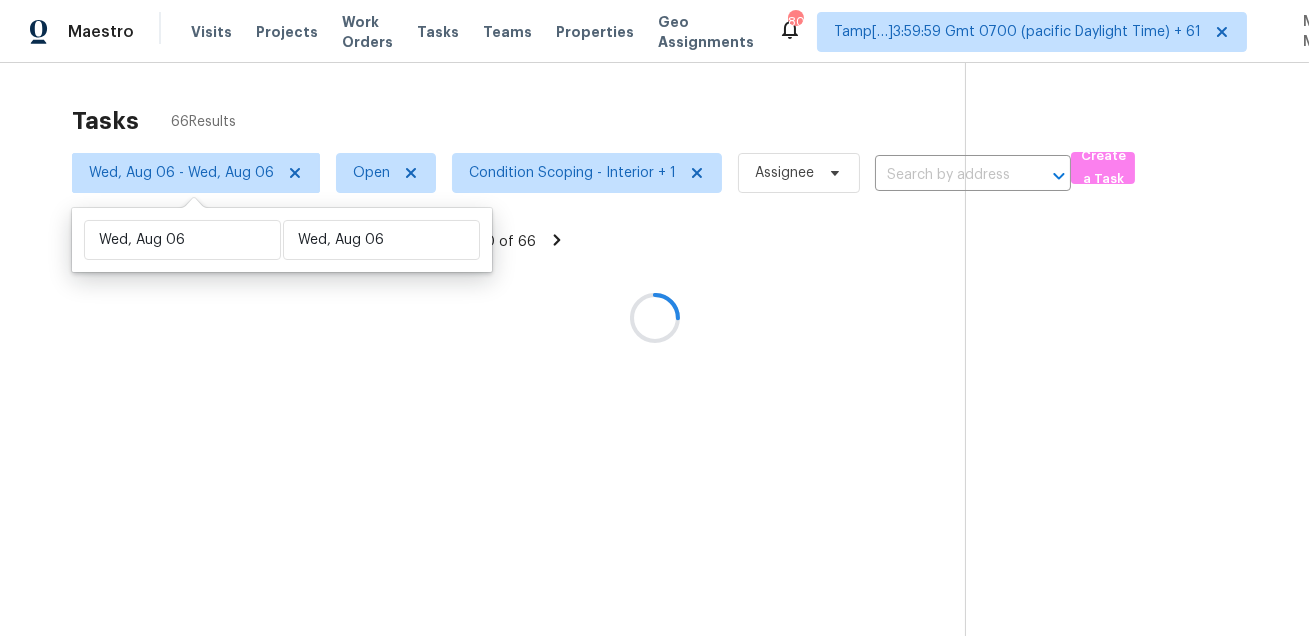 click at bounding box center (654, 318) 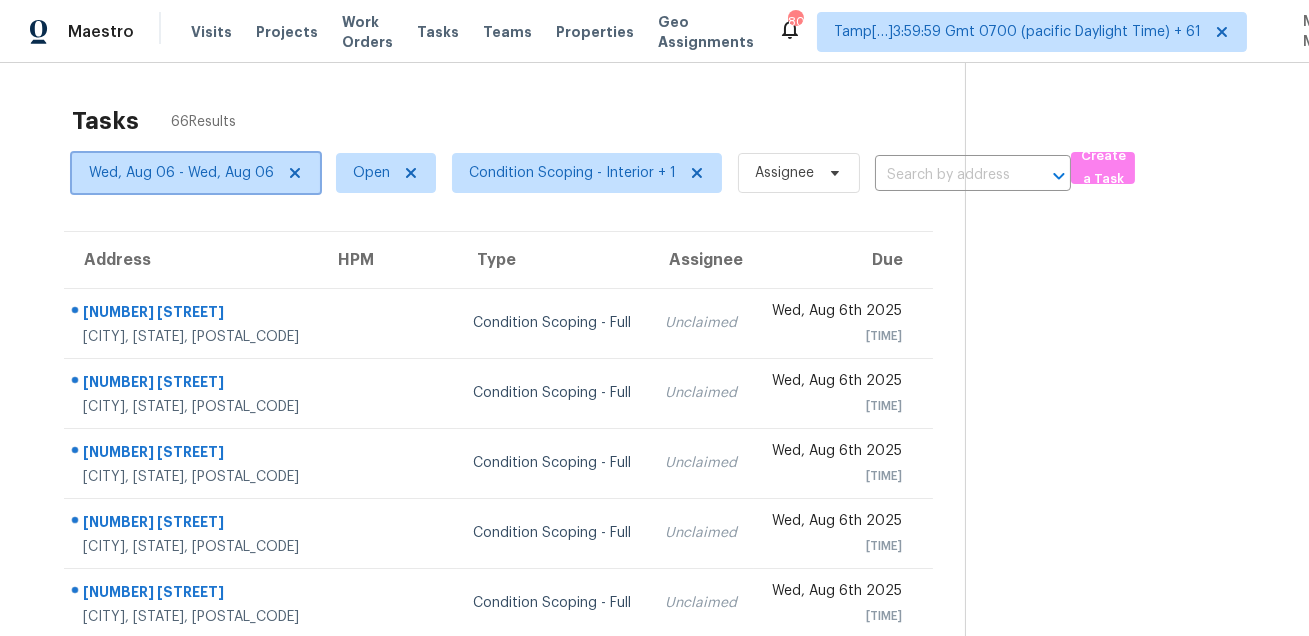 click on "Wed, Aug 06 - Wed, Aug 06" at bounding box center (181, 173) 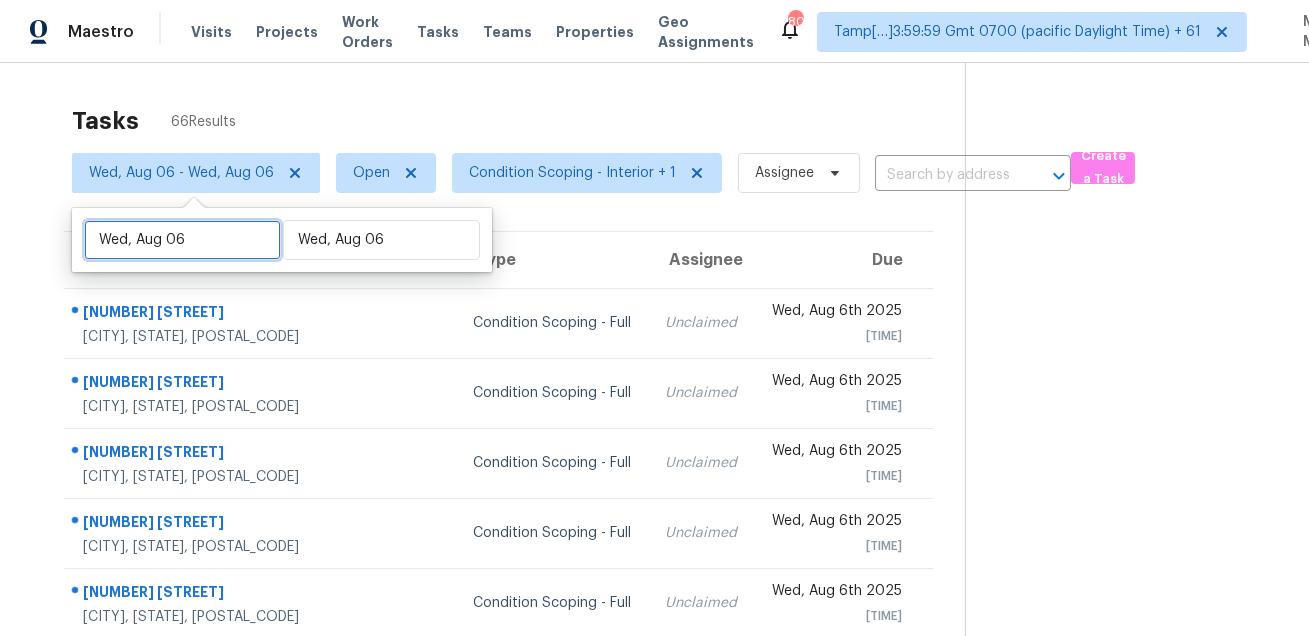 click on "Wed, Aug 06" at bounding box center (182, 240) 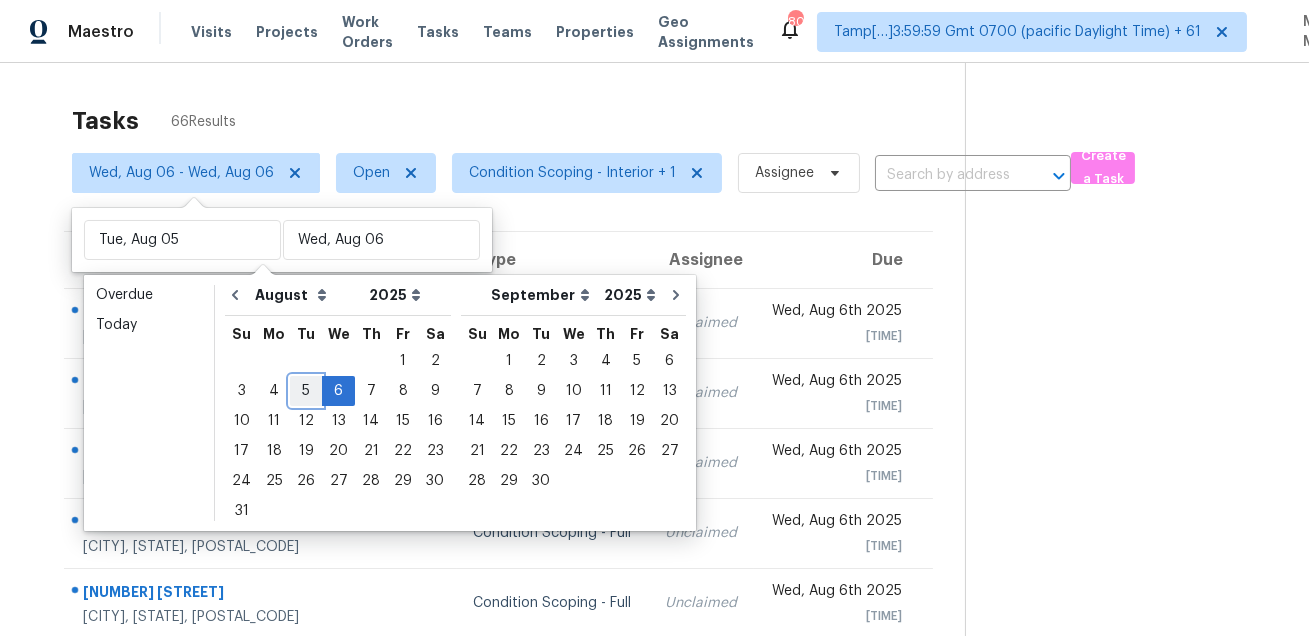 click on "5" at bounding box center [306, 391] 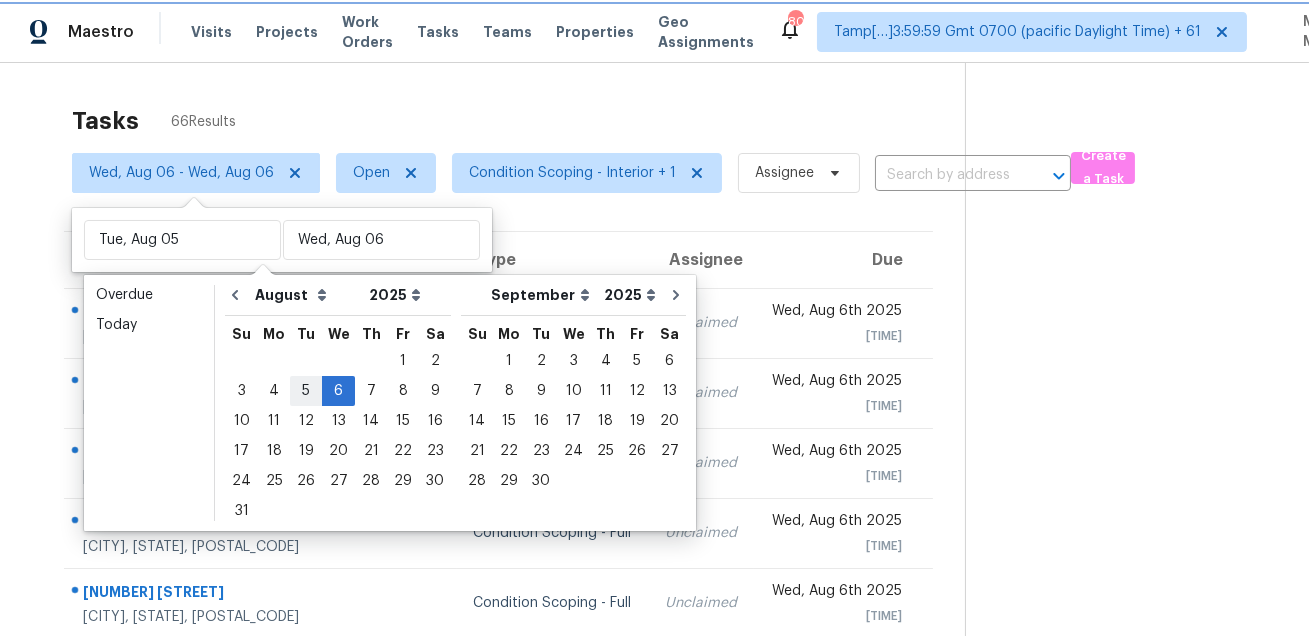 type on "Tue, Aug 05" 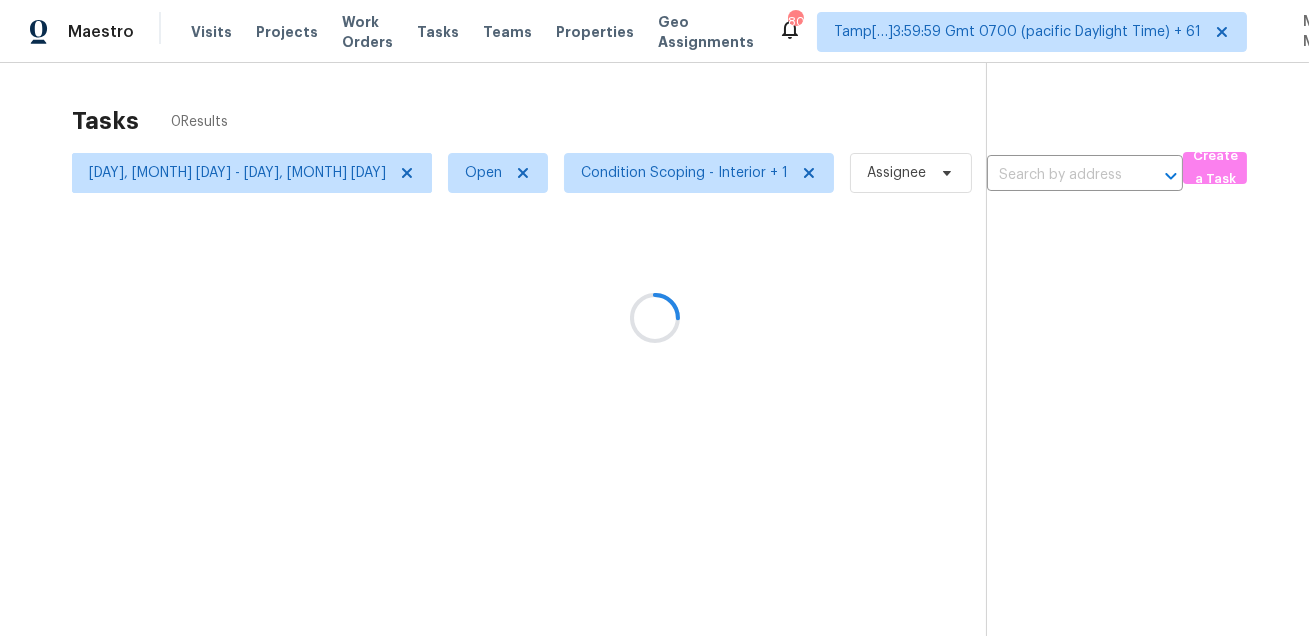 click at bounding box center [654, 318] 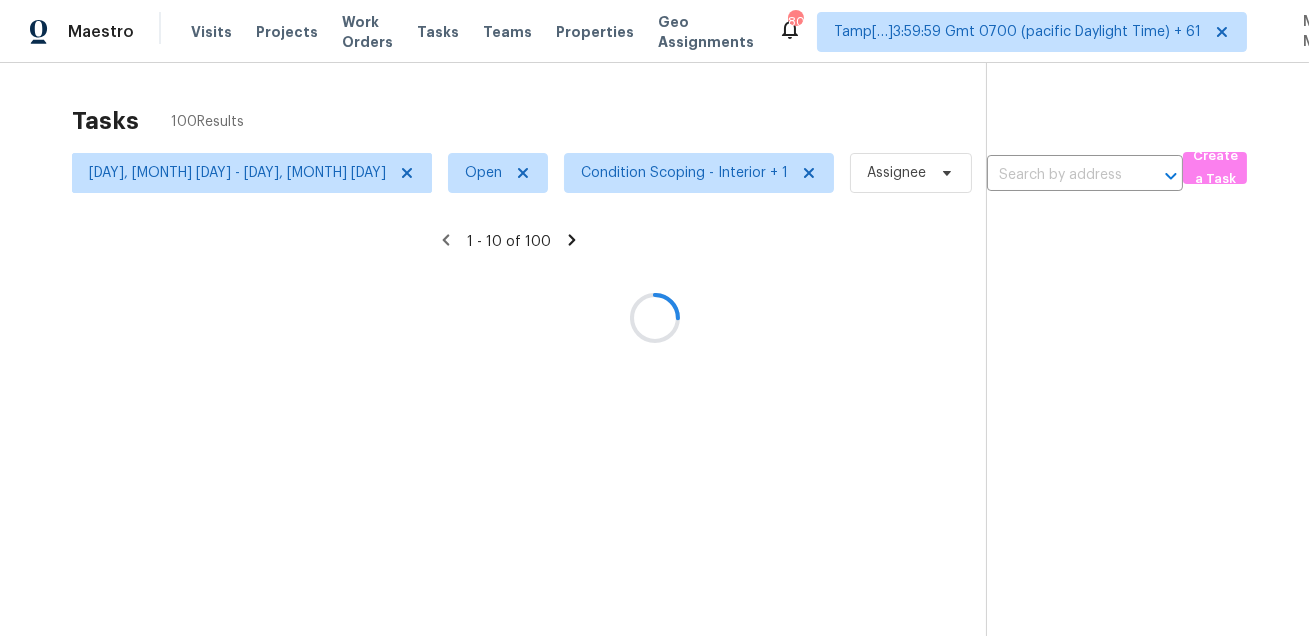click at bounding box center (654, 318) 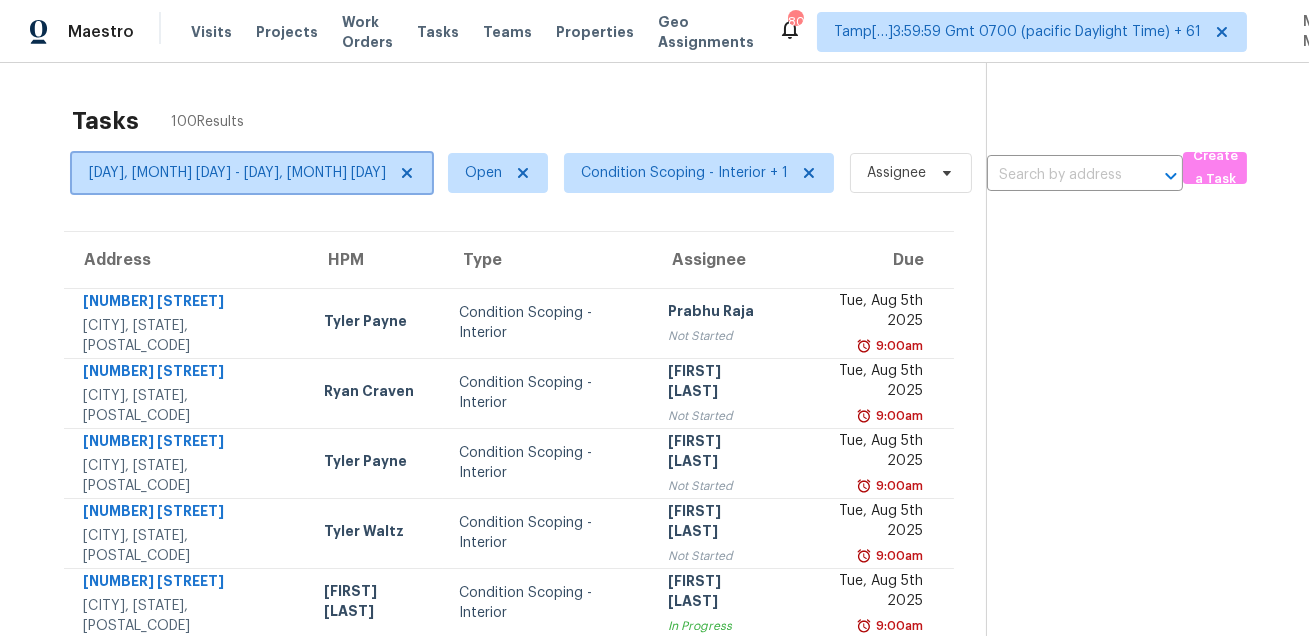 click on "Tue, Aug 05 - Wed, Aug 06" at bounding box center [237, 173] 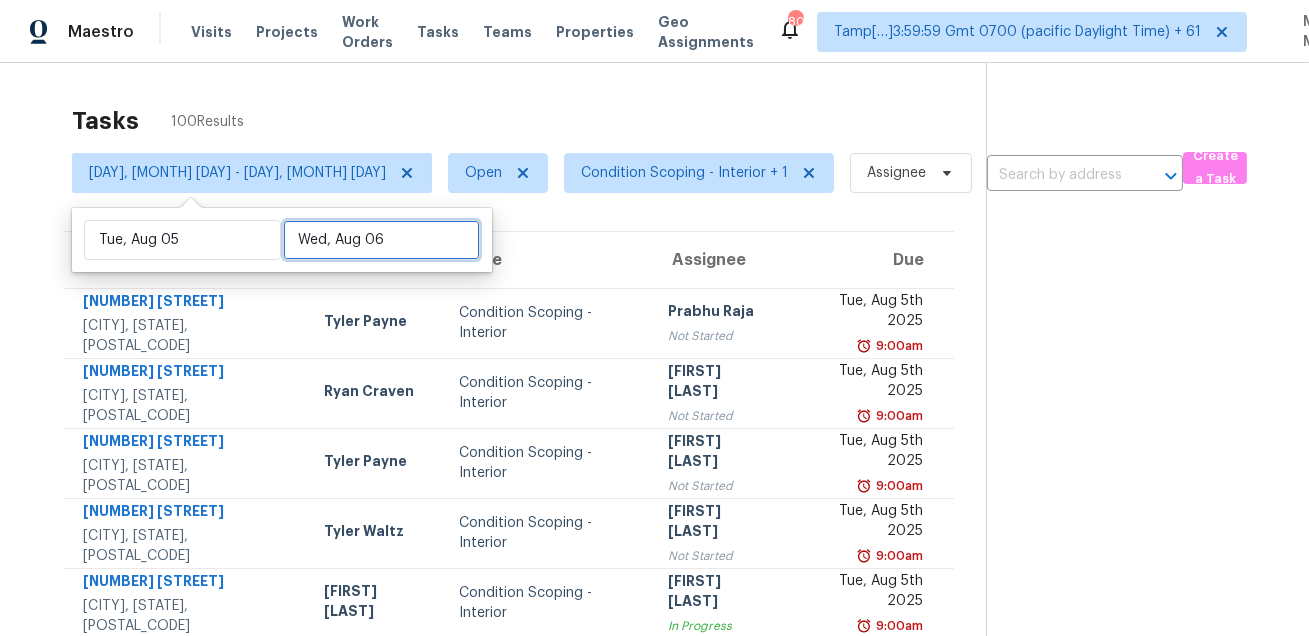 click on "Wed, Aug 06" at bounding box center (381, 240) 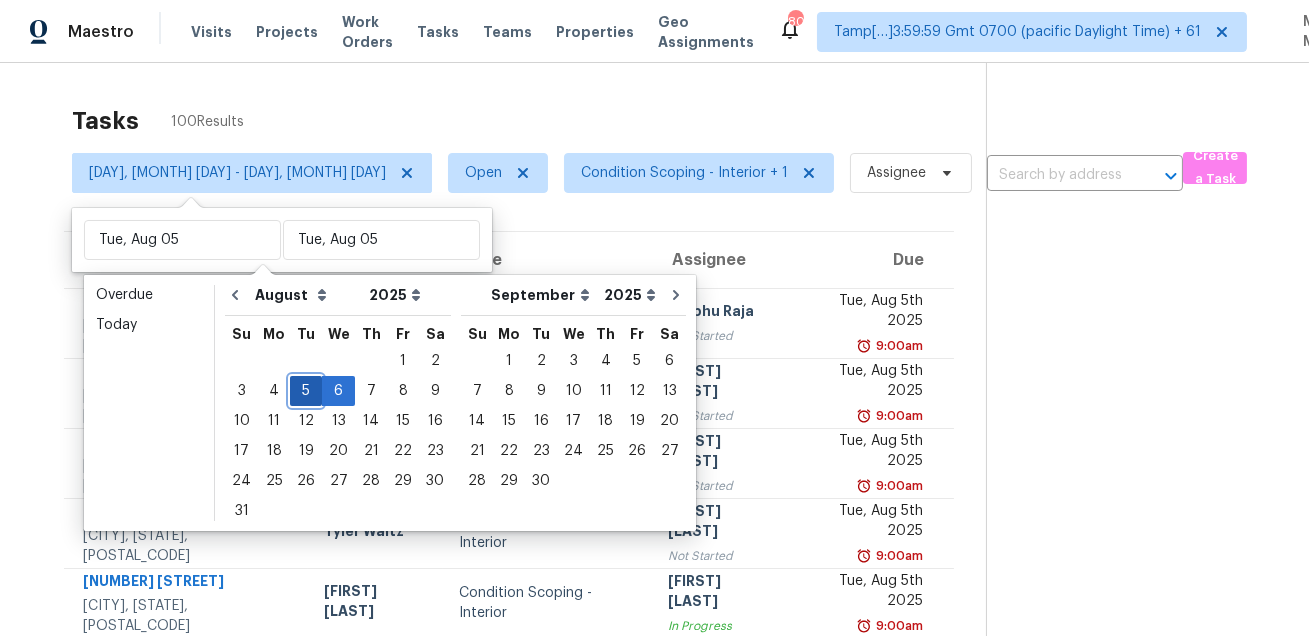 click on "5" at bounding box center (306, 391) 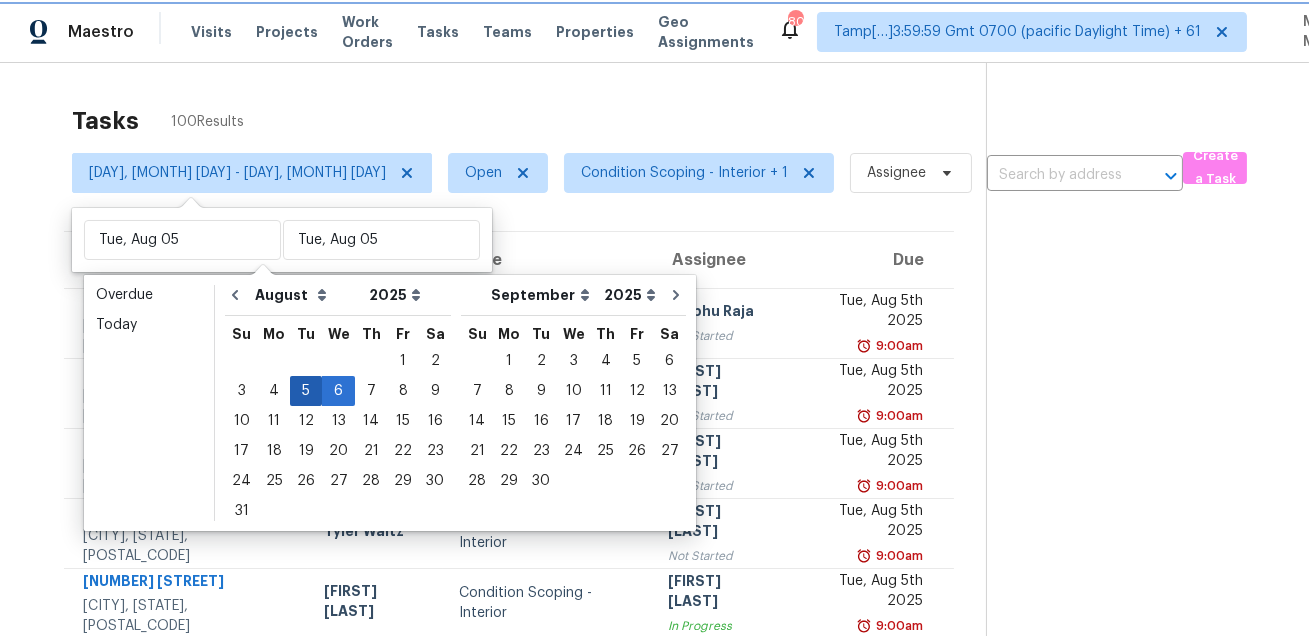 type on "Tue, Aug 05" 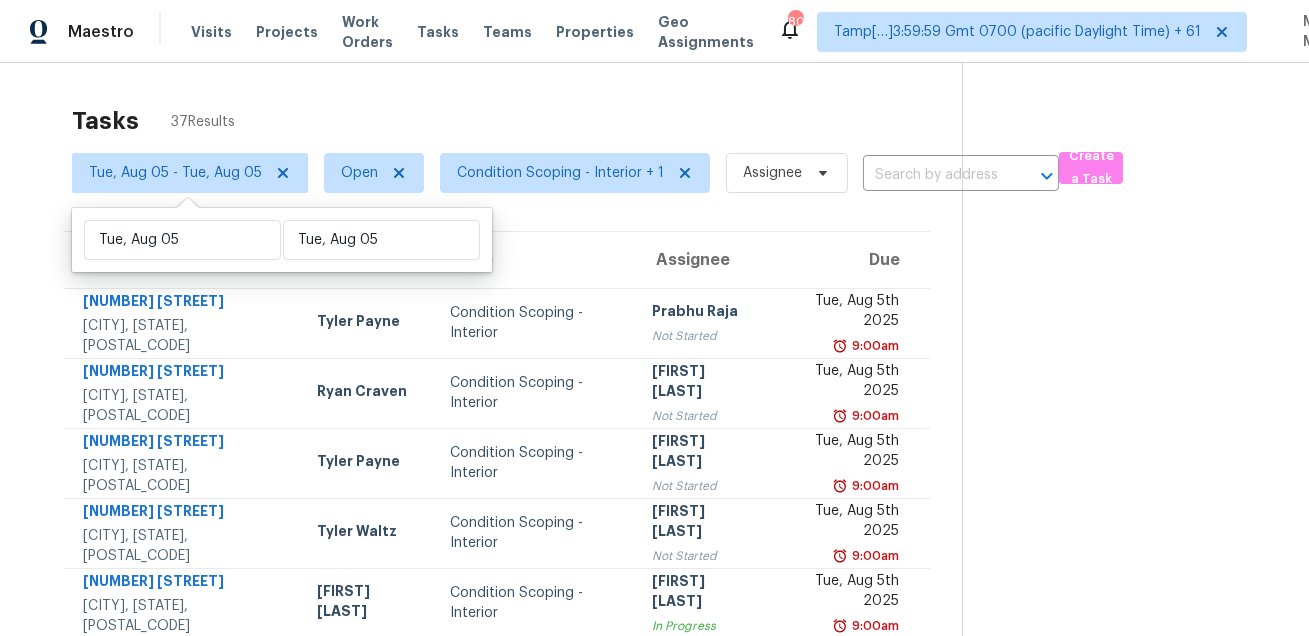 click on "Tasks 37  Results" at bounding box center [517, 121] 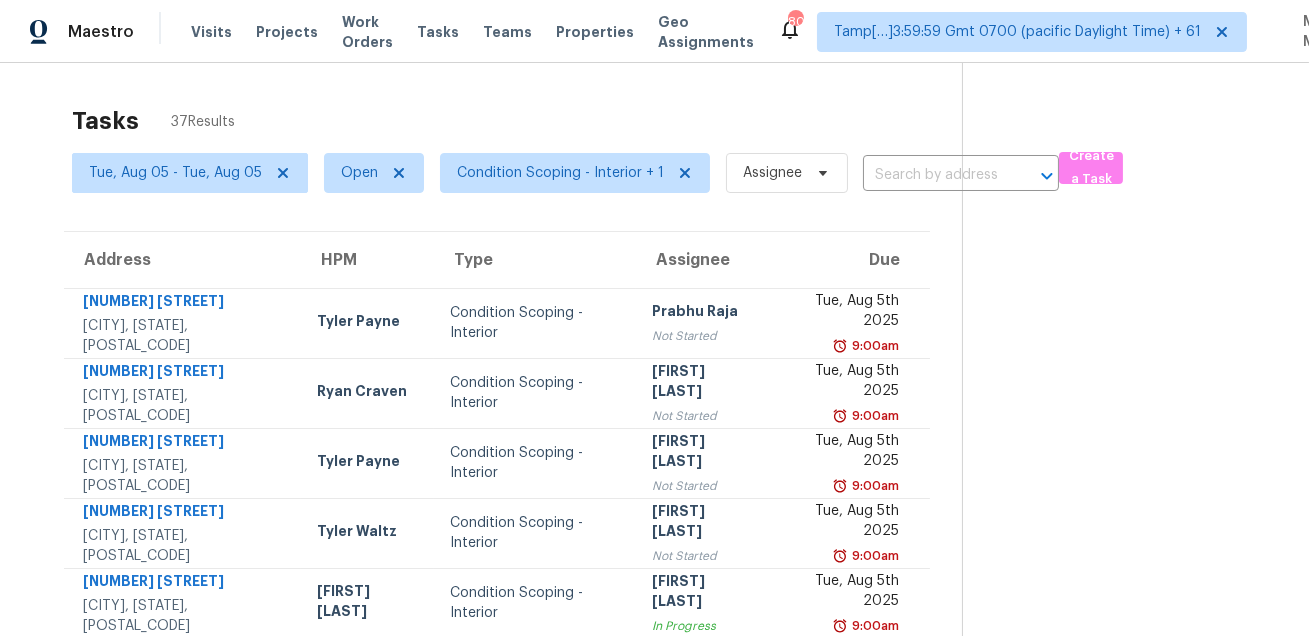 click on "Tasks 37  Results" at bounding box center [517, 121] 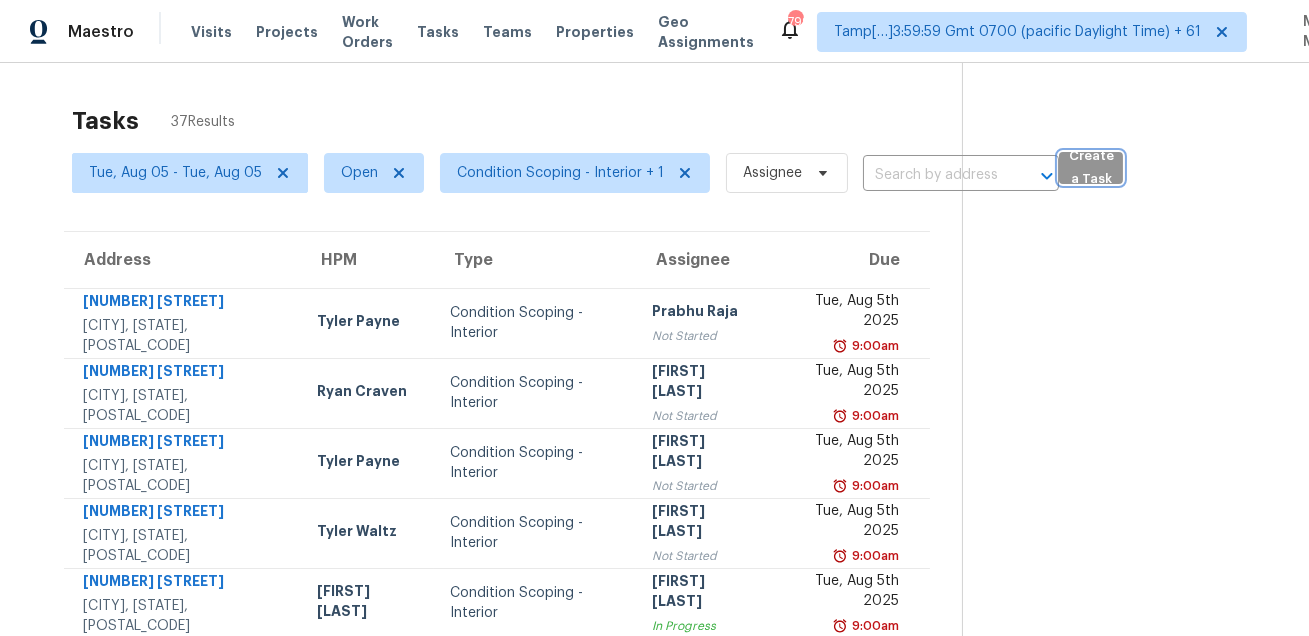 click on "Create a Task" at bounding box center (1091, 168) 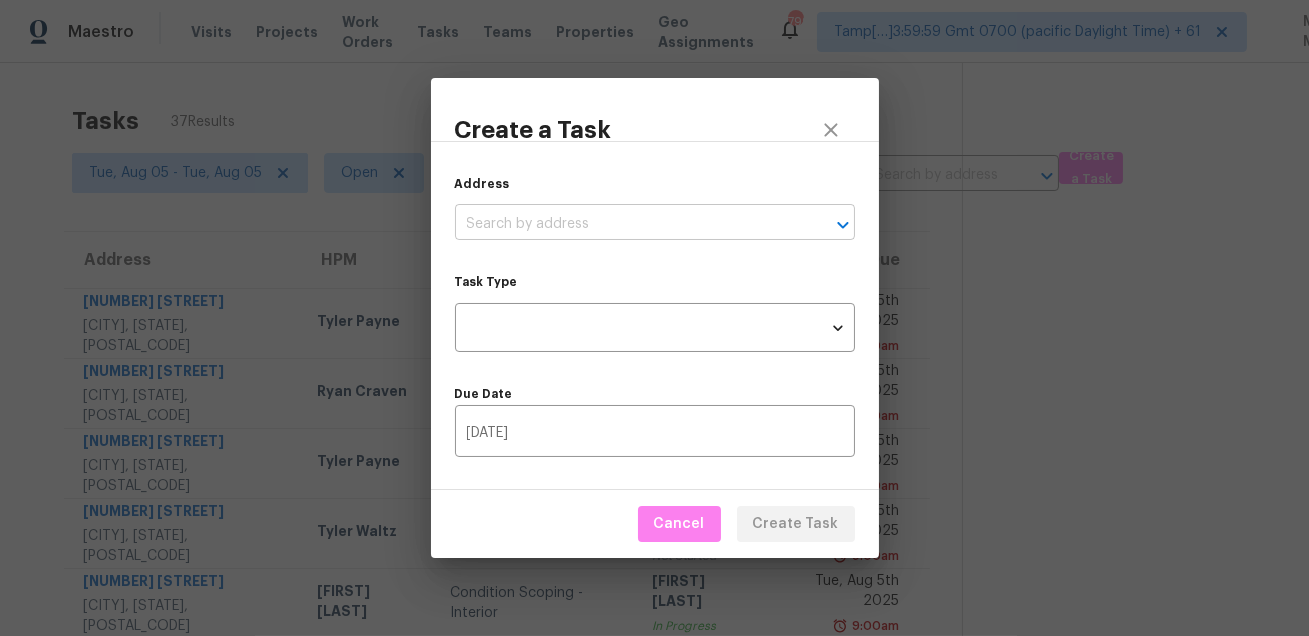 click at bounding box center (627, 224) 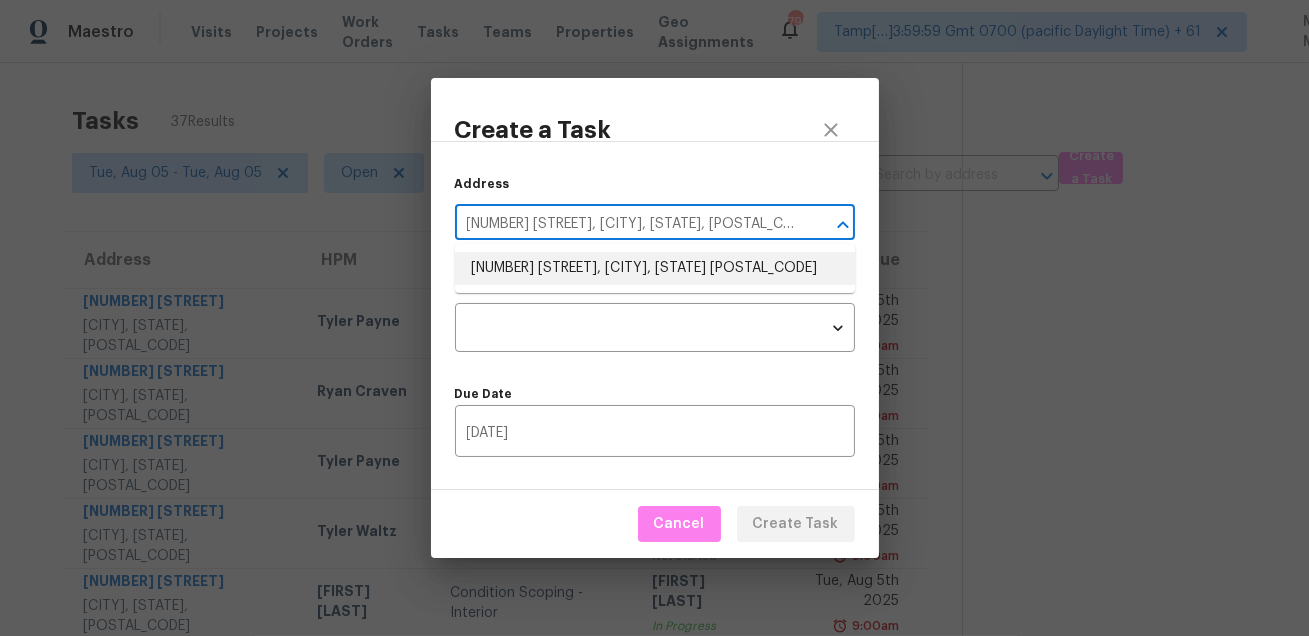 click on "9361 Sweetbriar Cir, Jonesboro, GA 30236" at bounding box center (655, 268) 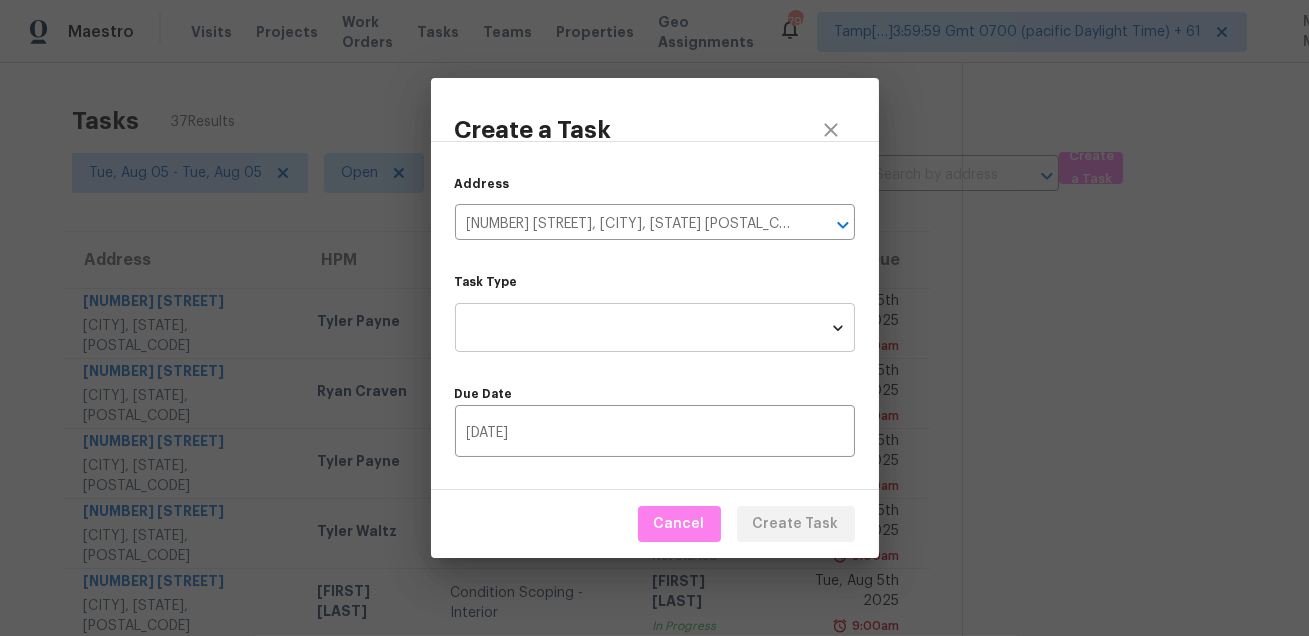 click on "Maestro Visits Projects Work Orders Tasks Teams Properties Geo Assignments 799 Tamp[…]3:59:59 Gmt 0700 (pacific Daylight Time) + 61 Mohammed Moshin Ali Tasks 37  Results Tue, Aug 05 - Tue, Aug 05 Open Condition Scoping - Interior + 1 Assignee ​ Create a Task Address HPM Type Assignee Due 202 Hickory Nut Ln   Canton, GA, 30115 Tyler Payne Condition Scoping - Interior Prabhu Raja Not Started Tue, Aug 5th 2025 9:00am 7426 Sparkleberry Dr   Indian Trail, NC, 28079 Ryan Craven Condition Scoping - Interior Salma Ansari Not Started Tue, Aug 5th 2025 9:00am 4141 Wisconsin Dr   Atlanta, GA, 30338 Tyler Payne Condition Scoping - Interior Ranjith Kumar P Not Started Tue, Aug 5th 2025 9:00am 10018 Berrypatch Ln   Tomball, TX, 77375 Tyler Waltz Condition Scoping - Interior Salma Ansari Not Started Tue, Aug 5th 2025 9:00am 1424 S 120th Dr   Avondale, AZ, 85323 Nick Pulliam Condition Scoping - Interior Ranjith Kumar P In Progress Tue, Aug 5th 2025 9:00am 280 Hoglen Dr   Covington, GA, 30016 Wesley Brooks Prabhu Raja" at bounding box center [654, 318] 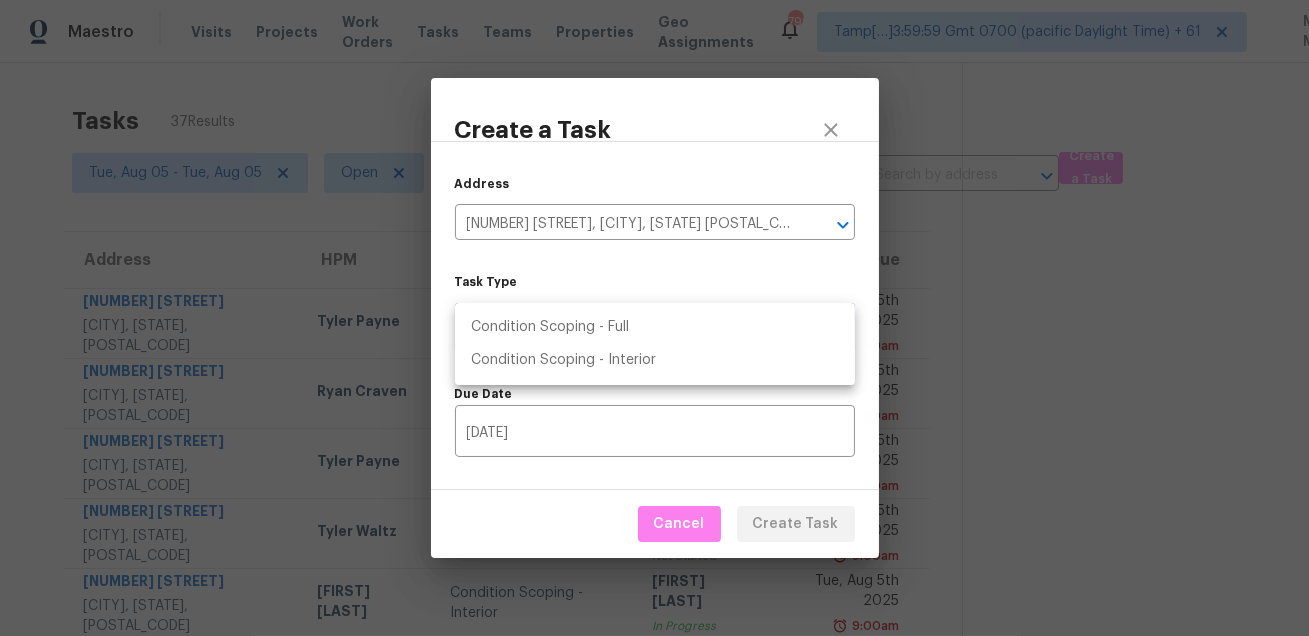 click on "Condition Scoping - Full" at bounding box center (655, 327) 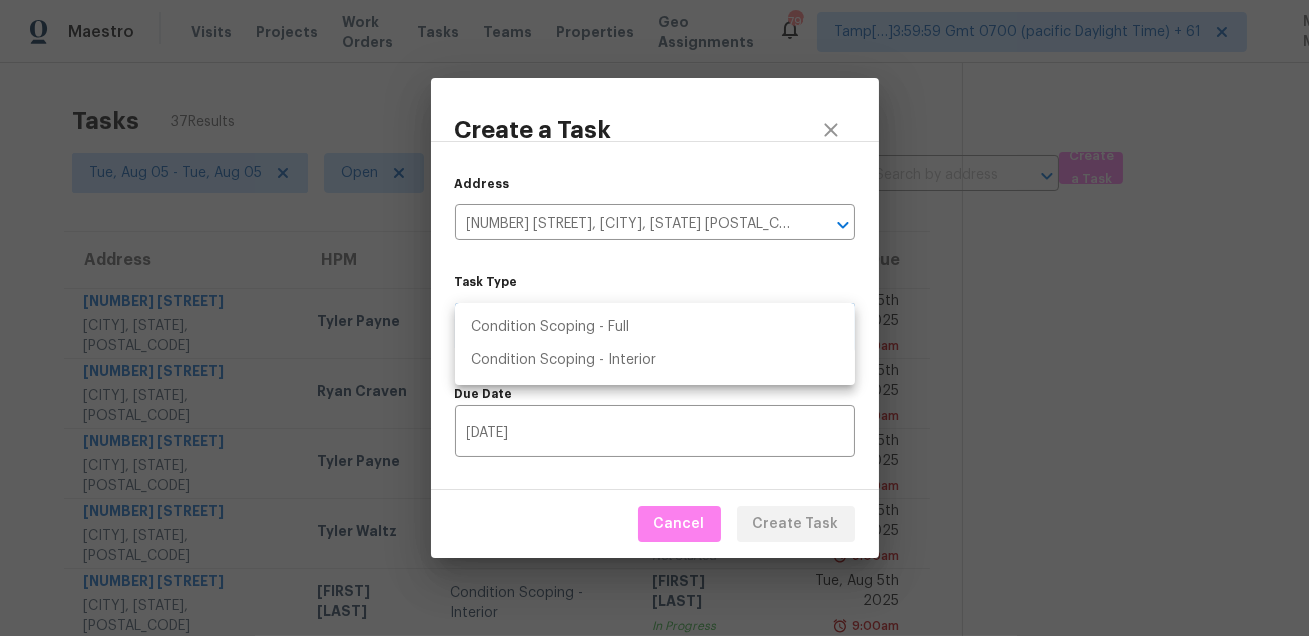 type on "virtual_full_assessment" 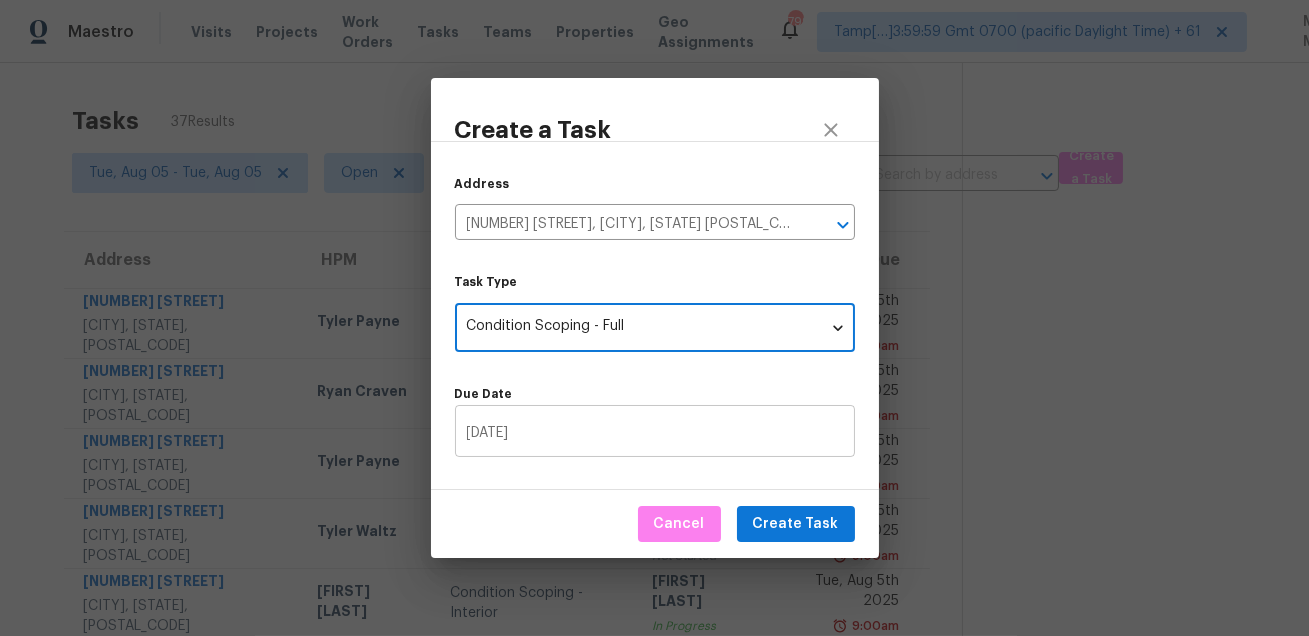 click on "08/05/2025" at bounding box center (655, 433) 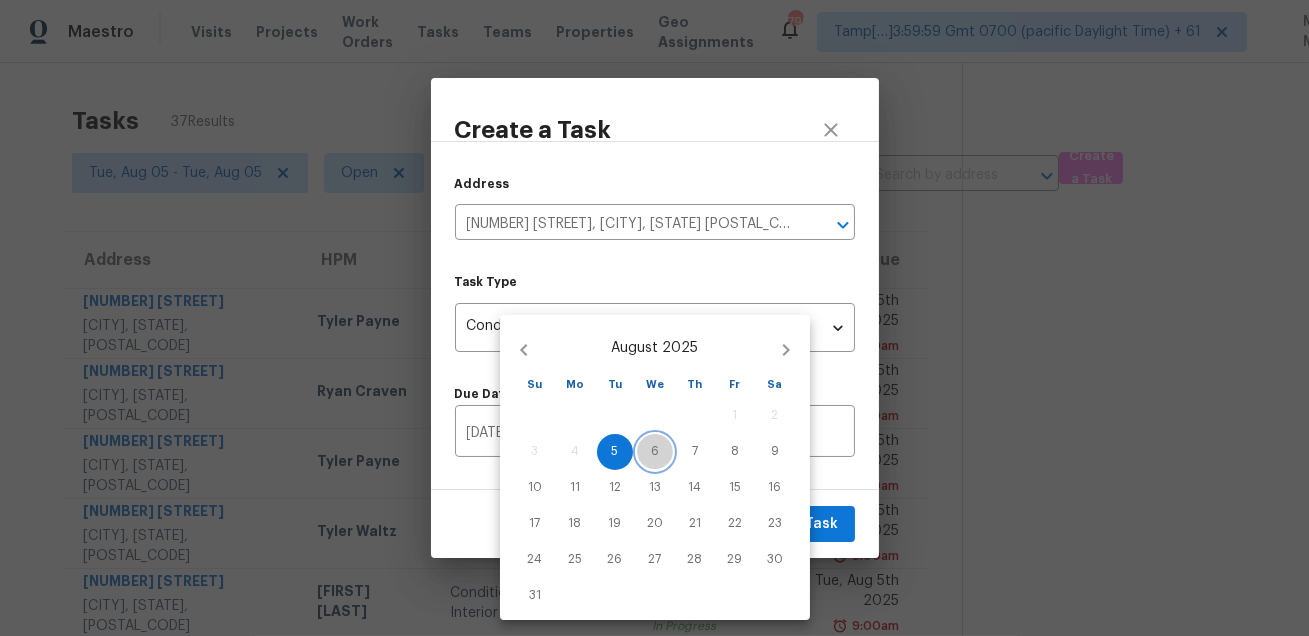 click on "6" at bounding box center (655, 451) 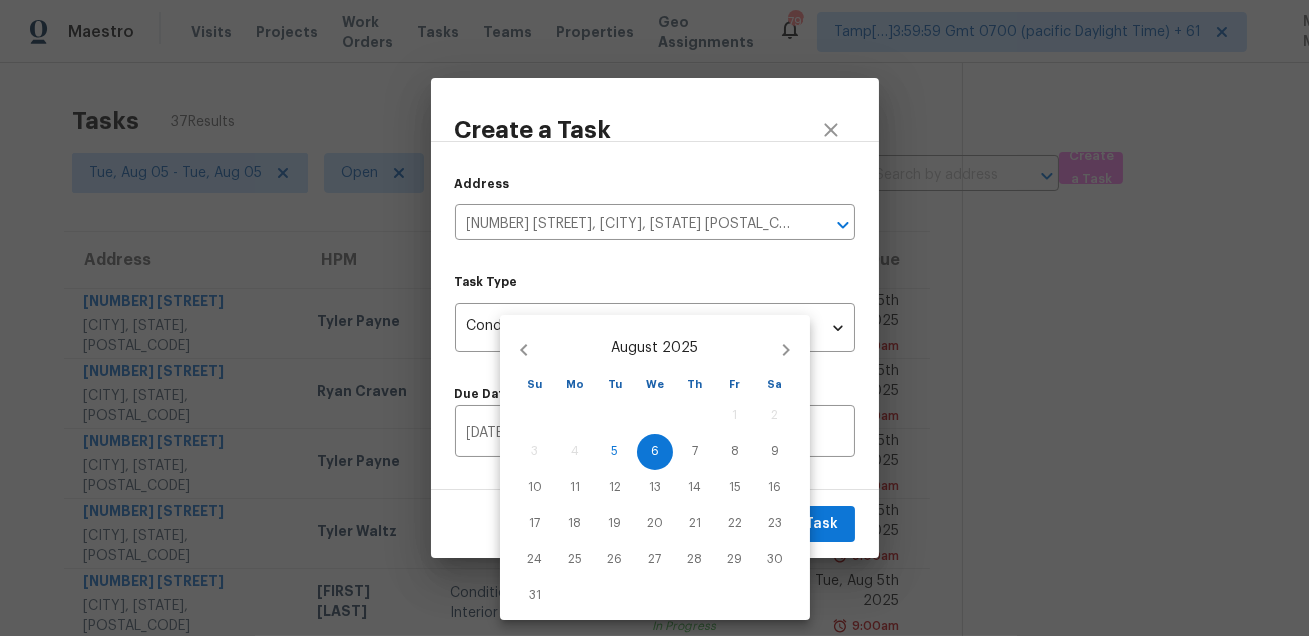 click at bounding box center [654, 318] 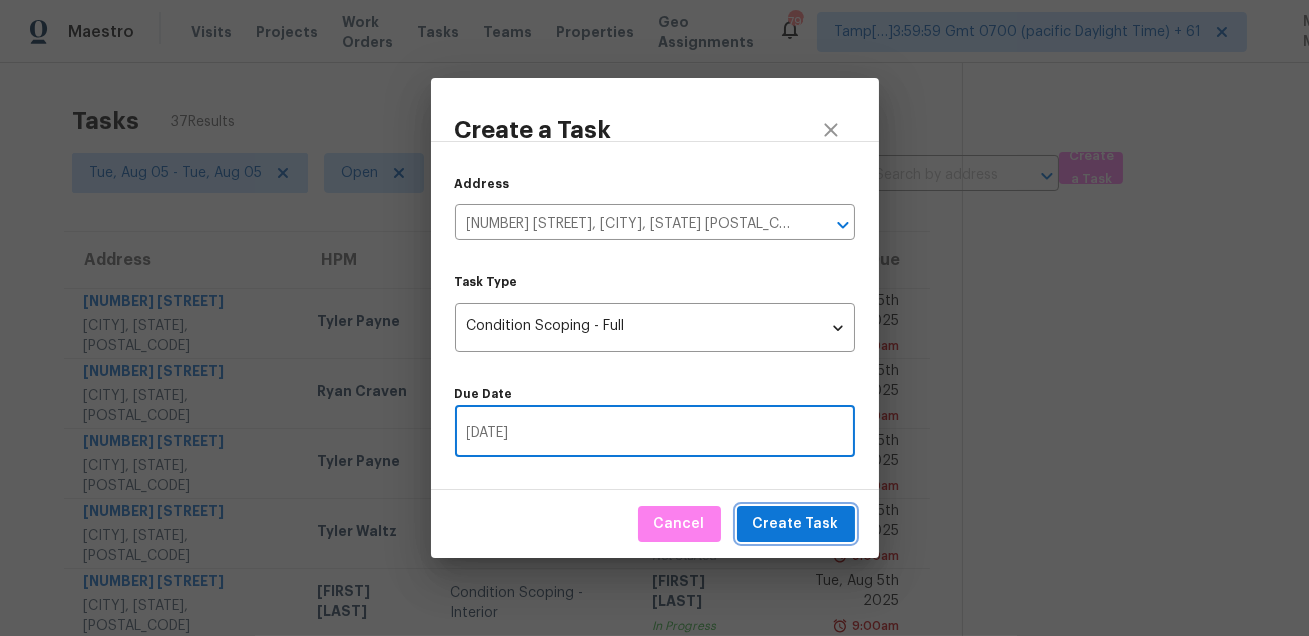 click on "Create Task" at bounding box center (796, 524) 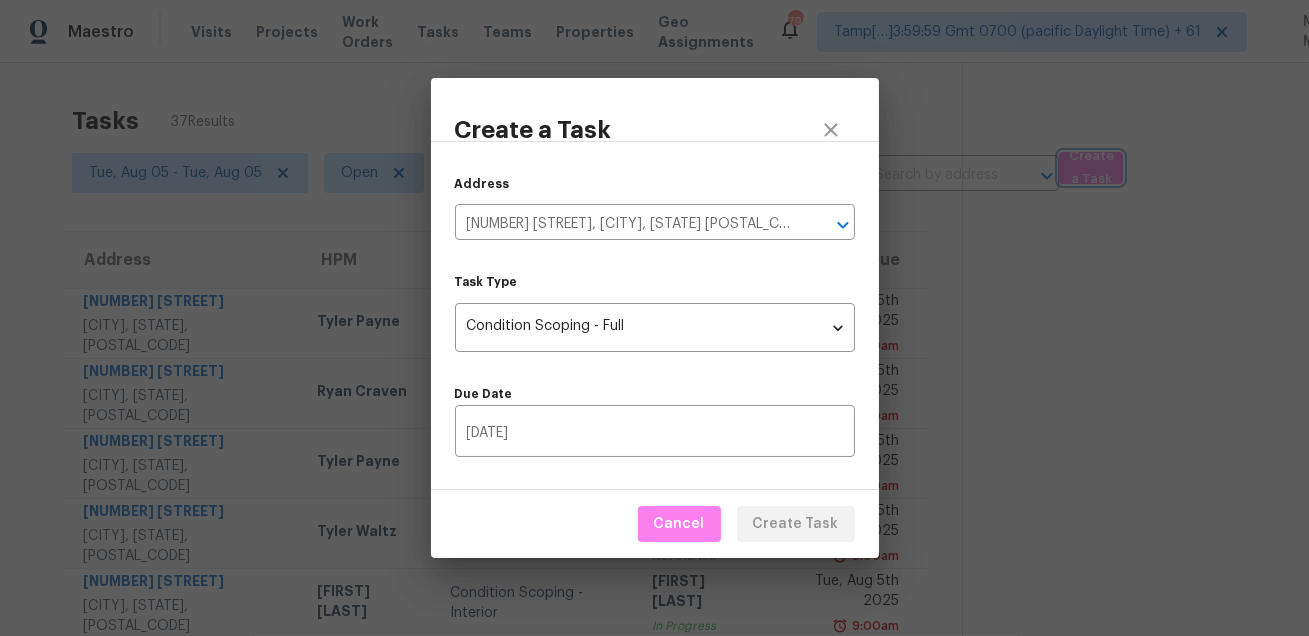type 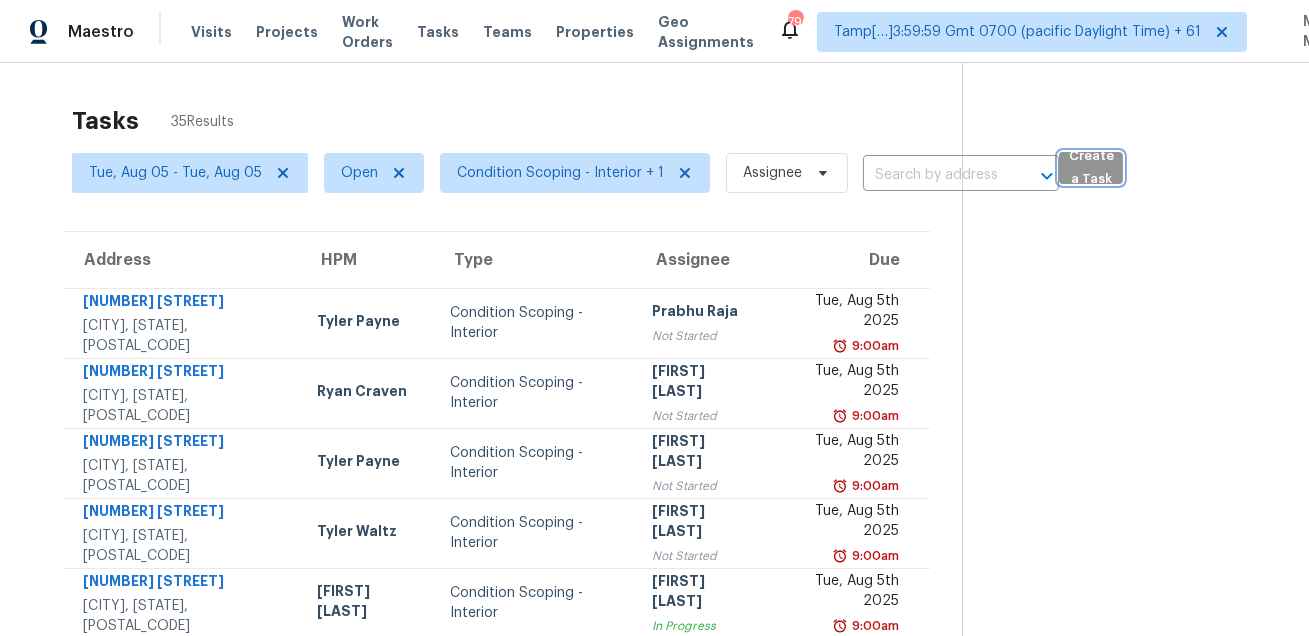 click on "Create a Task" at bounding box center (1091, 168) 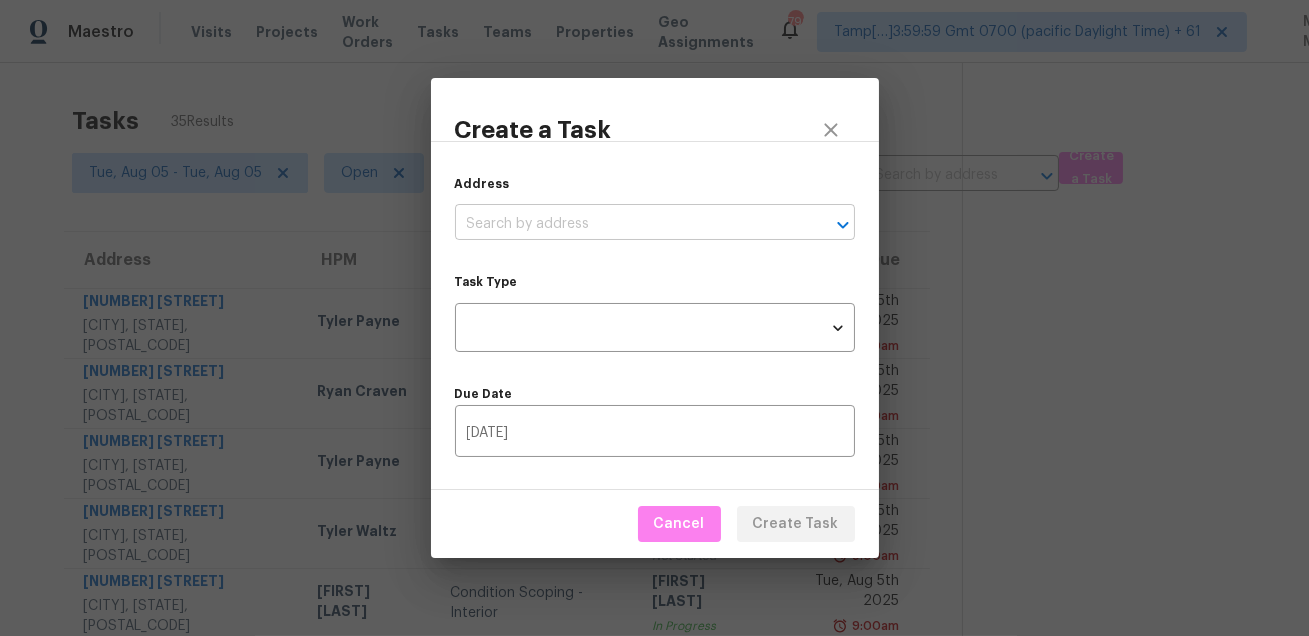 click at bounding box center (627, 224) 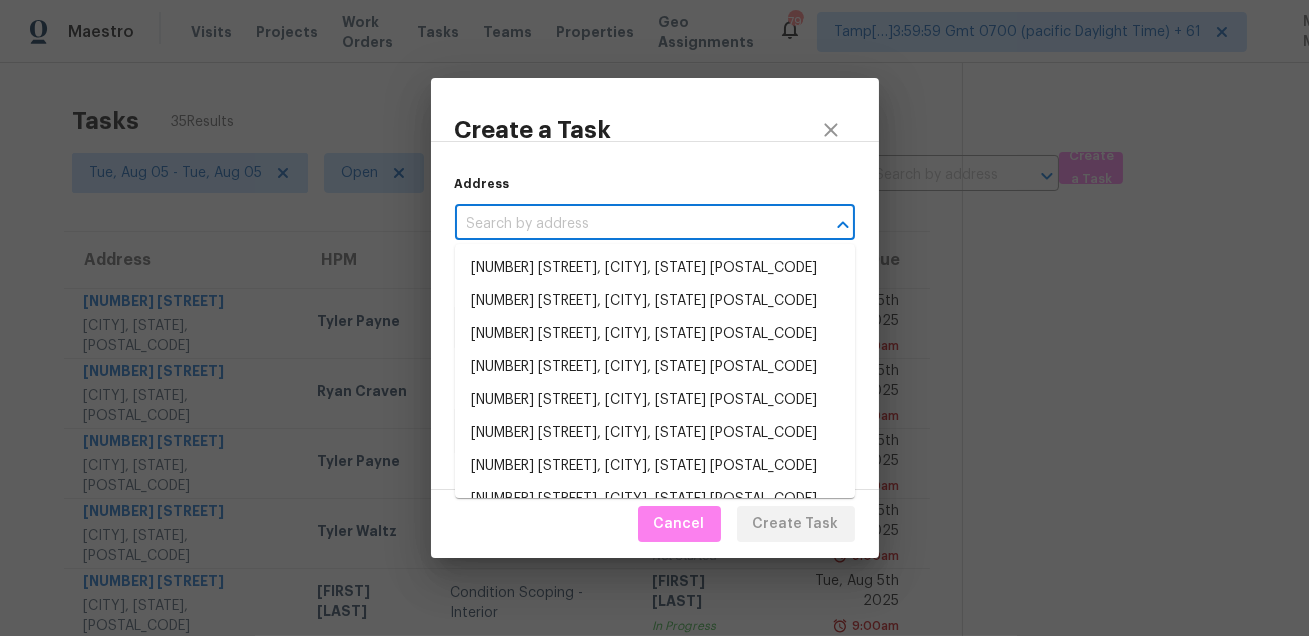 paste on "4871 Karls Gate Dr, Marietta, GA 30068" 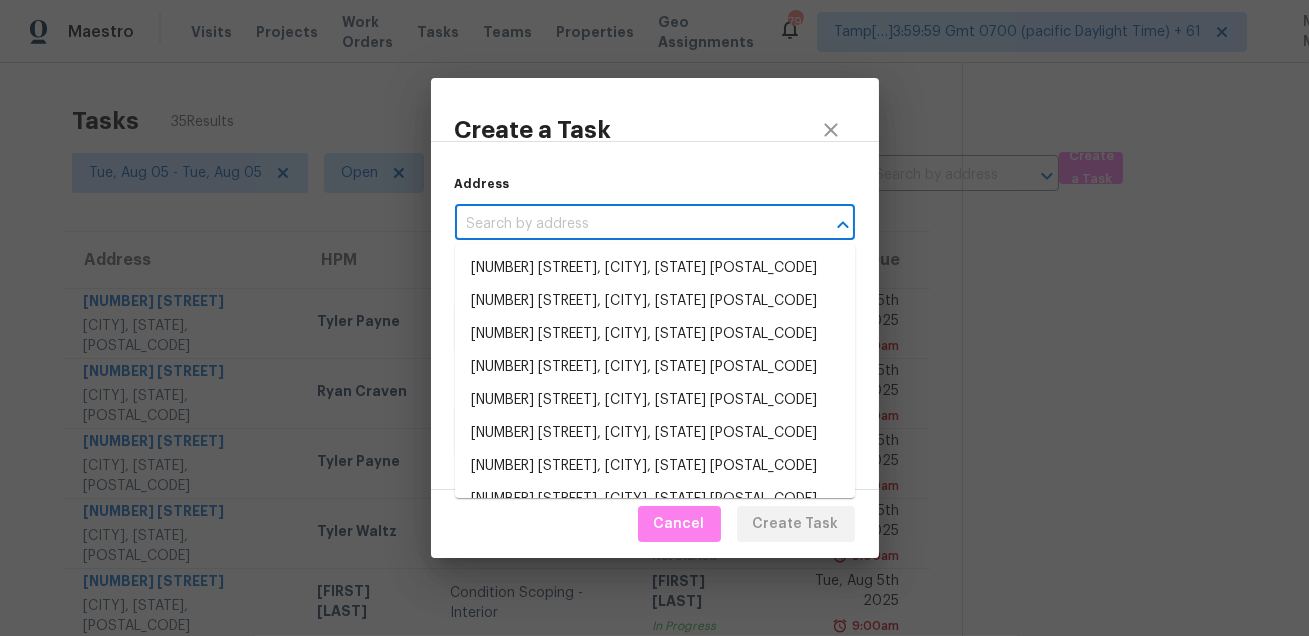 type on "4871 Karls Gate Dr, Marietta, GA 30068" 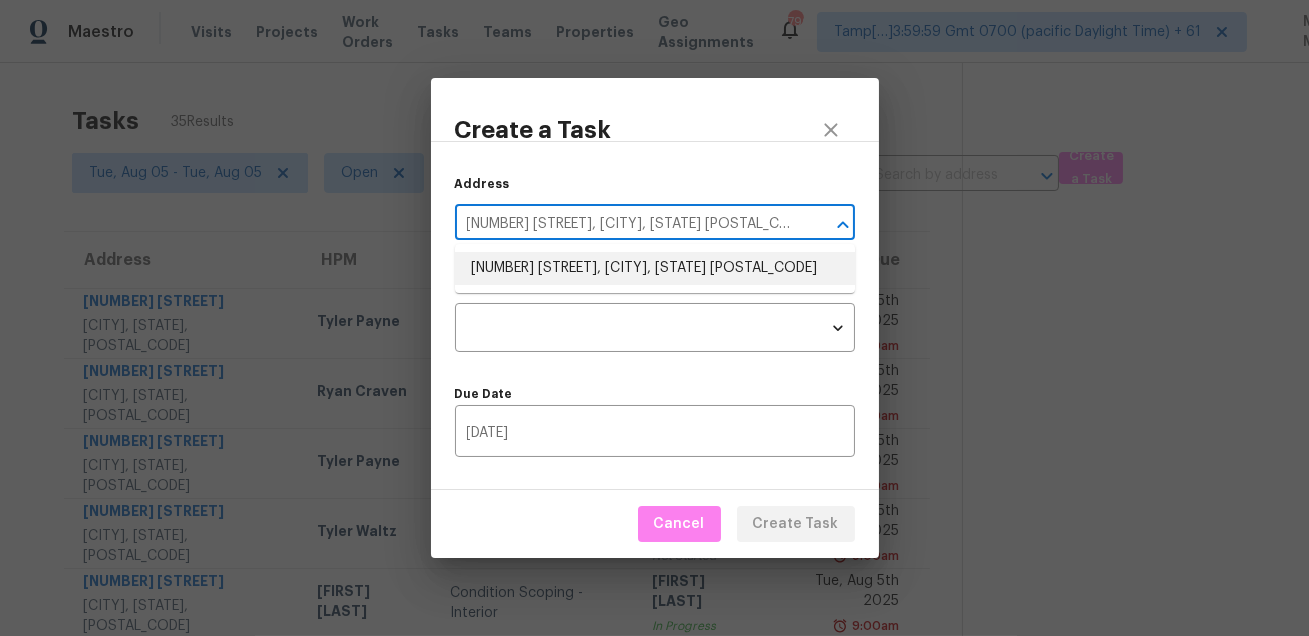 click on "4871 Karls Gate Dr, Marietta, GA 30068" at bounding box center (655, 268) 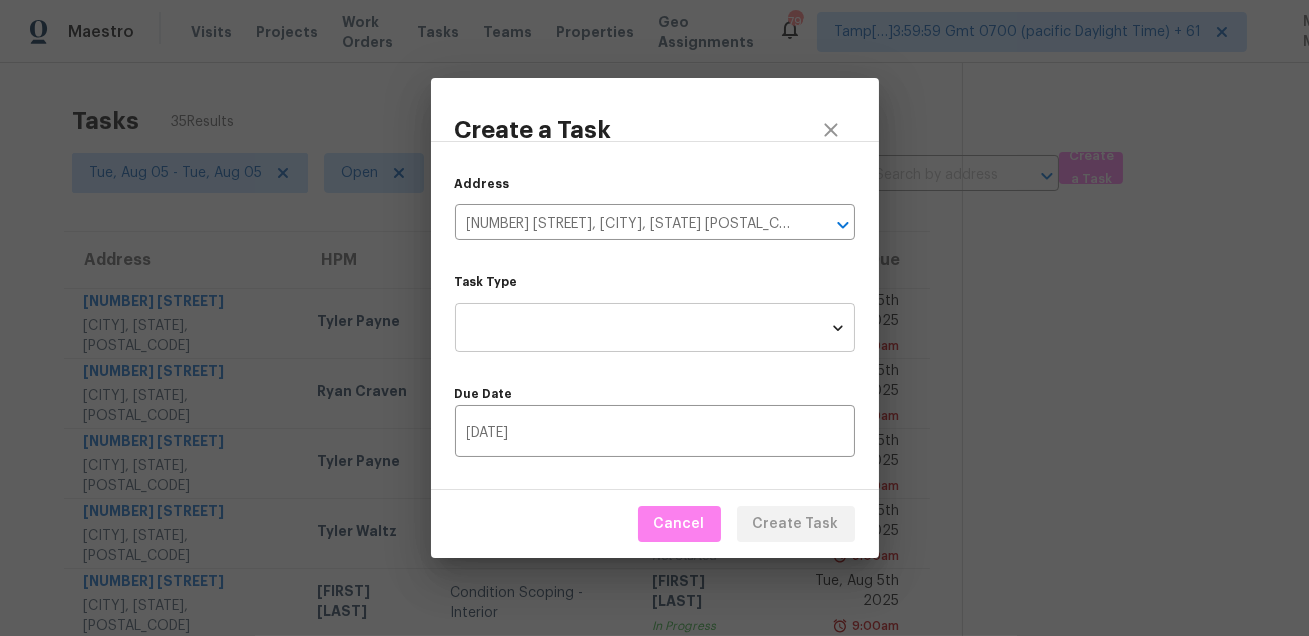 click on "Maestro Visits Projects Work Orders Tasks Teams Properties Geo Assignments 796 Tamp[…]3:59:59 Gmt 0700 (pacific Daylight Time) + 61 Mohammed Moshin Ali Tasks 35  Results Tue, Aug 05 - Tue, Aug 05 Open Condition Scoping - Interior + 1 Assignee ​ Create a Task Address HPM Type Assignee Due 202 Hickory Nut Ln   Canton, GA, 30115 Tyler Payne Condition Scoping - Interior Prabhu Raja Not Started Tue, Aug 5th 2025 9:00am 7426 Sparkleberry Dr   Indian Trail, NC, 28079 Ryan Craven Condition Scoping - Interior Salma Ansari Not Started Tue, Aug 5th 2025 9:00am 4141 Wisconsin Dr   Atlanta, GA, 30338 Tyler Payne Condition Scoping - Interior Ranjith Kumar P Not Started Tue, Aug 5th 2025 9:00am 10018 Berrypatch Ln   Tomball, TX, 77375 Tyler Waltz Condition Scoping - Interior Salma Ansari Not Started Tue, Aug 5th 2025 9:00am 1424 S 120th Dr   Avondale, AZ, 85323 Nick Pulliam Condition Scoping - Interior Ranjith Kumar P In Progress Tue, Aug 5th 2025 9:00am 280 Hoglen Dr   Covington, GA, 30016 Wesley Brooks Prabhu Raja" at bounding box center [654, 318] 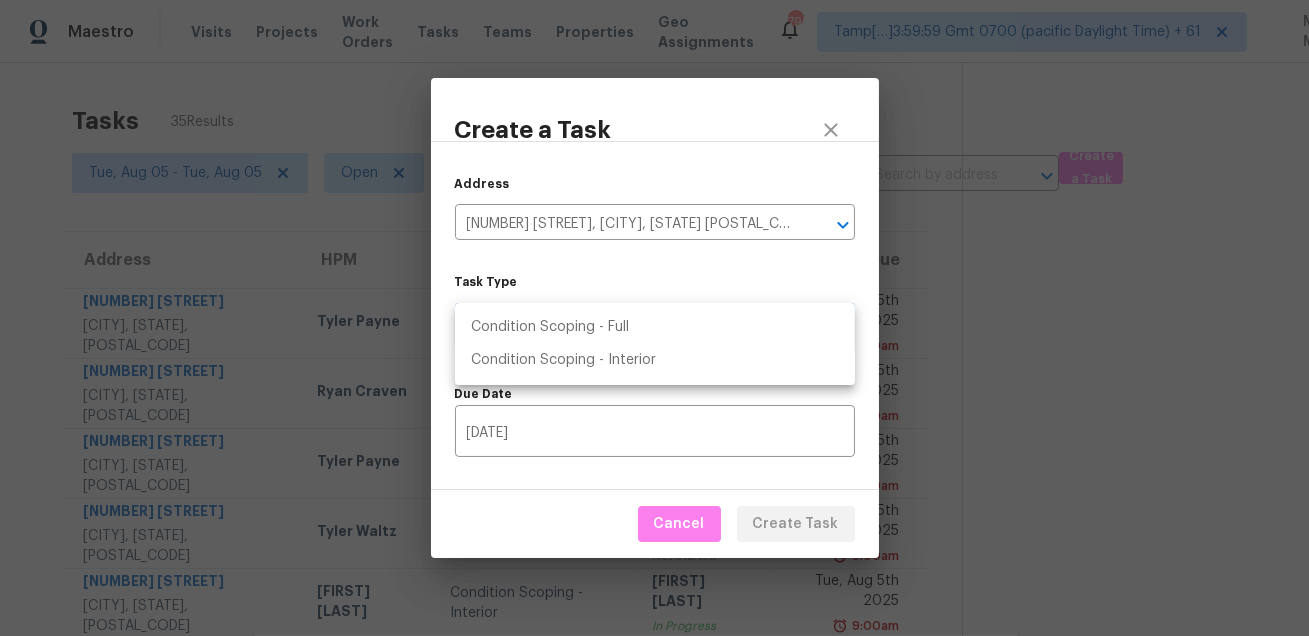 click on "Condition Scoping - Full" at bounding box center (655, 327) 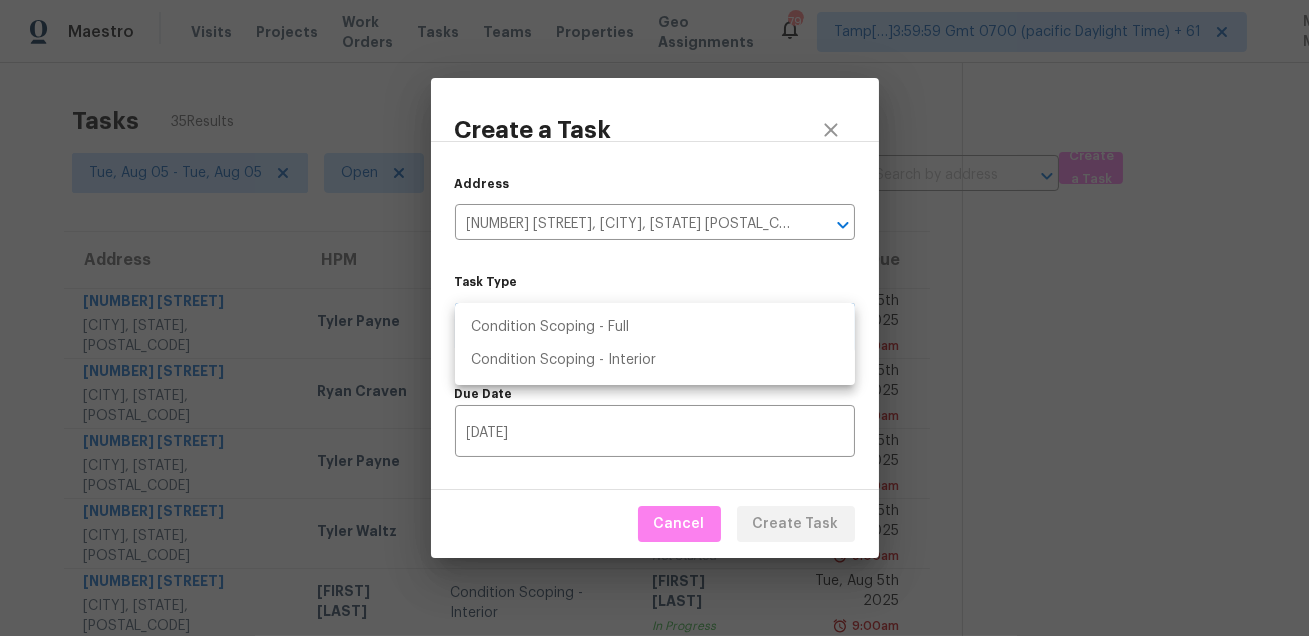 type on "virtual_full_assessment" 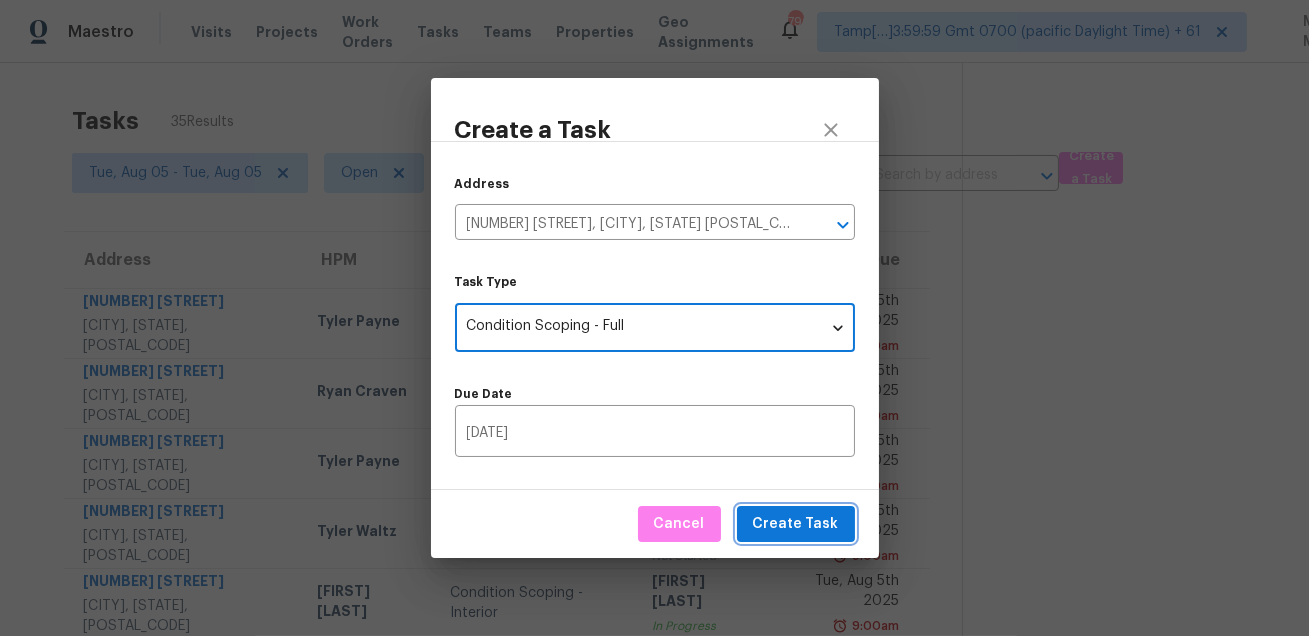 click on "Create Task" at bounding box center (796, 524) 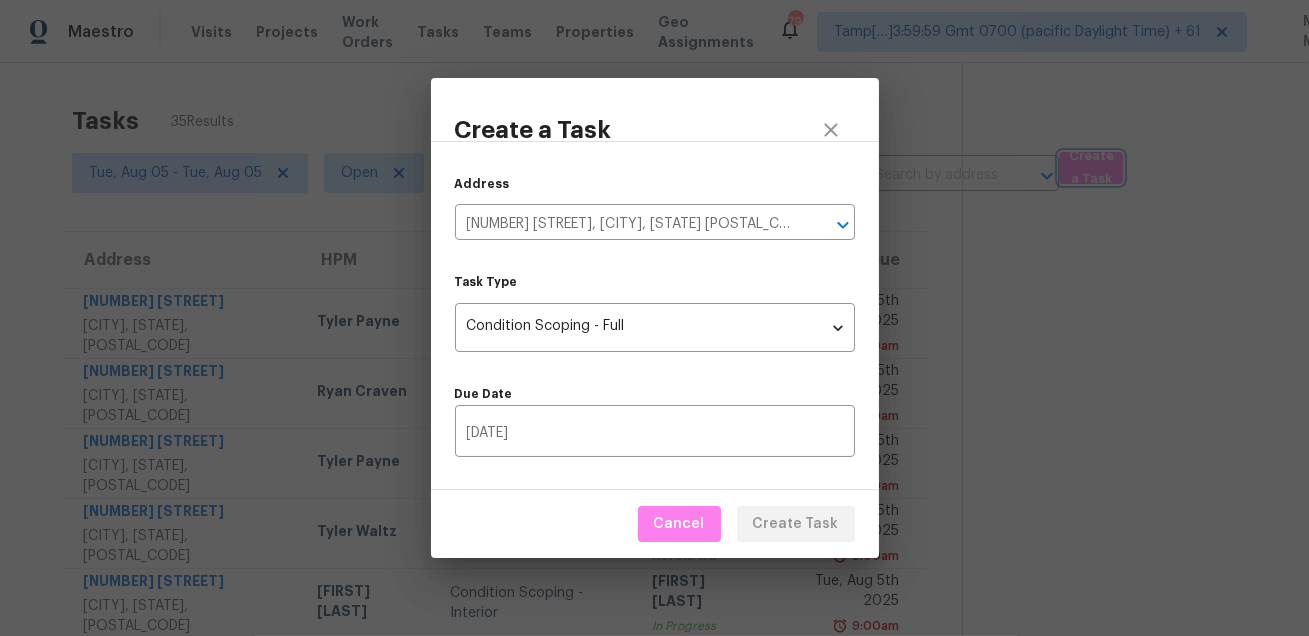 type 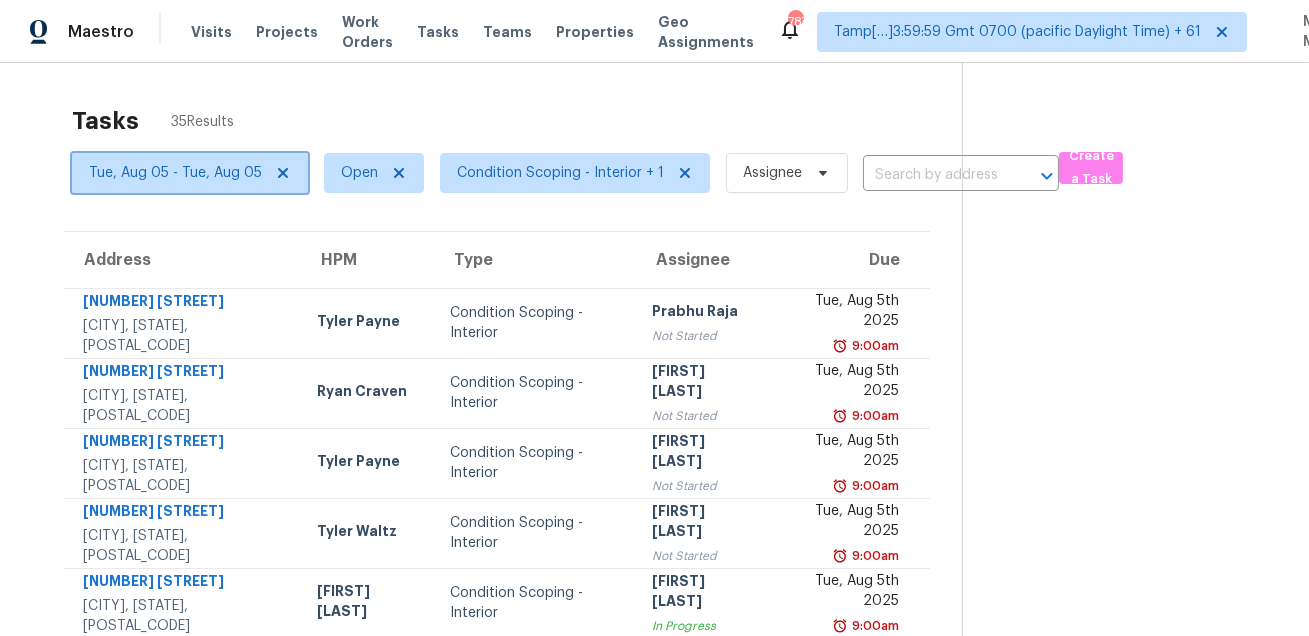 click on "Tue, Aug 05 - Tue, Aug 05" at bounding box center [190, 173] 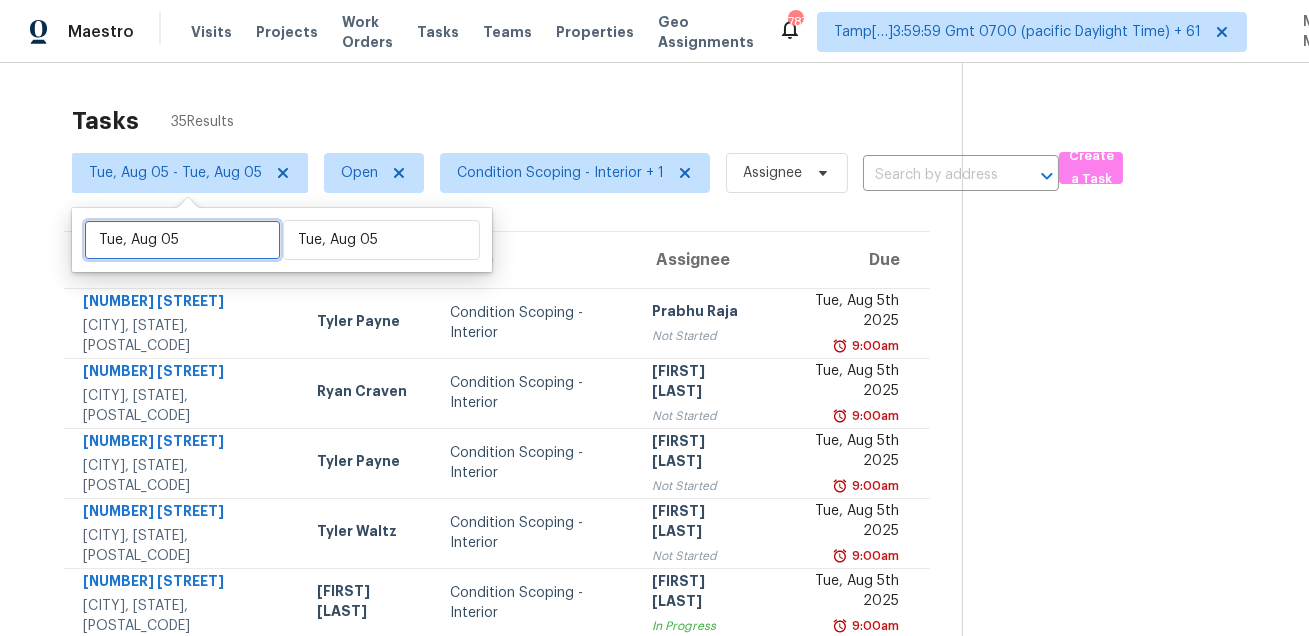 select on "7" 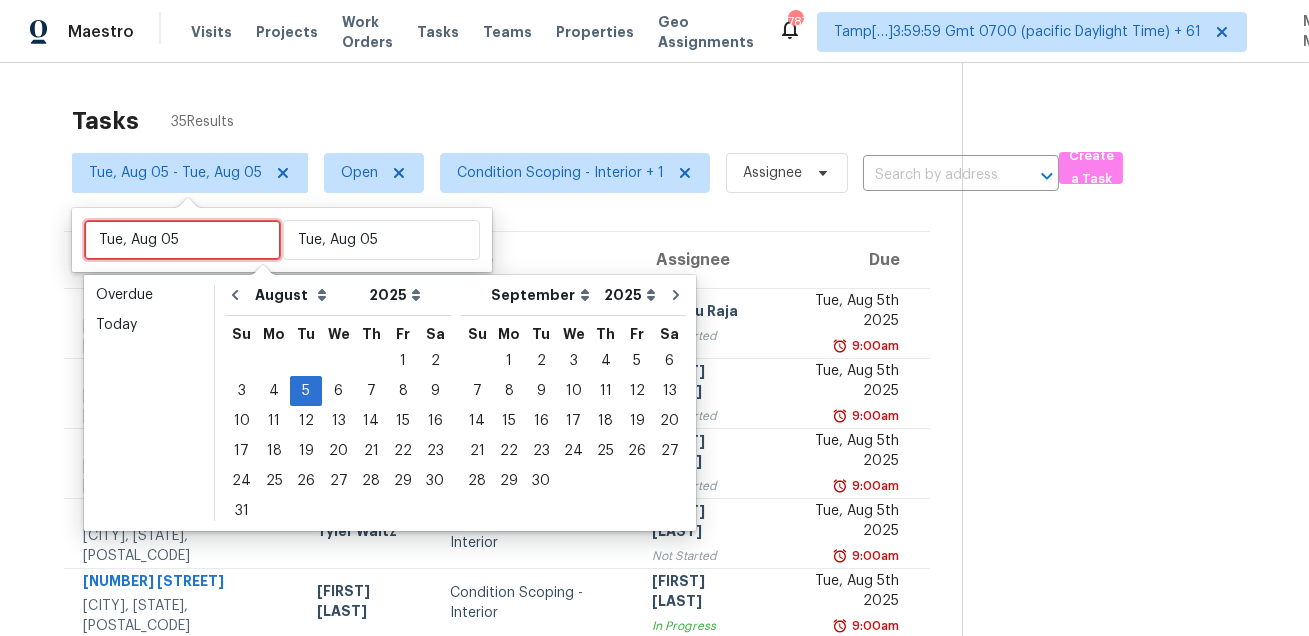 click on "Tue, Aug 05" at bounding box center (182, 240) 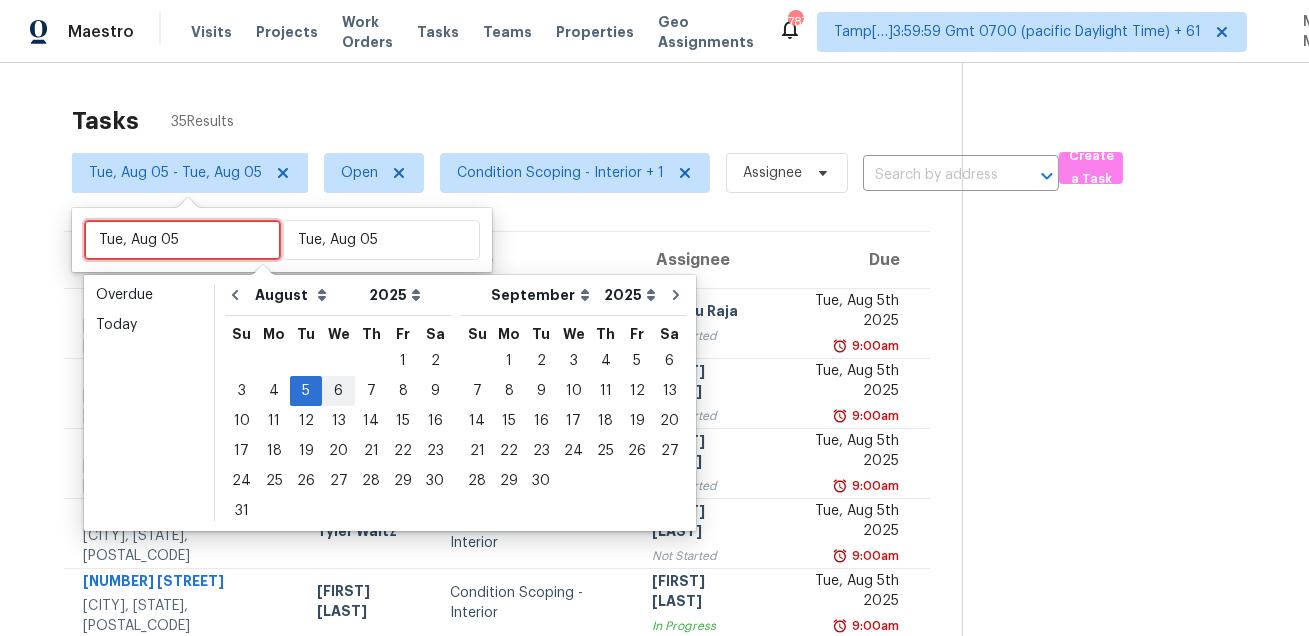 type on "Wed, Aug 06" 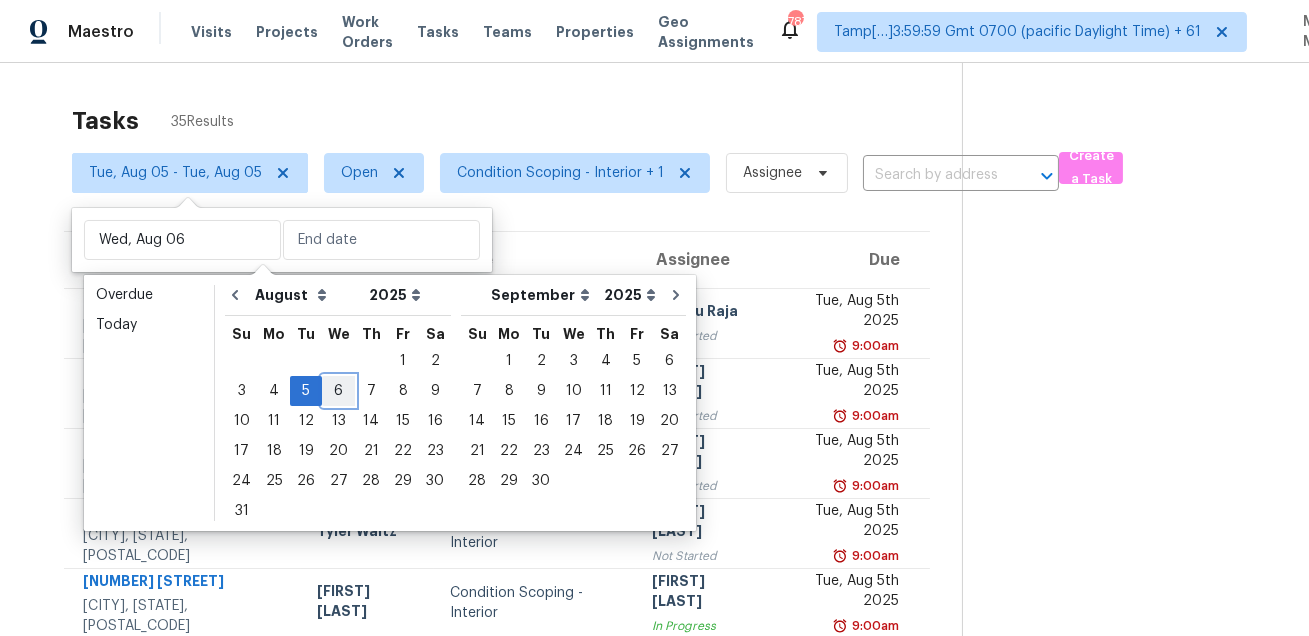 click on "6" at bounding box center [338, 391] 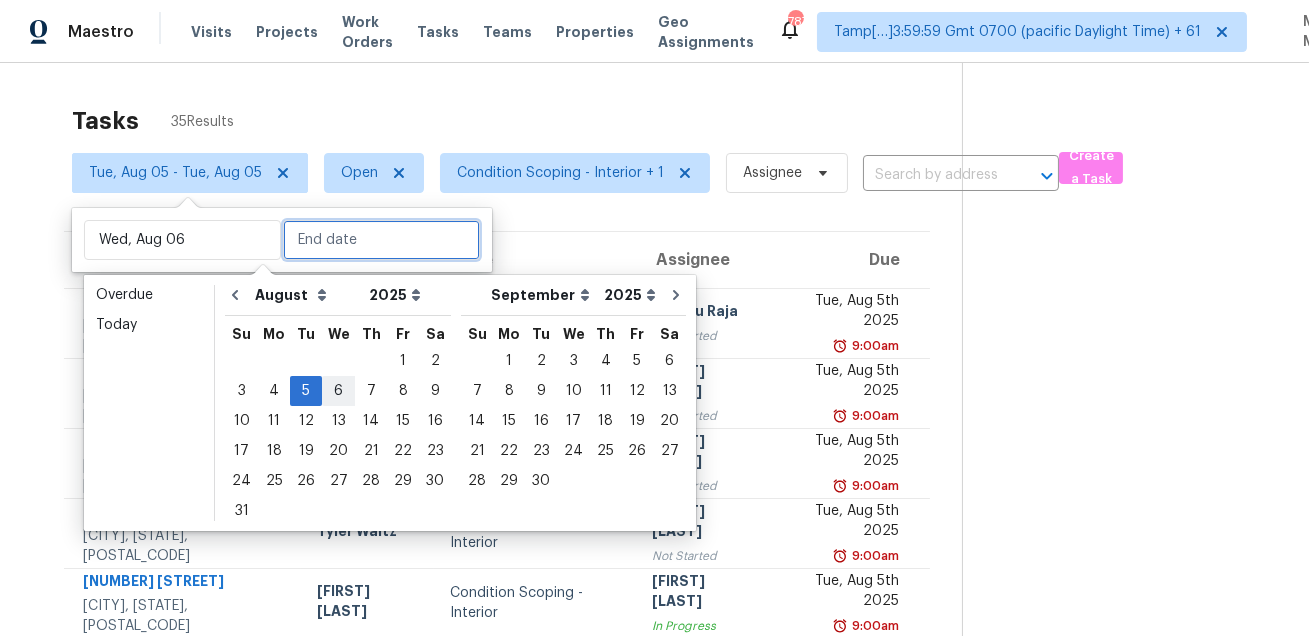 type on "Wed, Aug 06" 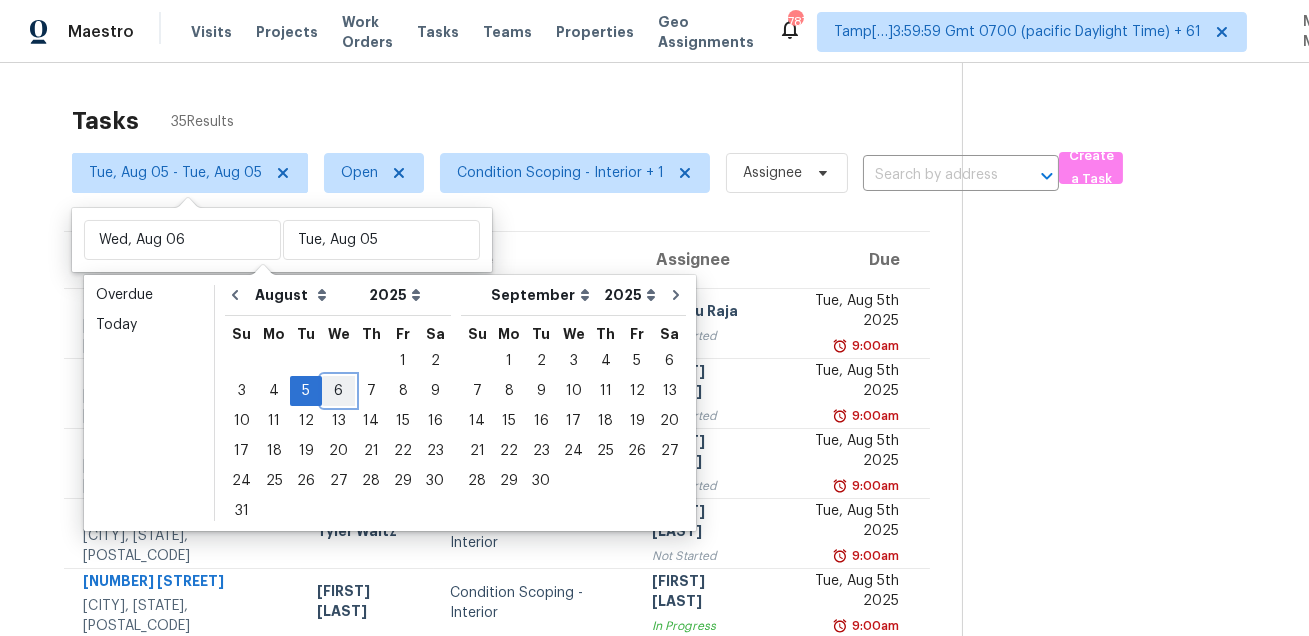 click on "6" at bounding box center [338, 391] 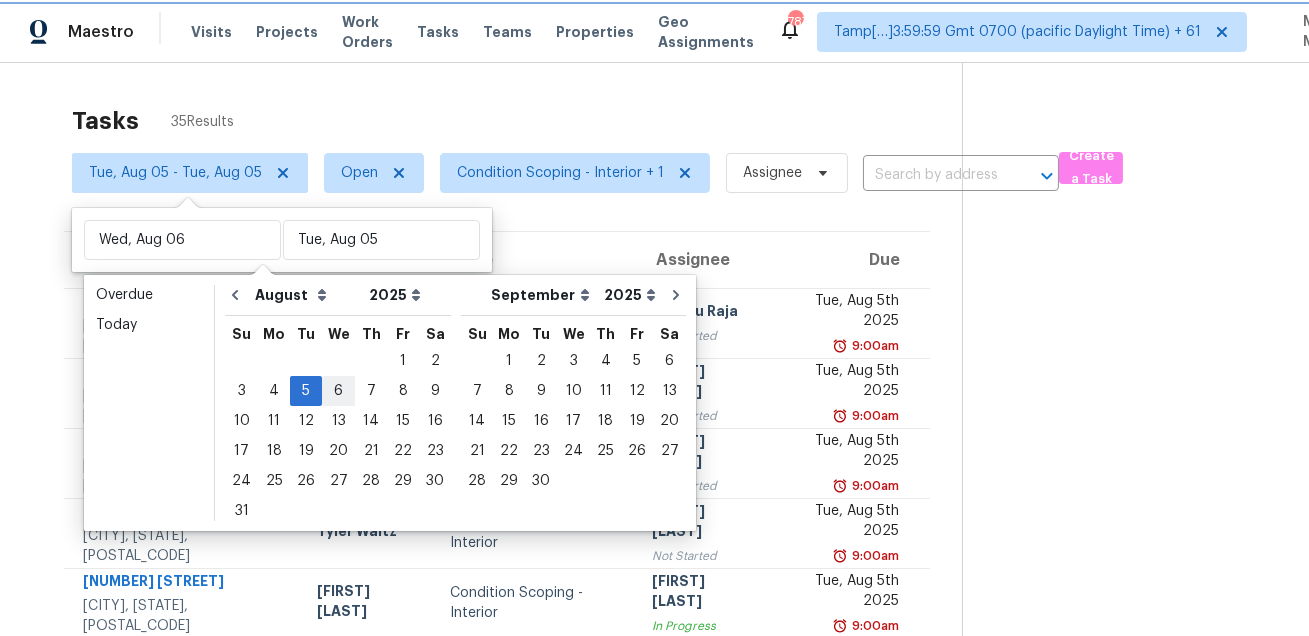 type on "Wed, Aug 06" 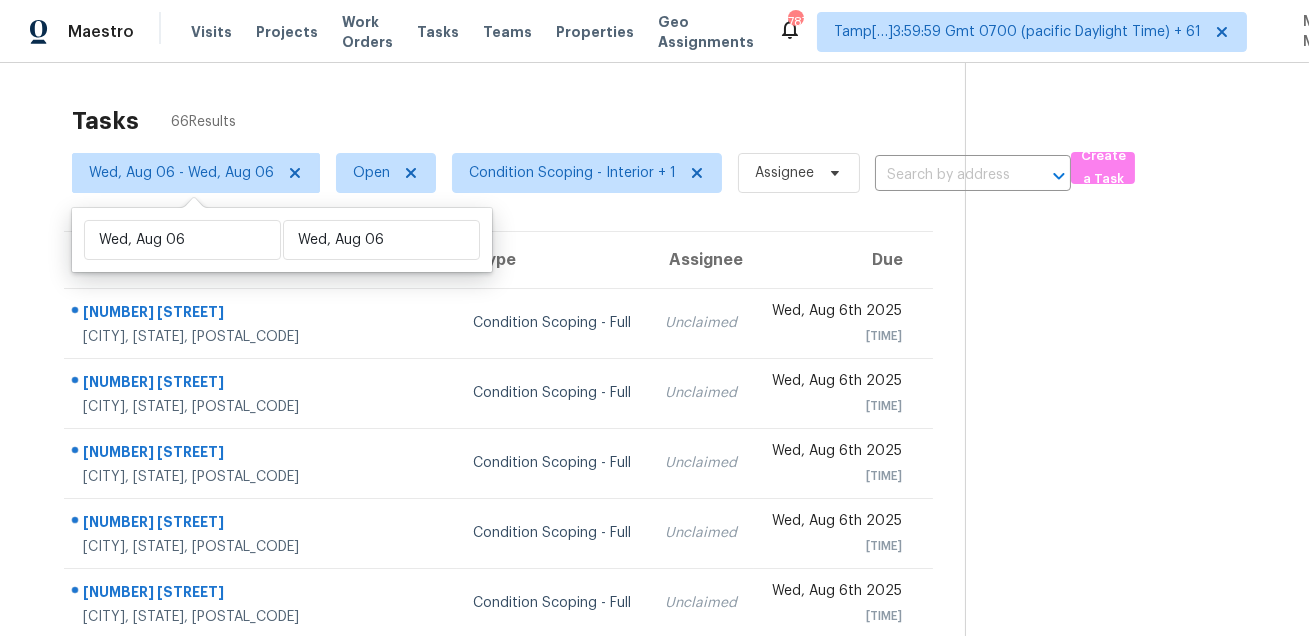 click on "Tasks 66  Results" at bounding box center (518, 121) 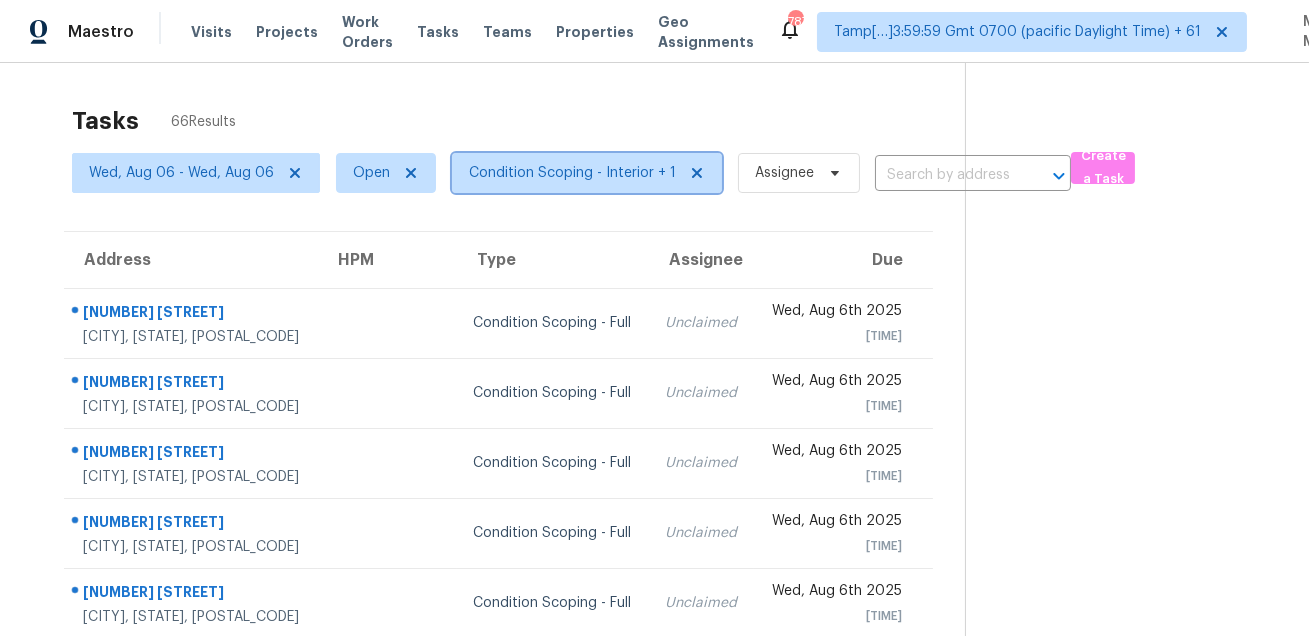 click on "Condition Scoping - Interior + 1" at bounding box center (572, 173) 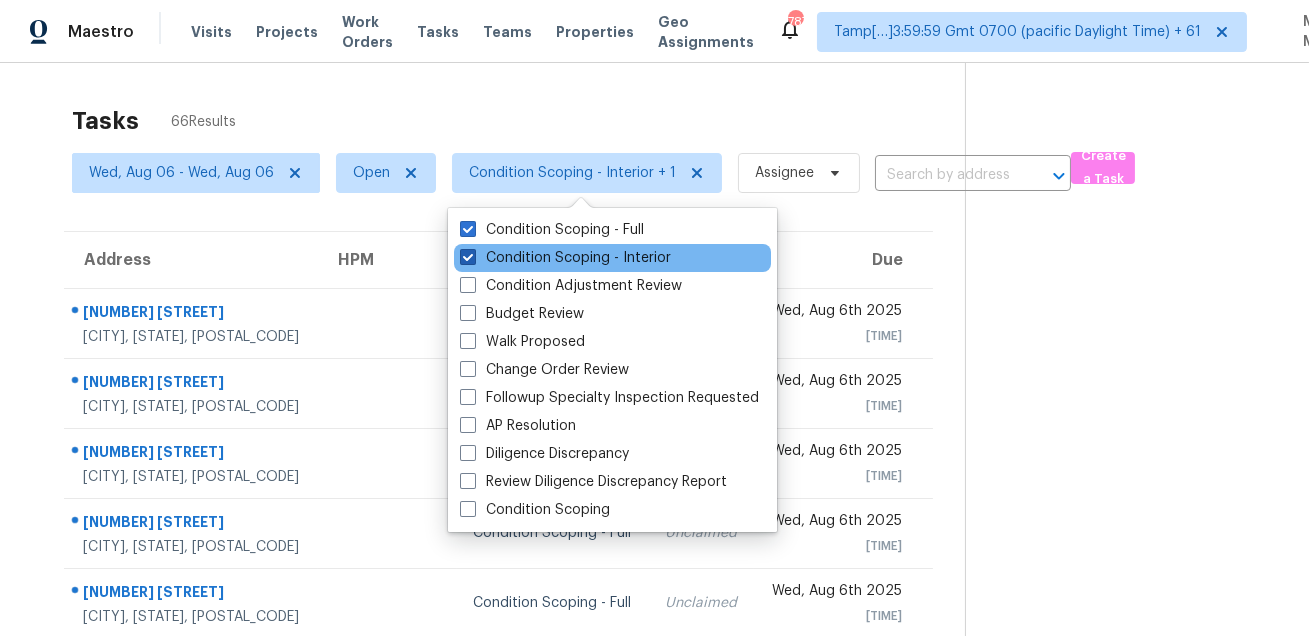 click on "Condition Scoping - Interior" at bounding box center [565, 258] 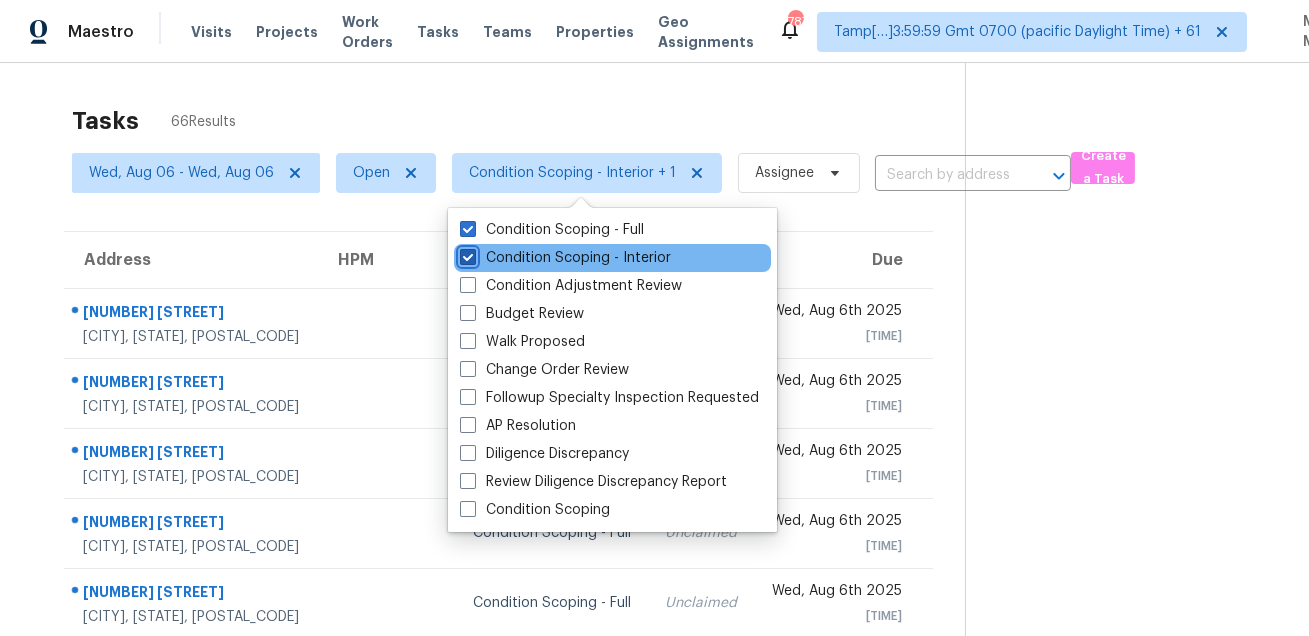 click on "Condition Scoping - Interior" at bounding box center (466, 254) 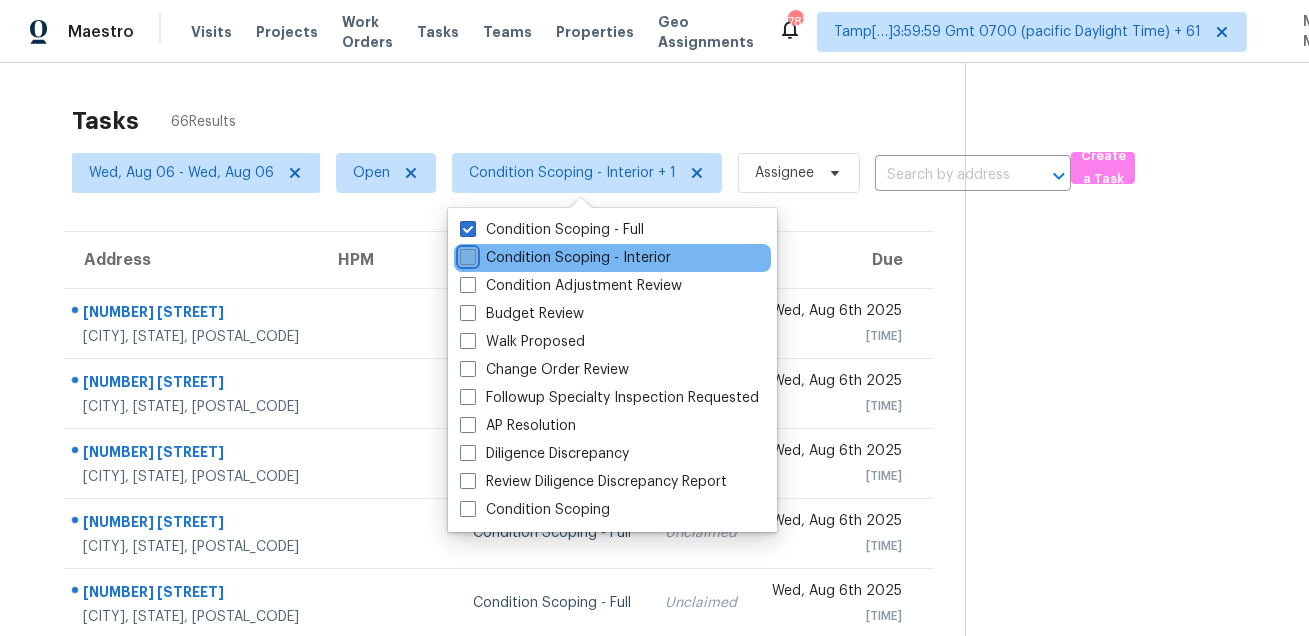 checkbox on "false" 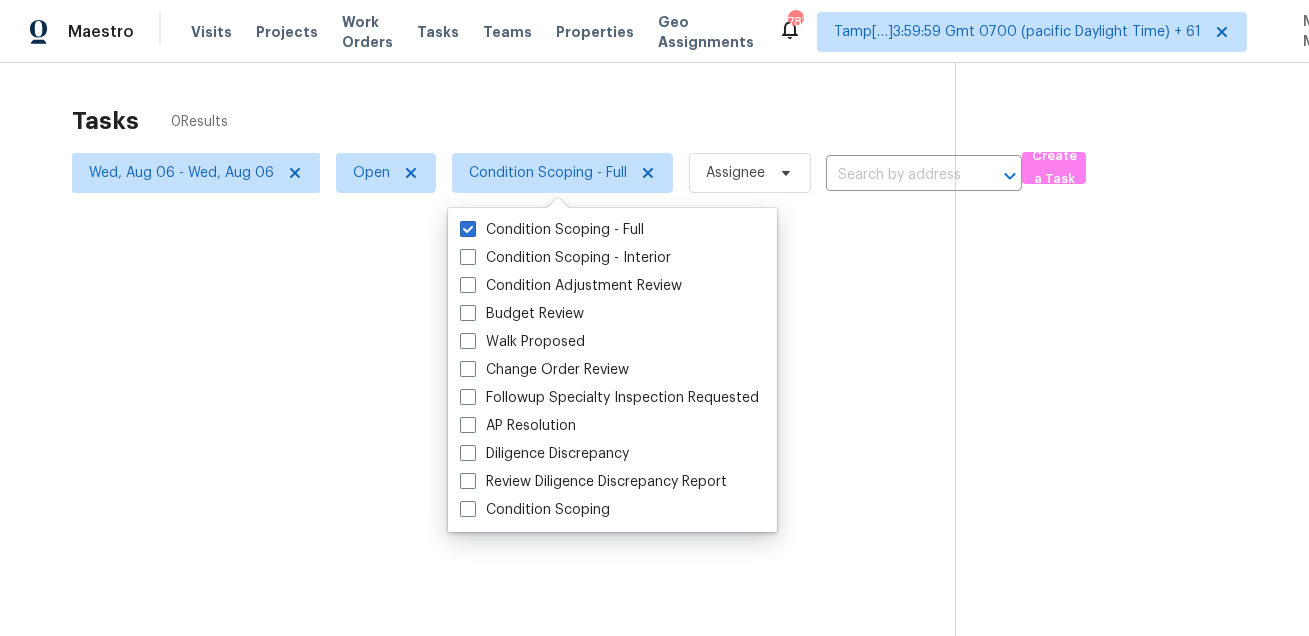 click at bounding box center (654, 318) 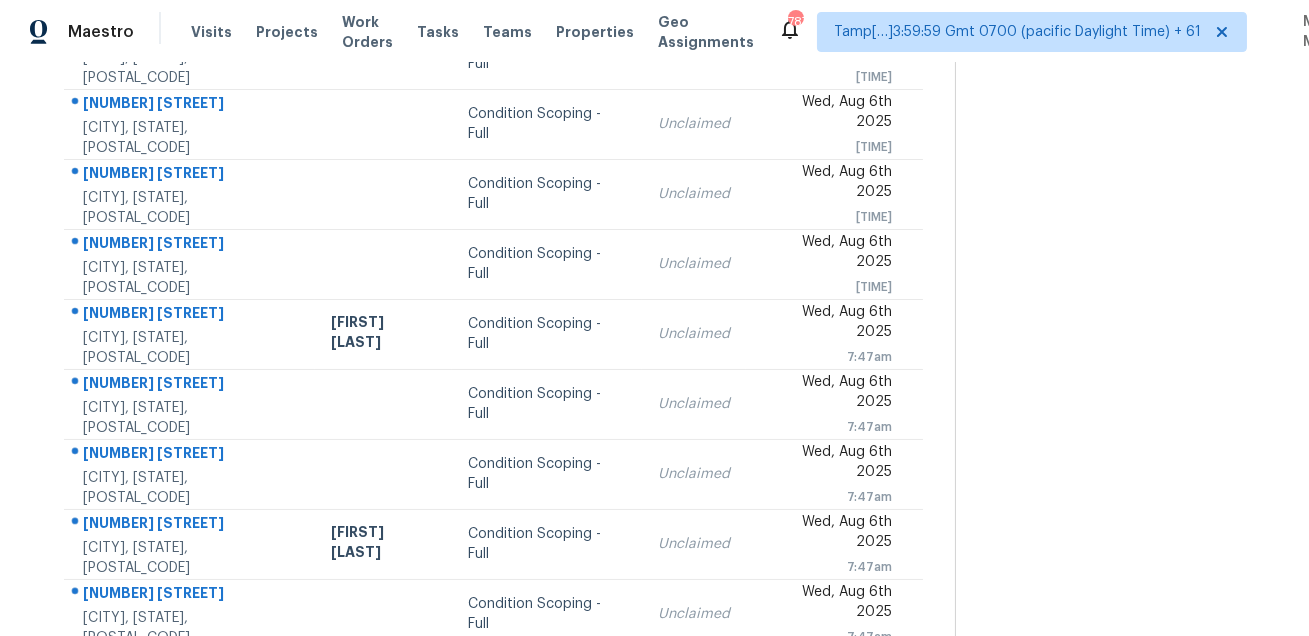 scroll, scrollTop: 348, scrollLeft: 0, axis: vertical 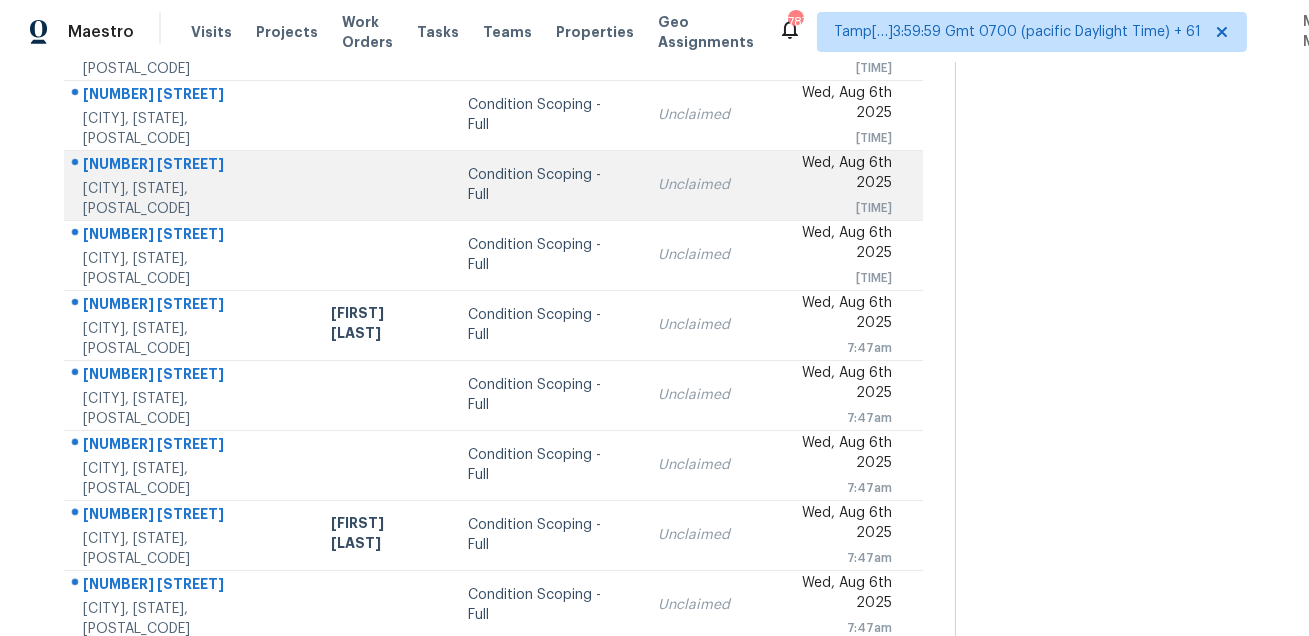 click at bounding box center (384, 185) 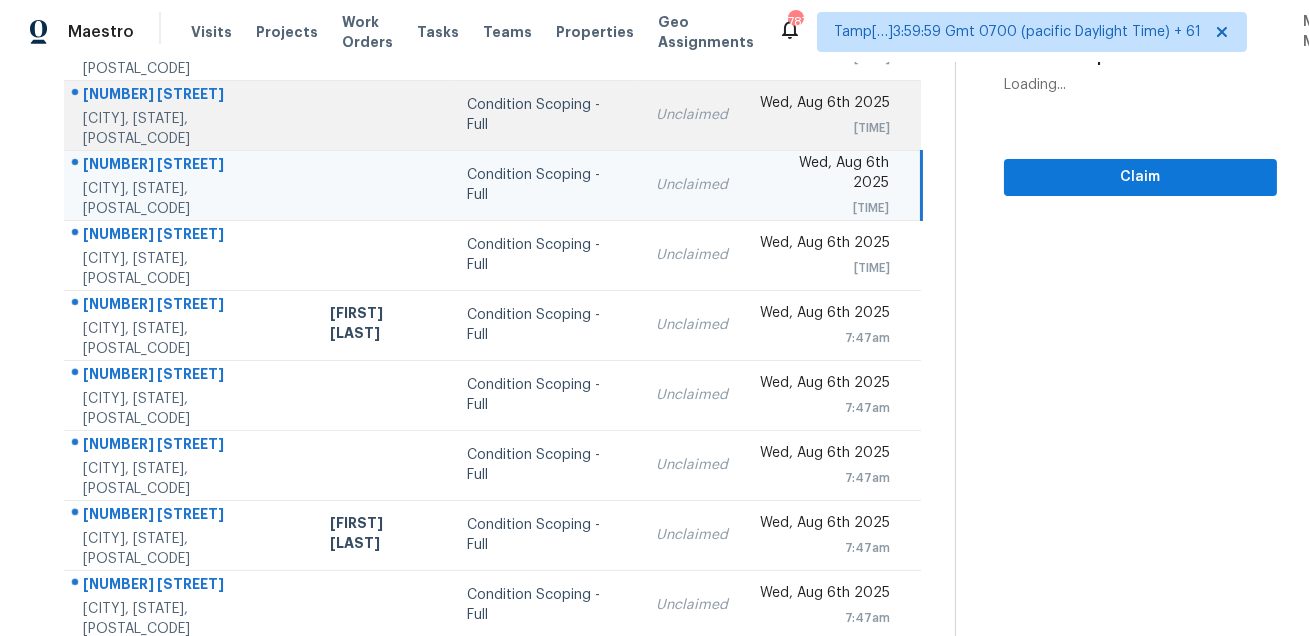 click on "Condition Scoping - Full" at bounding box center [545, 115] 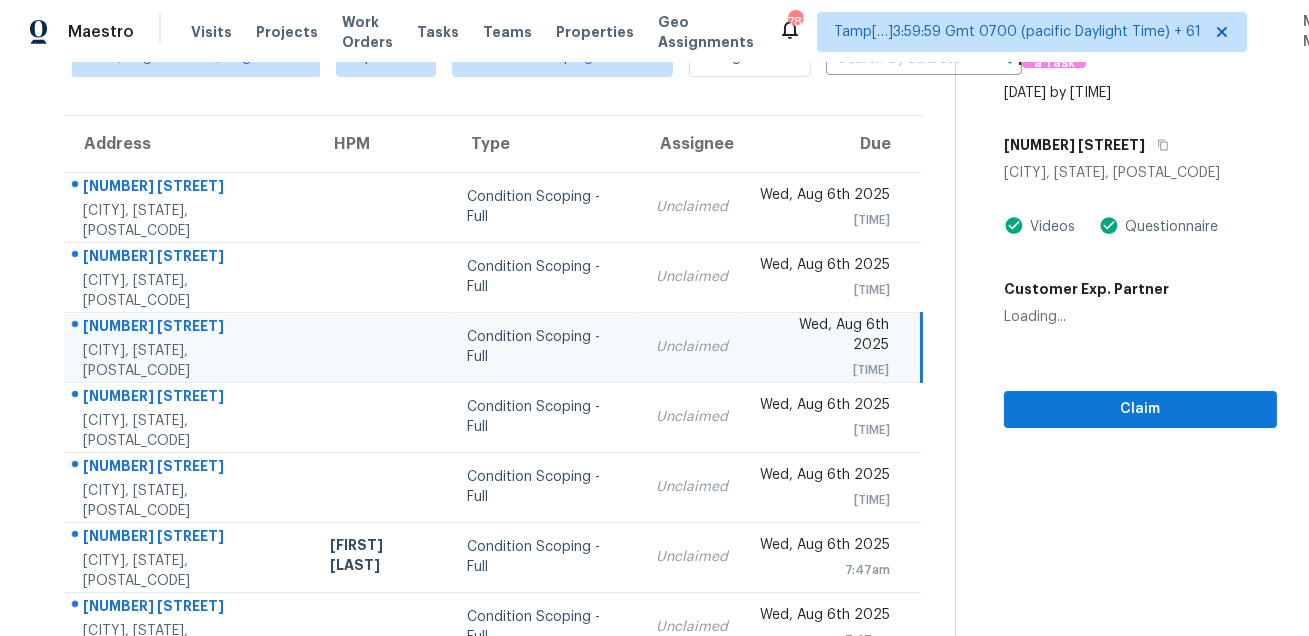 scroll, scrollTop: 56, scrollLeft: 0, axis: vertical 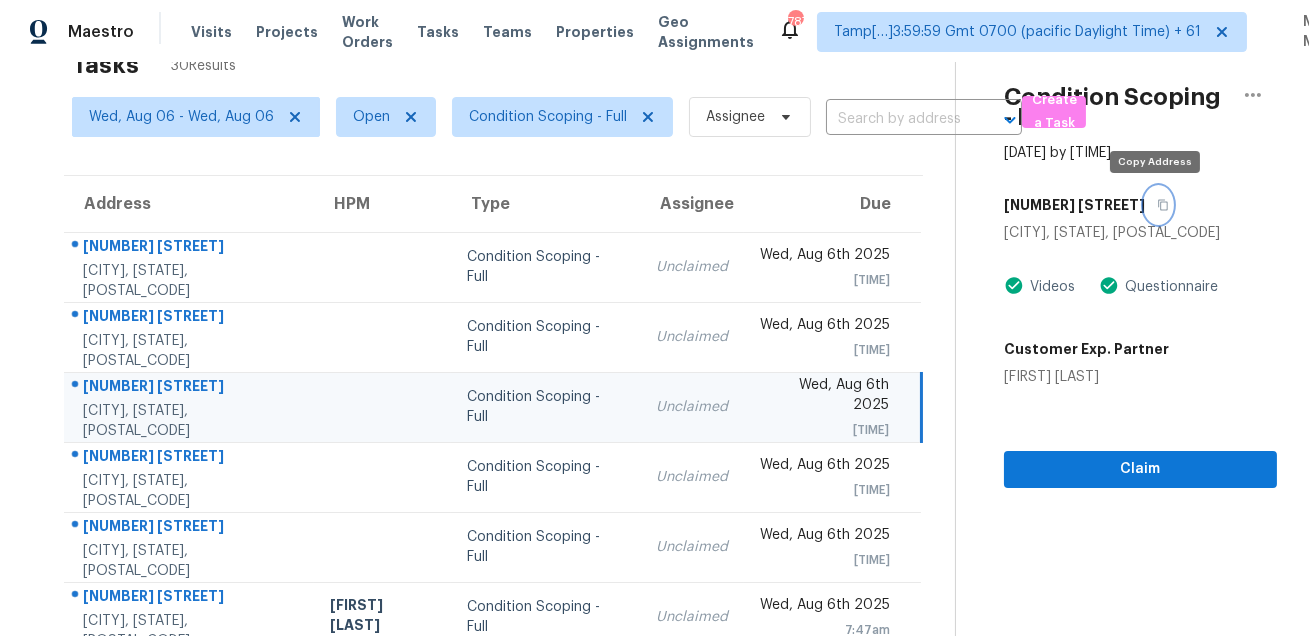 click 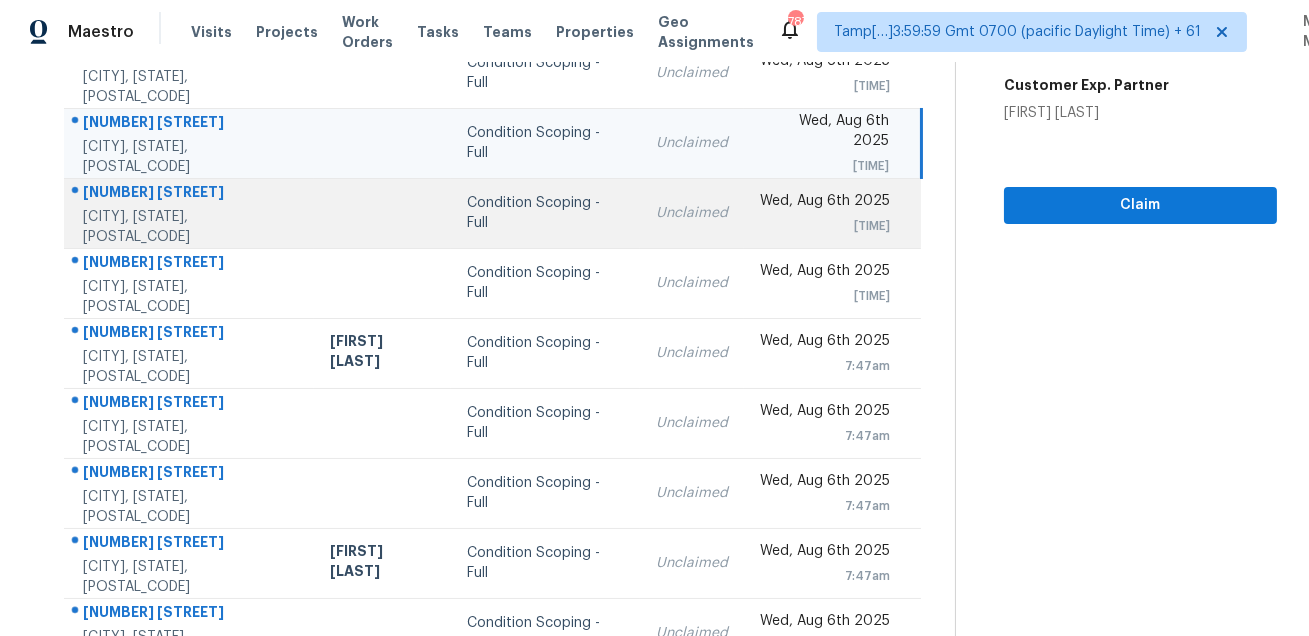 scroll, scrollTop: 405, scrollLeft: 0, axis: vertical 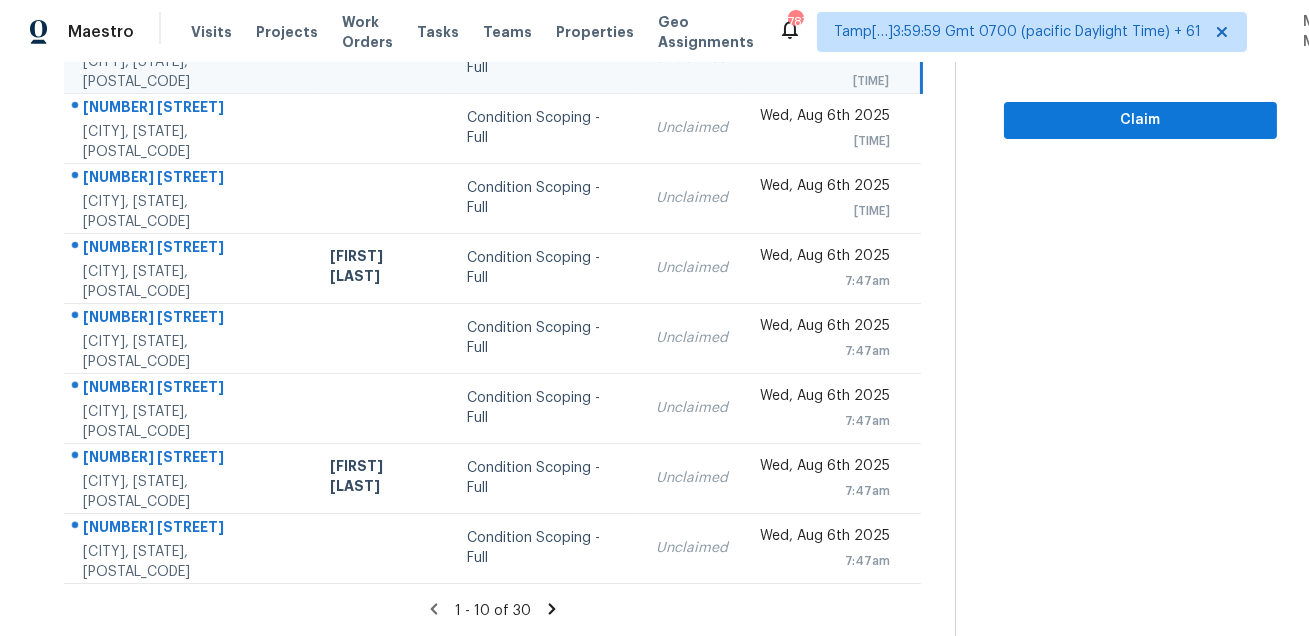 click 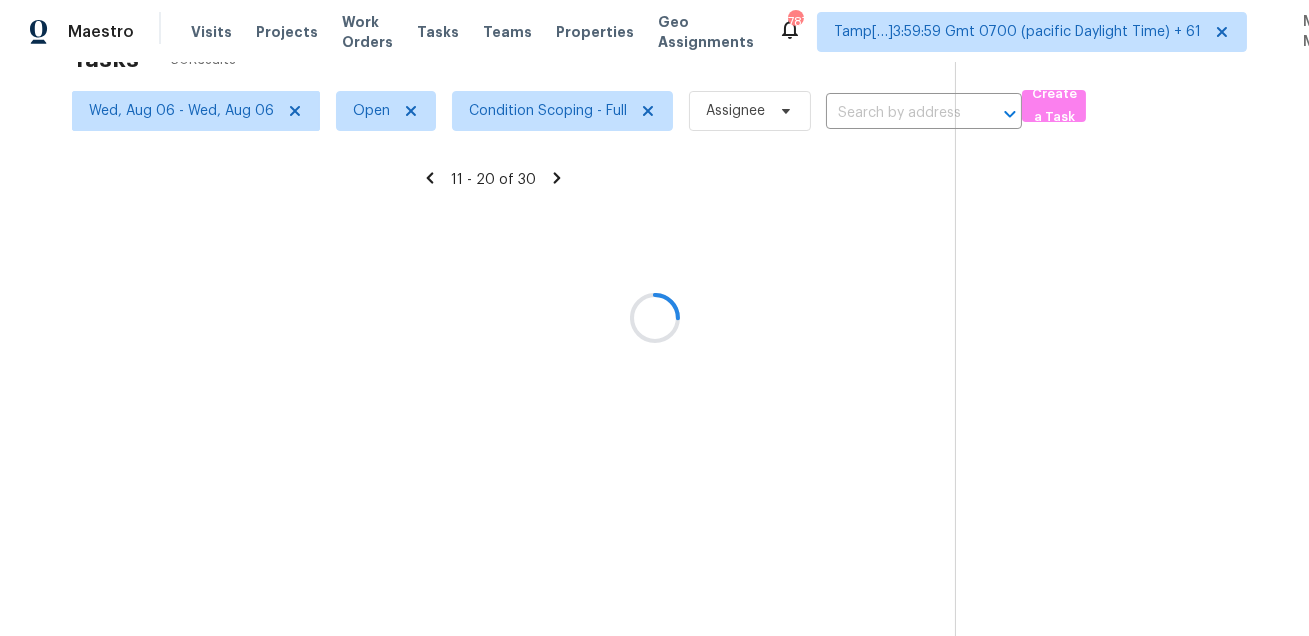 scroll, scrollTop: 405, scrollLeft: 0, axis: vertical 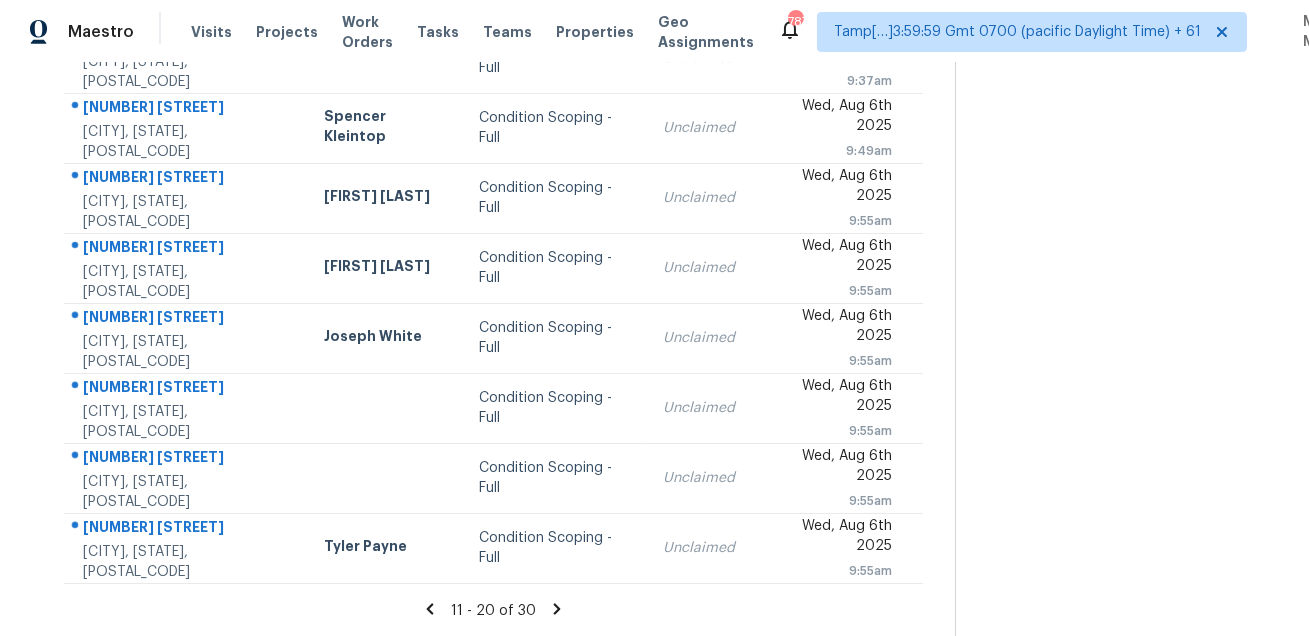 click 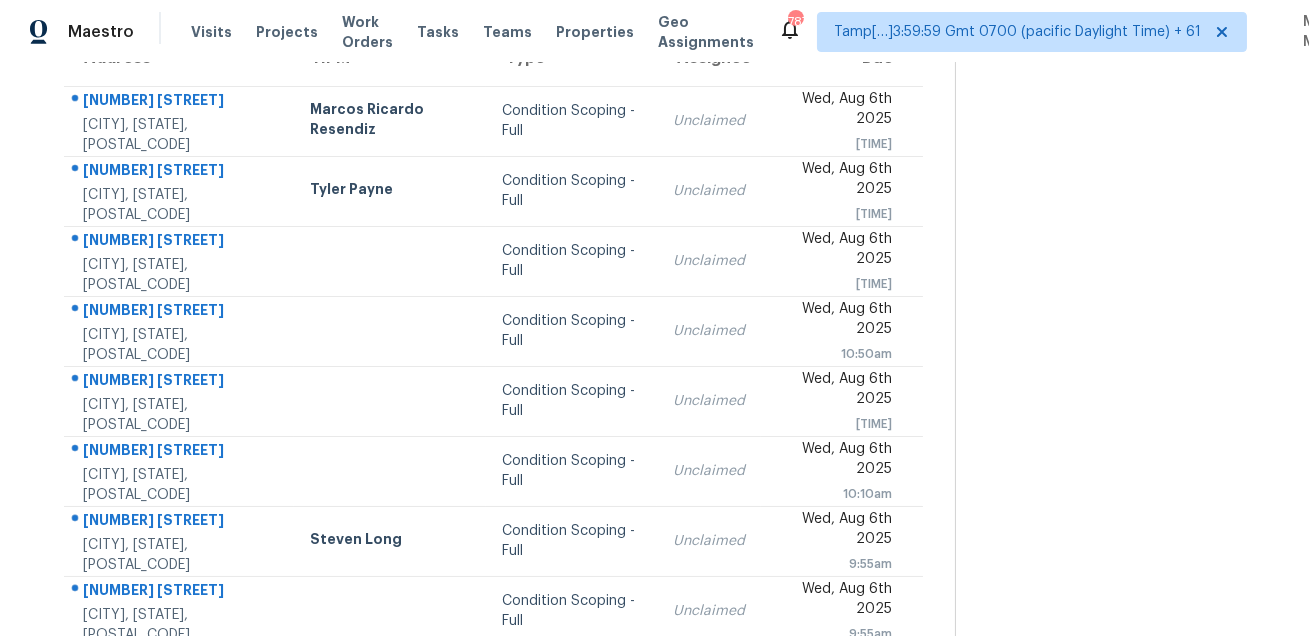 scroll, scrollTop: 186, scrollLeft: 0, axis: vertical 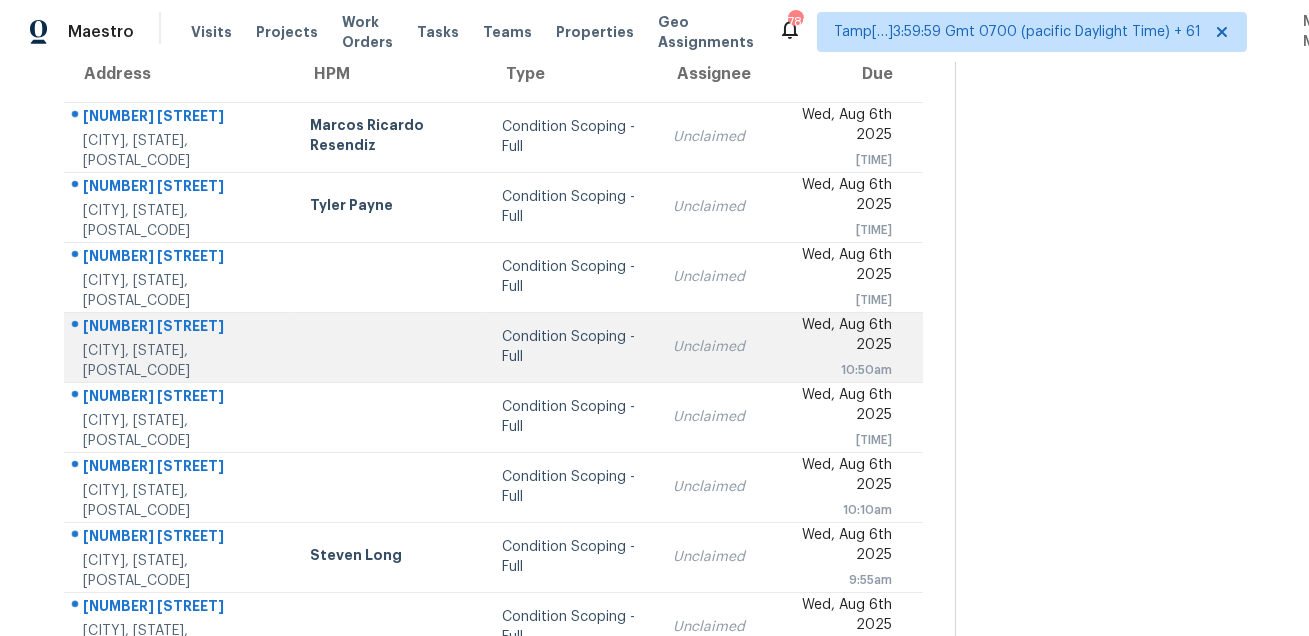 click on "Condition Scoping - Full" at bounding box center (572, 347) 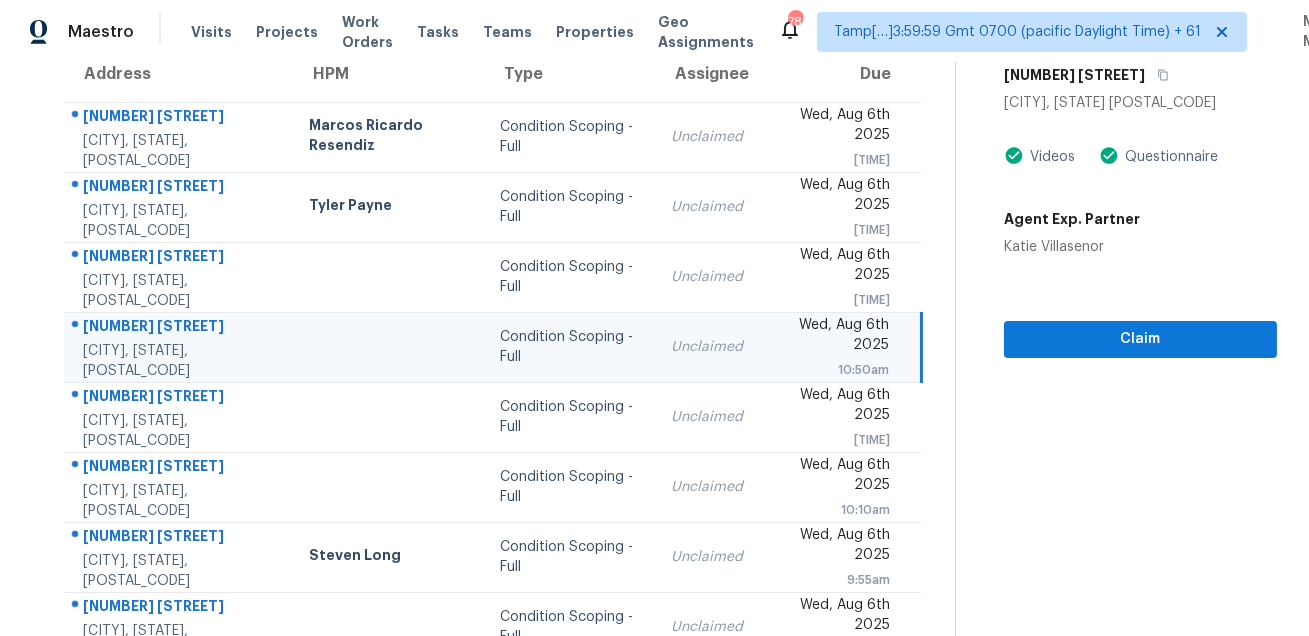 scroll, scrollTop: 0, scrollLeft: 0, axis: both 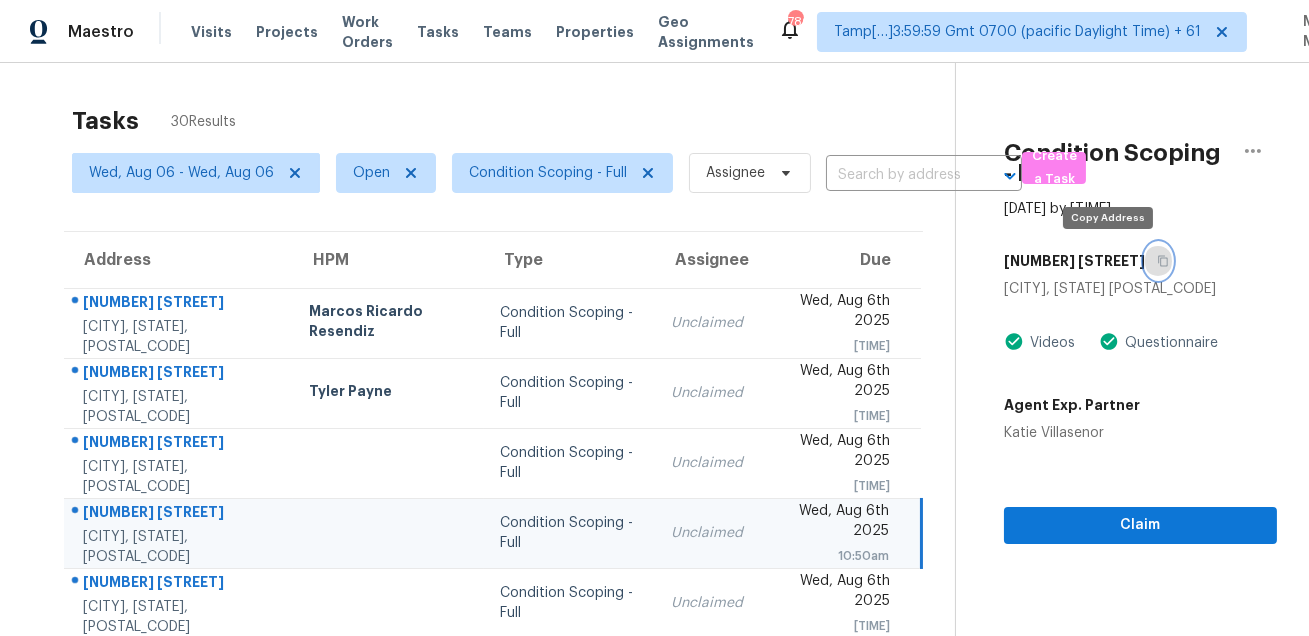 click 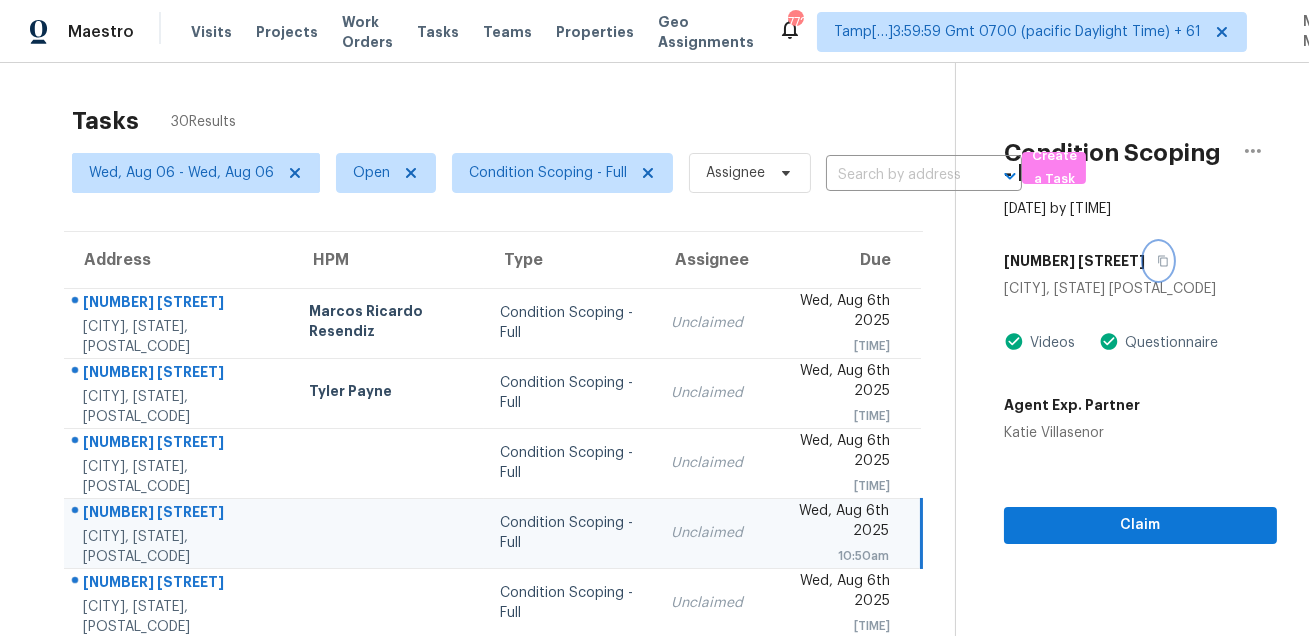 type 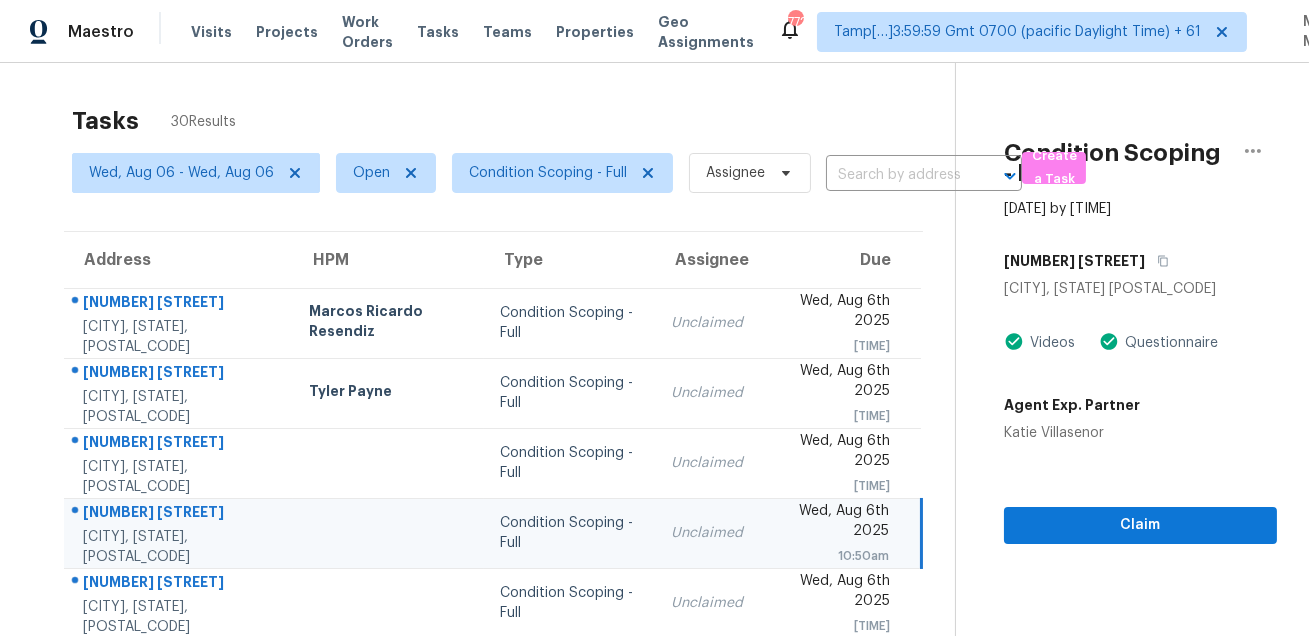click on "Tasks 30  Results" at bounding box center (513, 121) 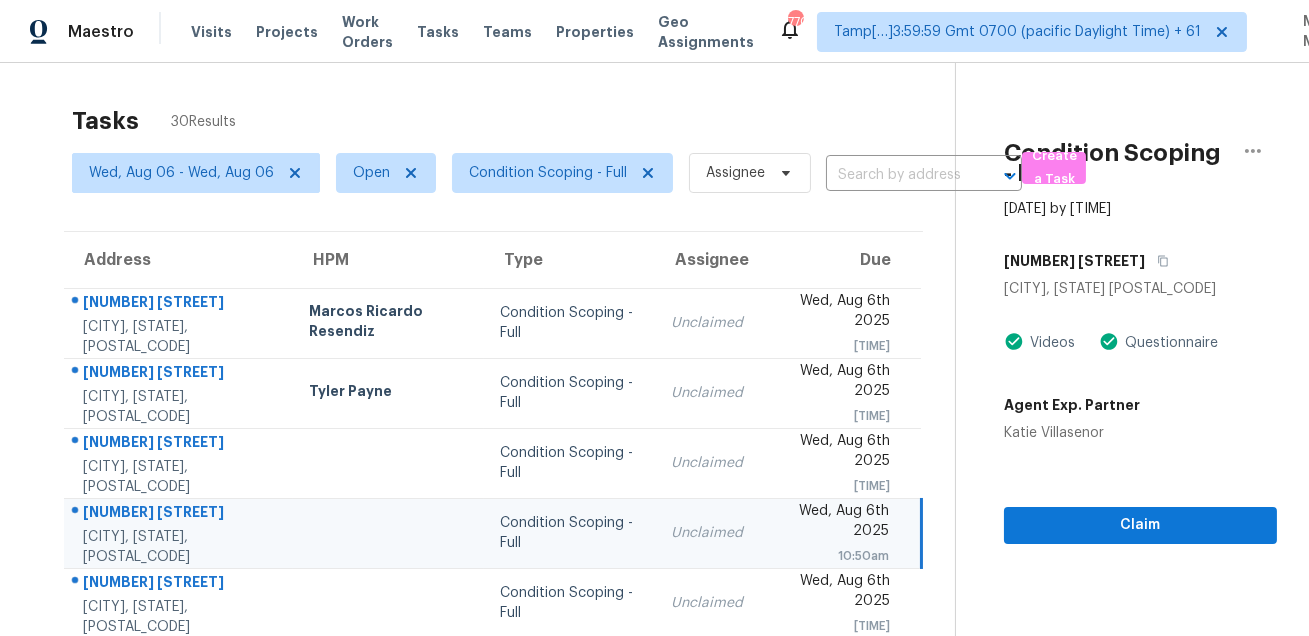 click on "Tasks 30  Results Wed, Aug 06 - Wed, Aug 06 Open Condition Scoping - Full Assignee ​ Create a Task Address HPM Type Assignee Due 9361 Sweetbriar Cir   Jonesboro, GA, 30236 Marcos Ricardo Resendiz Condition Scoping - Full Unclaimed Wed, Aug 6th 2025 11:40am 4871 Karls Gate Dr   Marietta, GA, 30068 Tyler Payne Condition Scoping - Full Unclaimed Wed, Aug 6th 2025 11:40am 1000 Carlton Way SW   Marietta, GA, 30060 Condition Scoping - Full Unclaimed Wed, Aug 6th 2025 11:13am 192 Owen Cir   Weatherford, TX, 76087 Condition Scoping - Full Unclaimed Wed, Aug 6th 2025 10:50am 4001 Alexander Palm Ct   Tampa, FL, 33624 Condition Scoping - Full Unclaimed Wed, Aug 6th 2025 10:11am 9113 Gristmill Ct   Fort Worth, TX, 76179 Condition Scoping - Full Unclaimed Wed, Aug 6th 2025 10:10am 7605 E Irvington Rd   Tucson, AZ, 85730 Steven Long Condition Scoping - Full Unclaimed Wed, Aug 6th 2025 9:55am 1069 Palma Verde Pl   Apopka, FL, 32712 Condition Scoping - Full Unclaimed Wed, Aug 6th 2025 9:55am 5741 E 30th St   Steven Long" at bounding box center [654, 552] 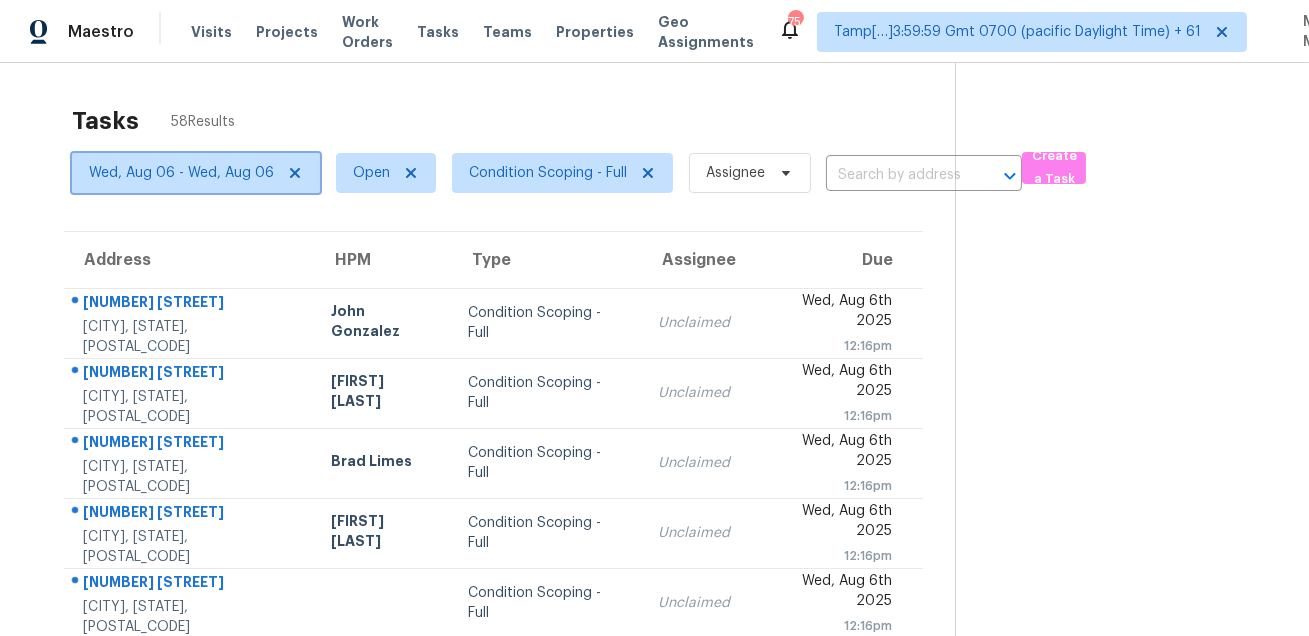 click on "Wed, Aug 06 - Wed, Aug 06" at bounding box center (196, 173) 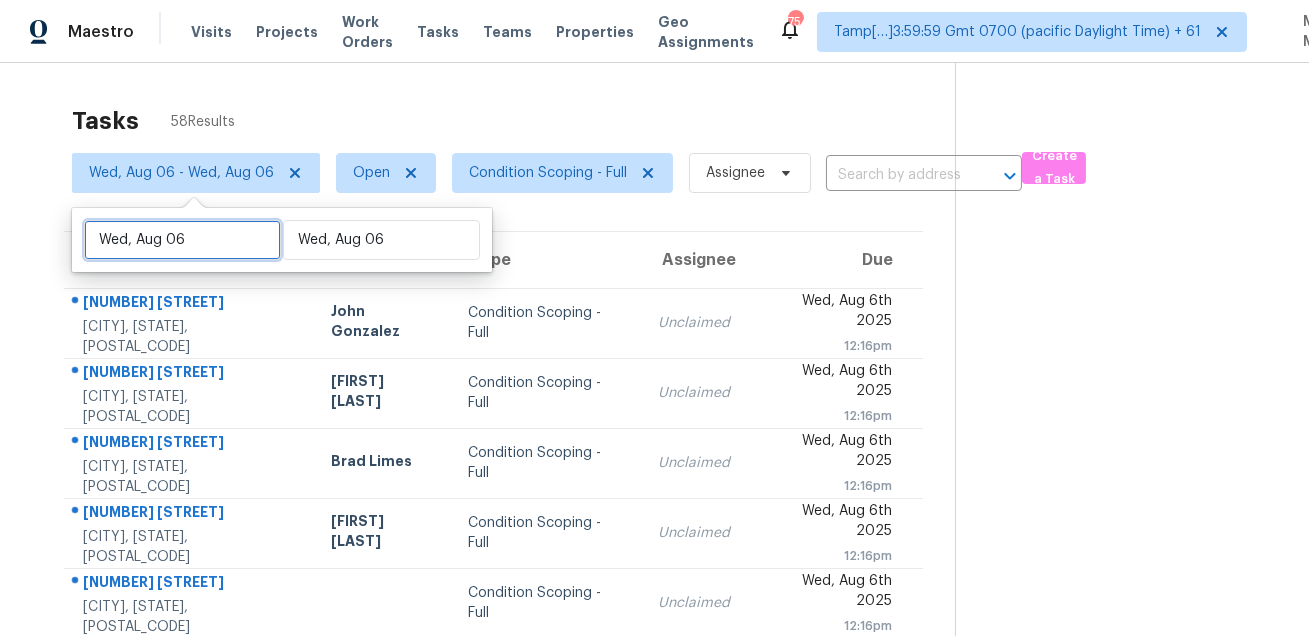 click on "Wed, Aug 06" at bounding box center [182, 240] 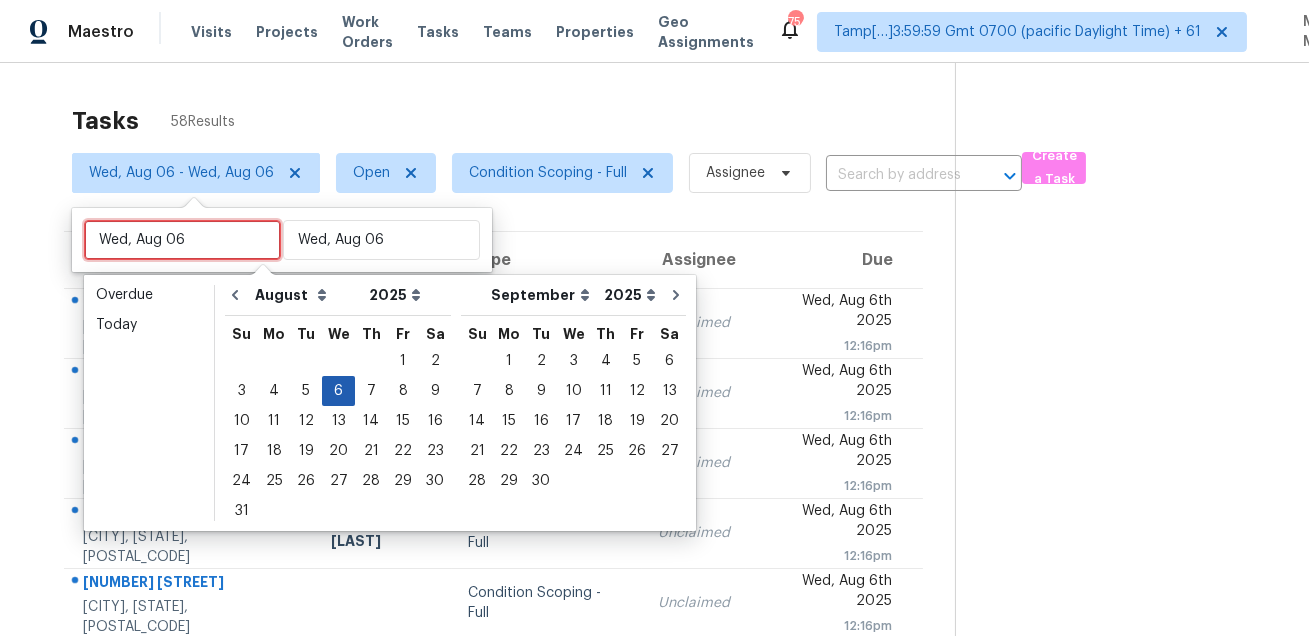 type 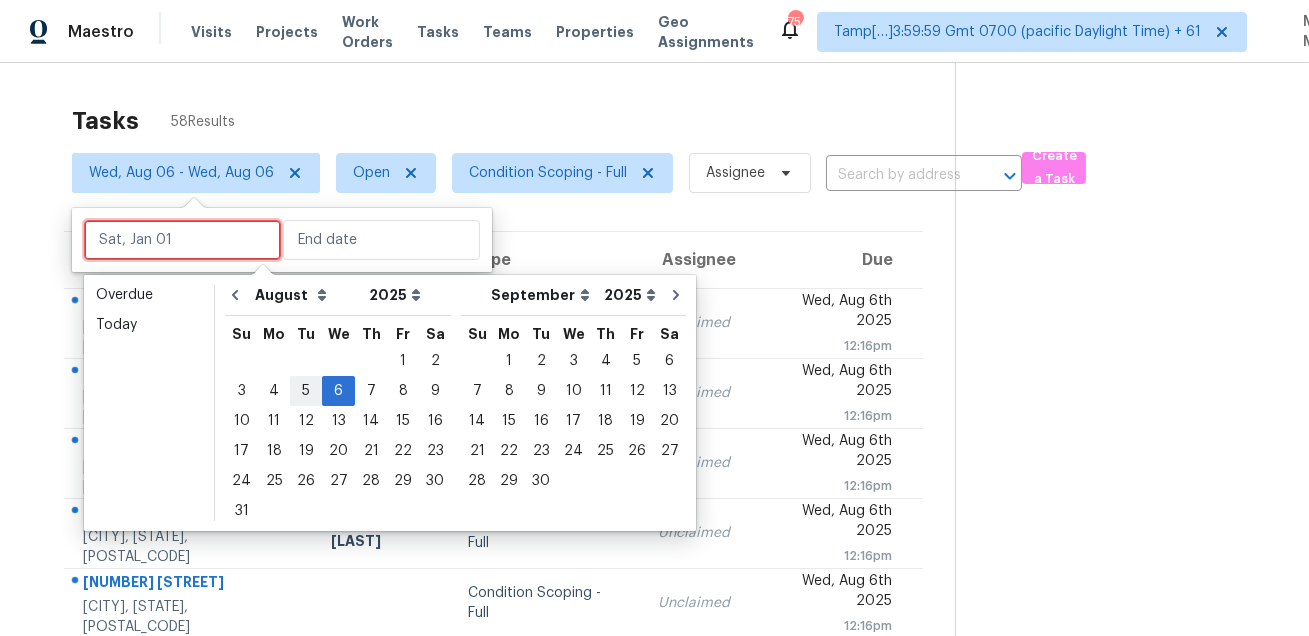 type on "Tue, Aug 05" 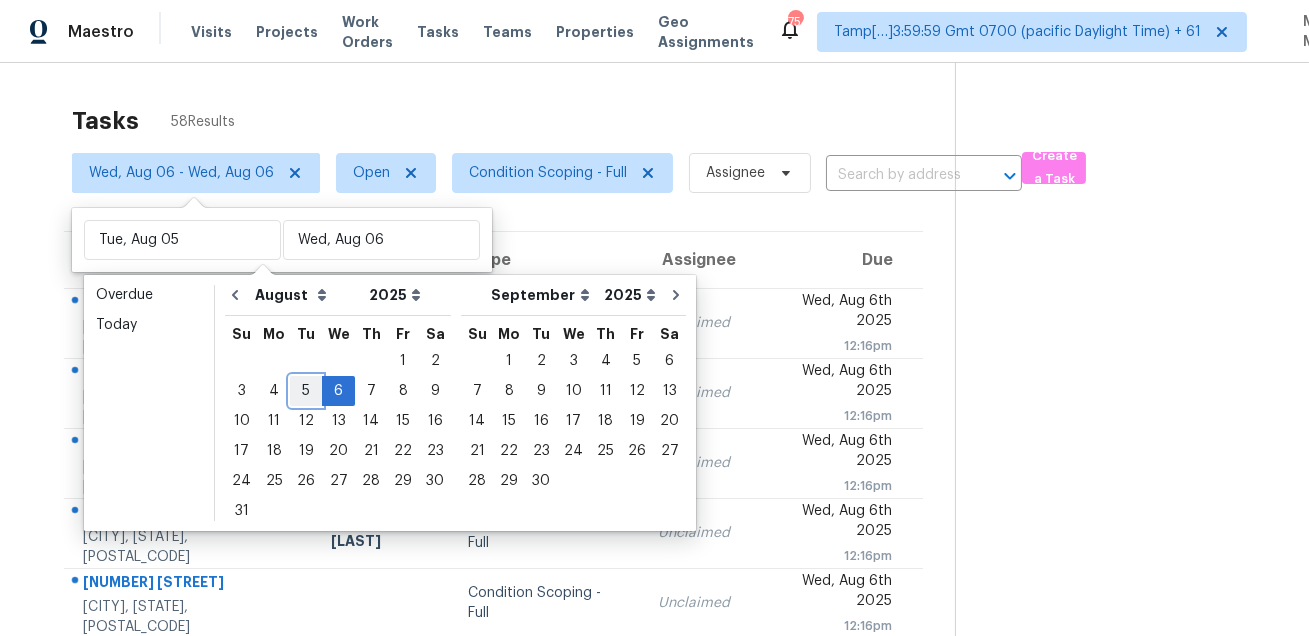 click on "5" at bounding box center (306, 391) 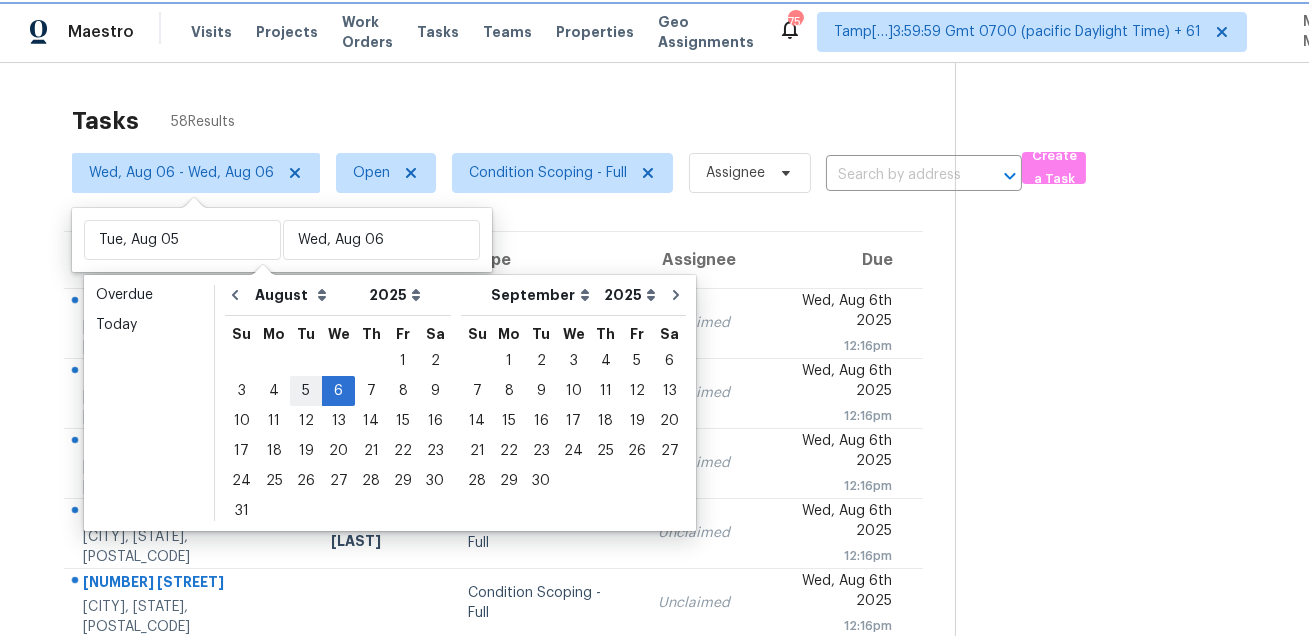 type on "Tue, Aug 05" 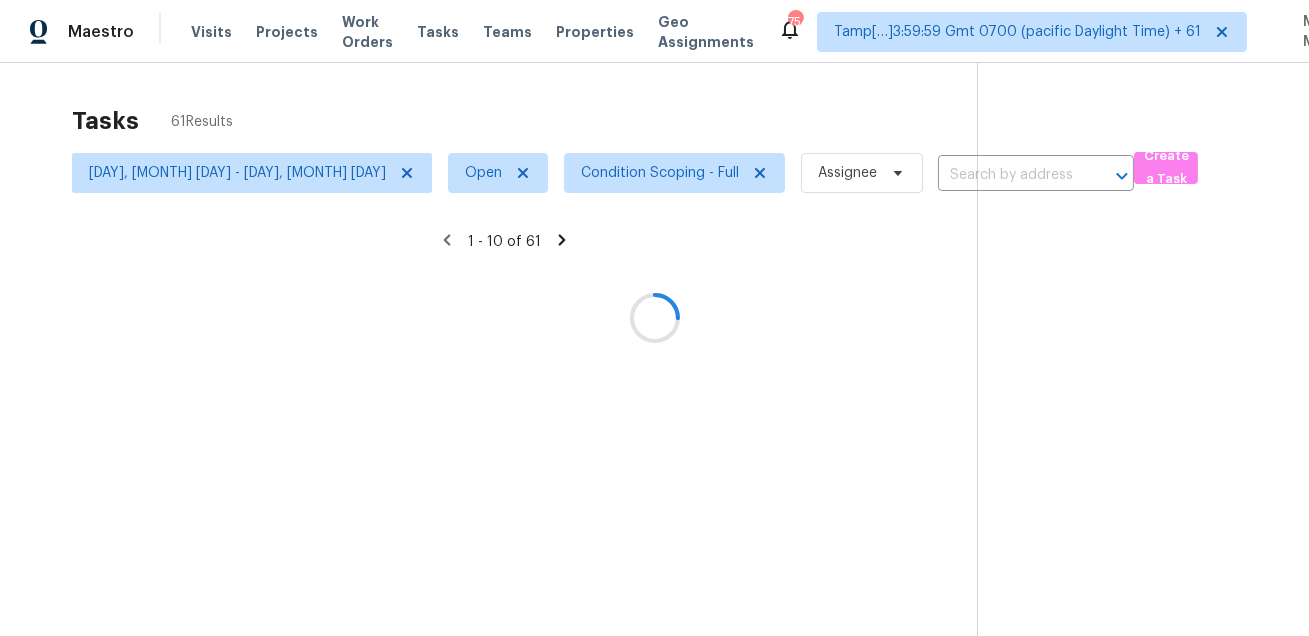 click at bounding box center (654, 318) 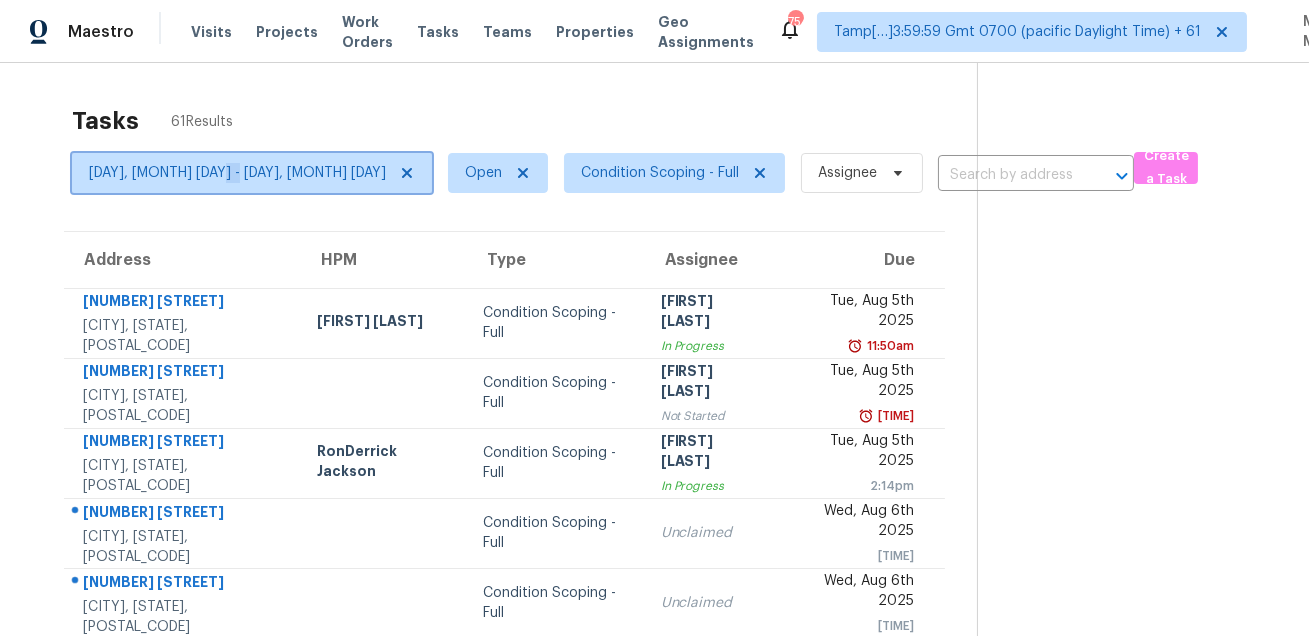 click on "Tue, Aug 05 - Wed, Aug 06" at bounding box center (237, 173) 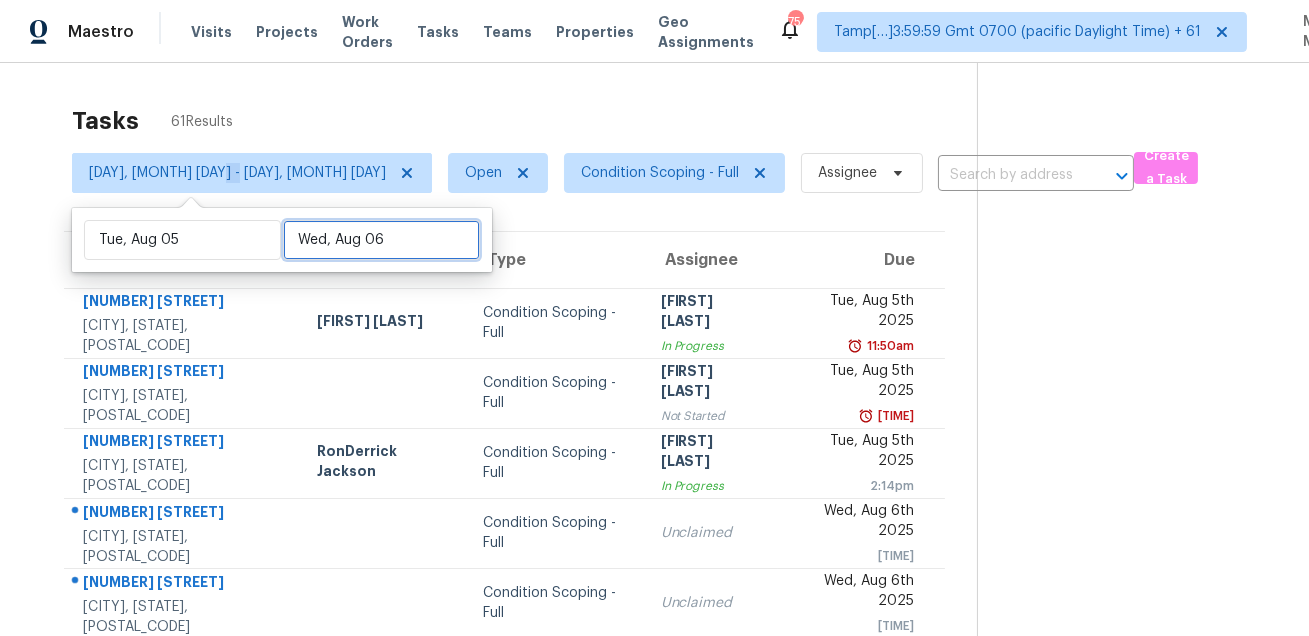 select on "7" 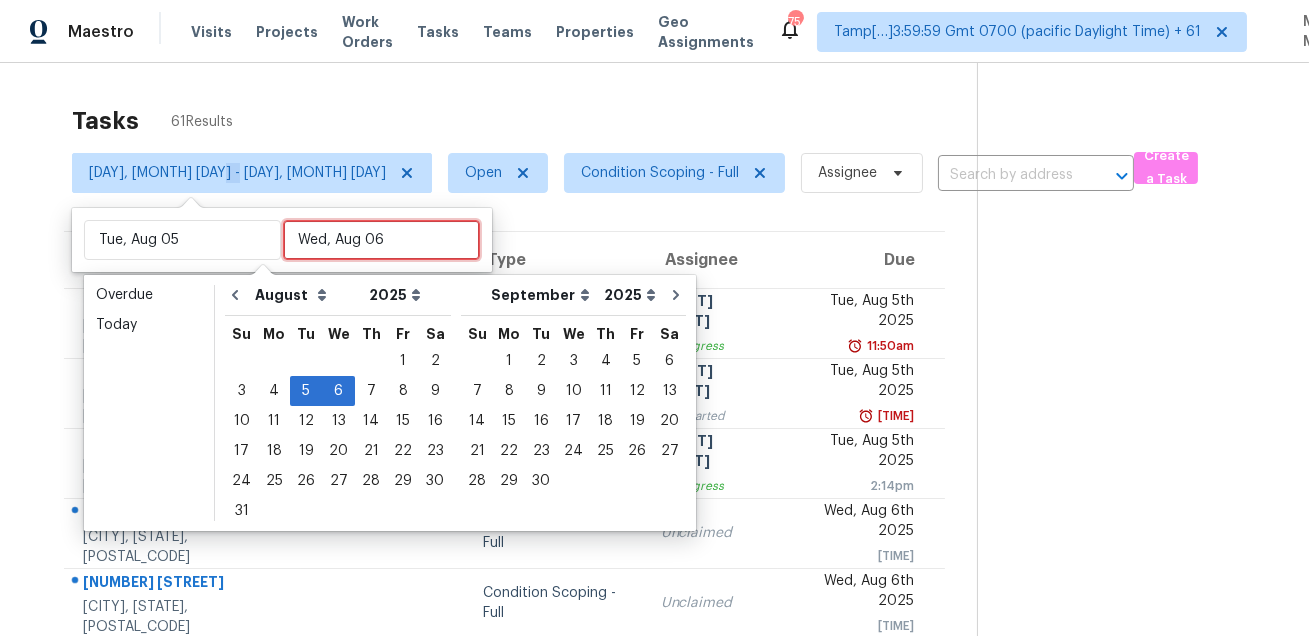 click on "Wed, Aug 06" at bounding box center [381, 240] 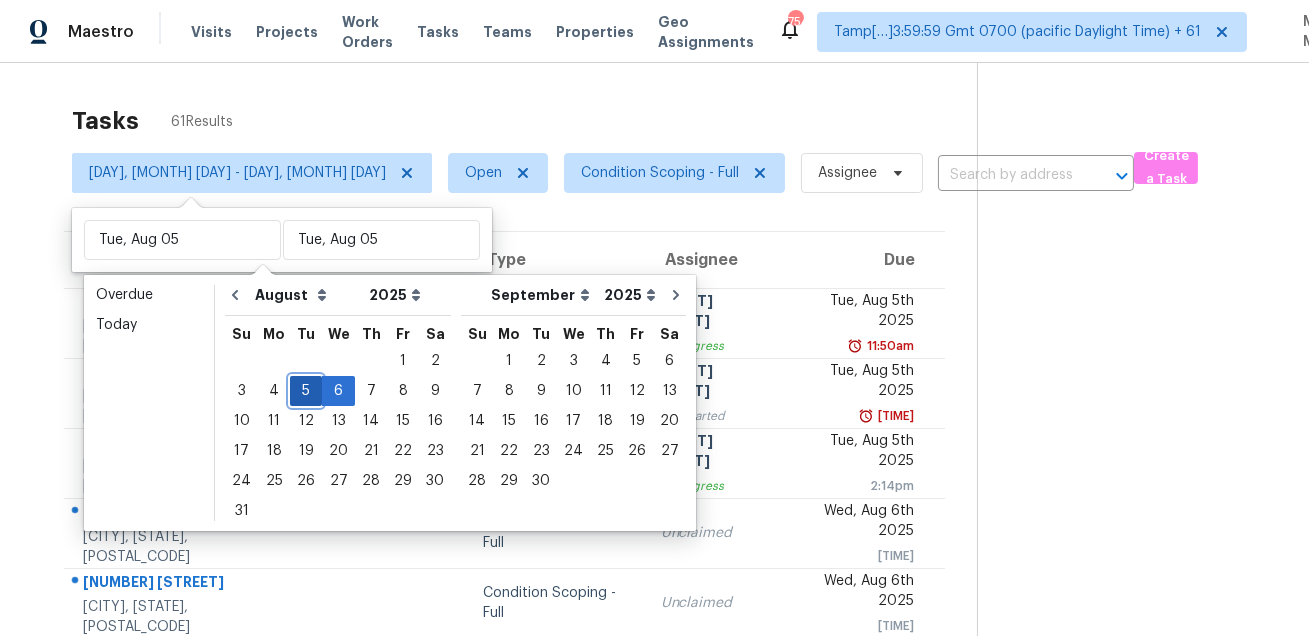 click on "5" at bounding box center [306, 391] 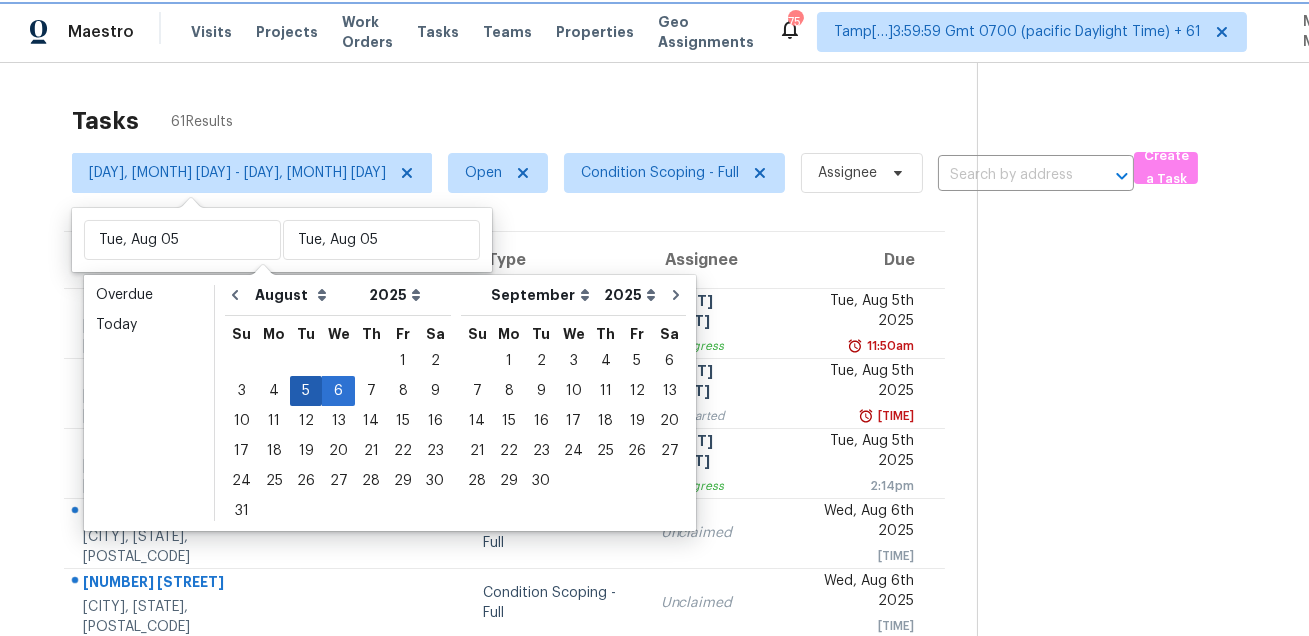 type on "Tue, Aug 05" 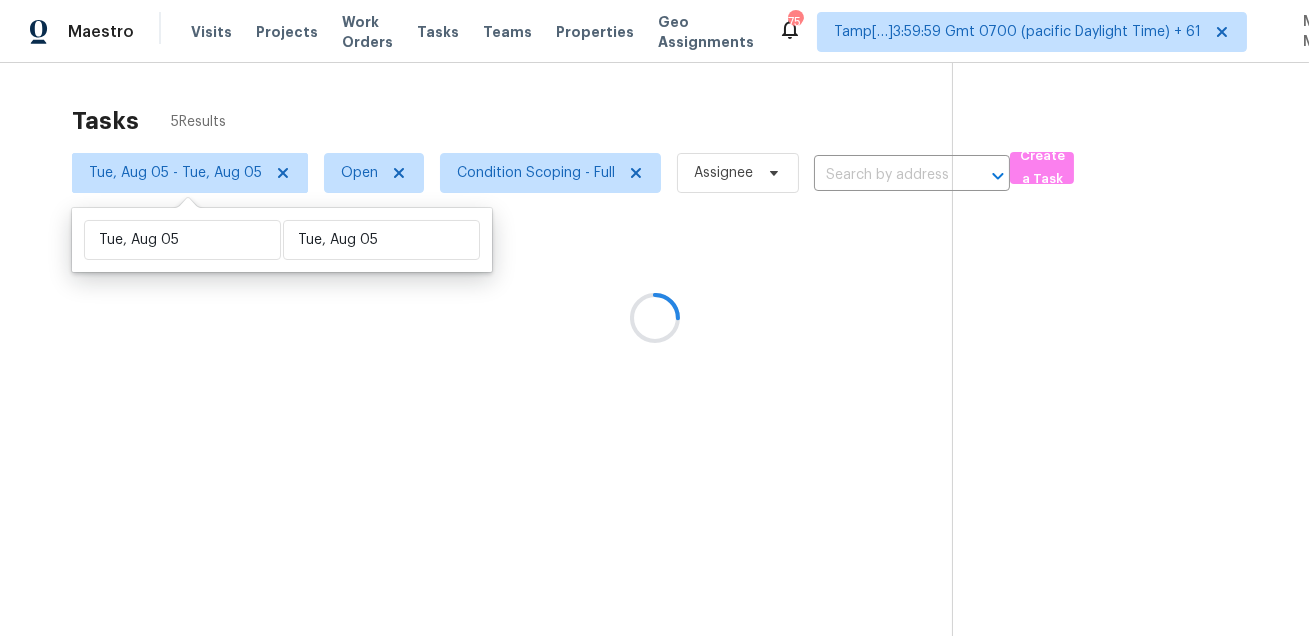 click at bounding box center (654, 318) 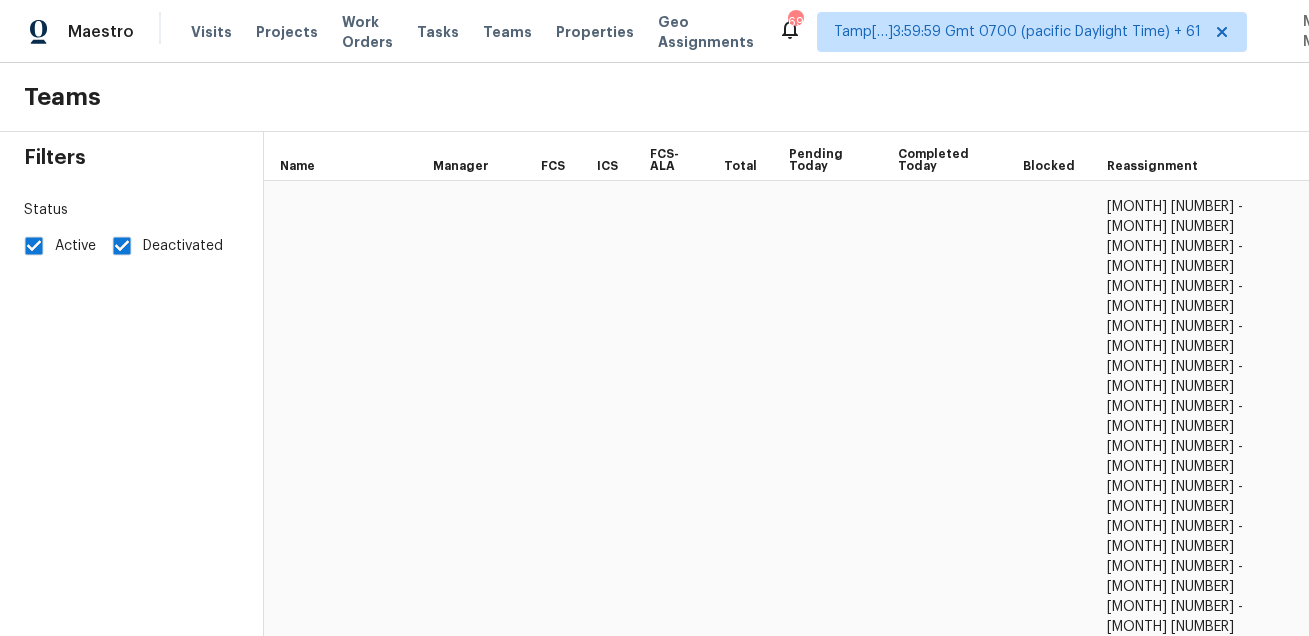 scroll, scrollTop: 0, scrollLeft: 0, axis: both 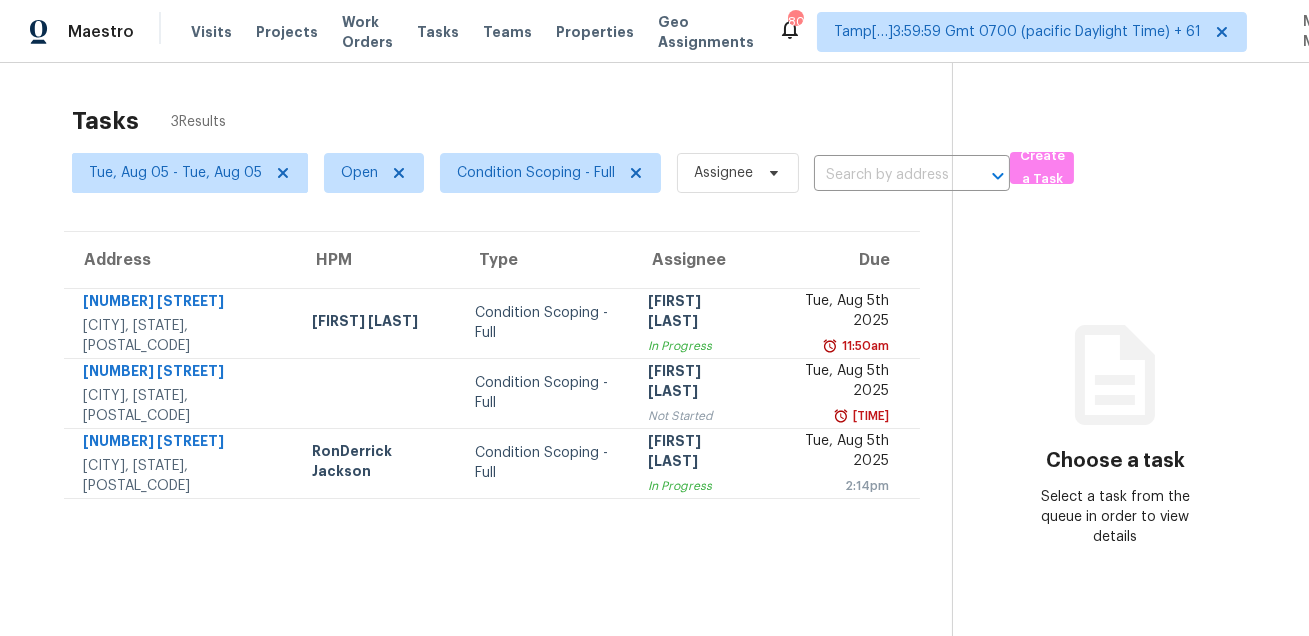 click on "Tasks 3  Results" at bounding box center [512, 121] 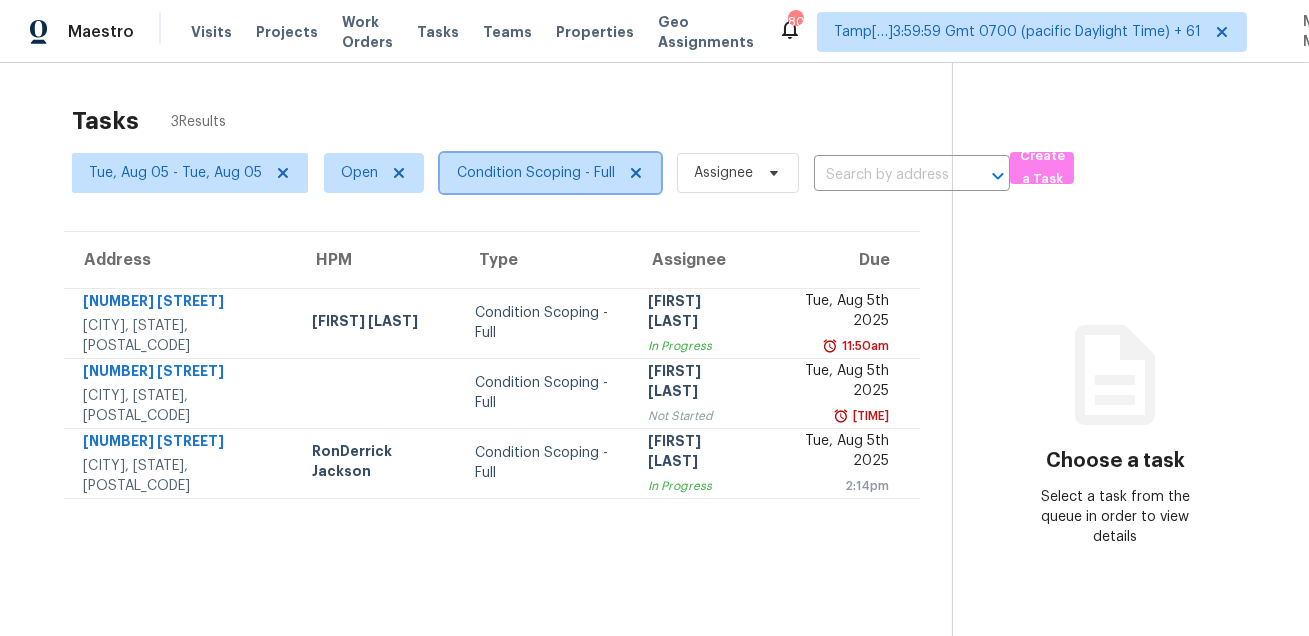 click on "Condition Scoping - Full" at bounding box center [536, 173] 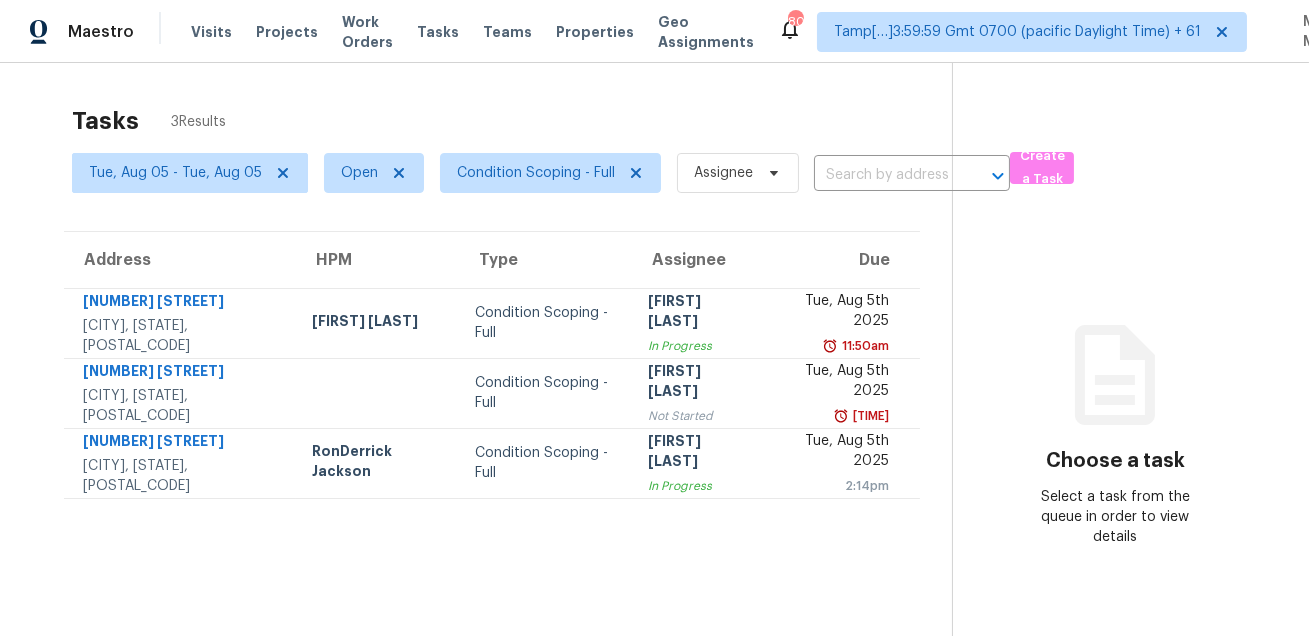 click on "Tasks 3  Results" at bounding box center [512, 121] 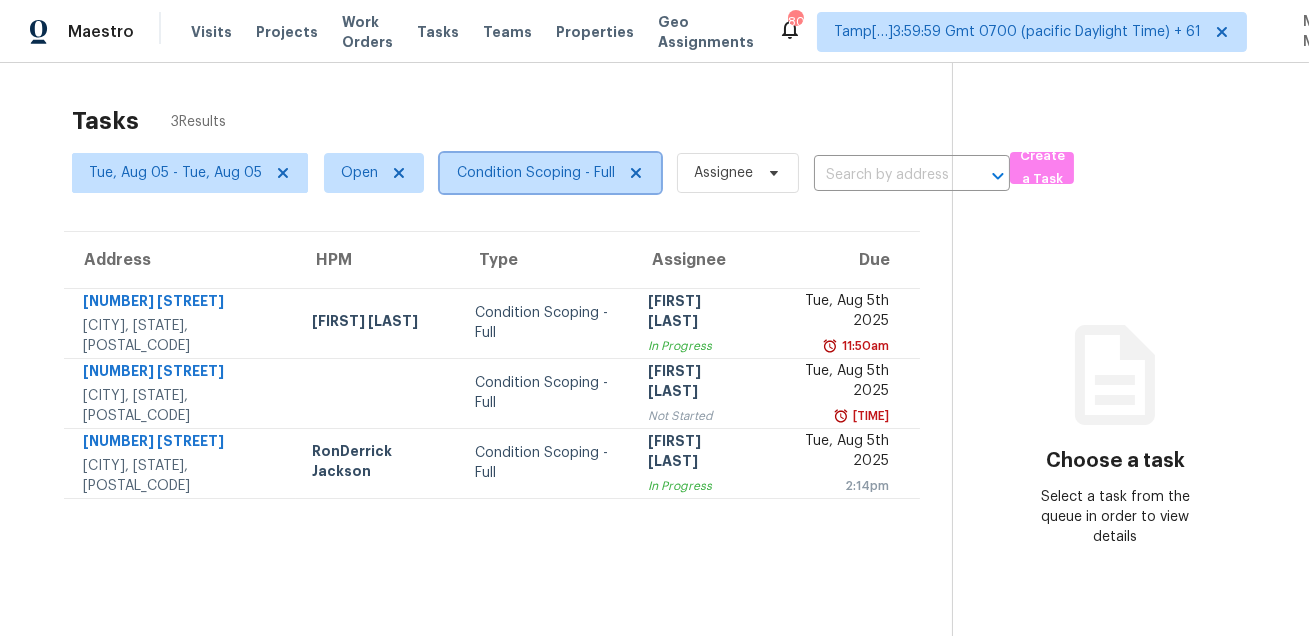 click on "Condition Scoping - Full" at bounding box center (536, 173) 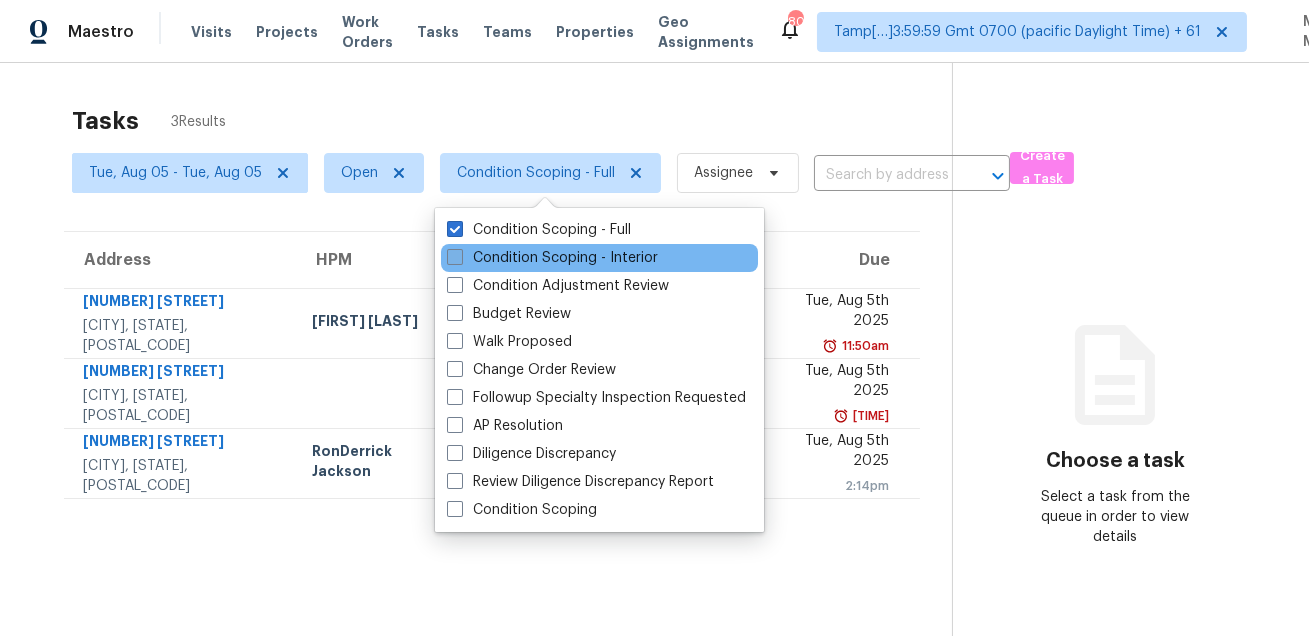 click on "Condition Scoping - Interior" at bounding box center [552, 258] 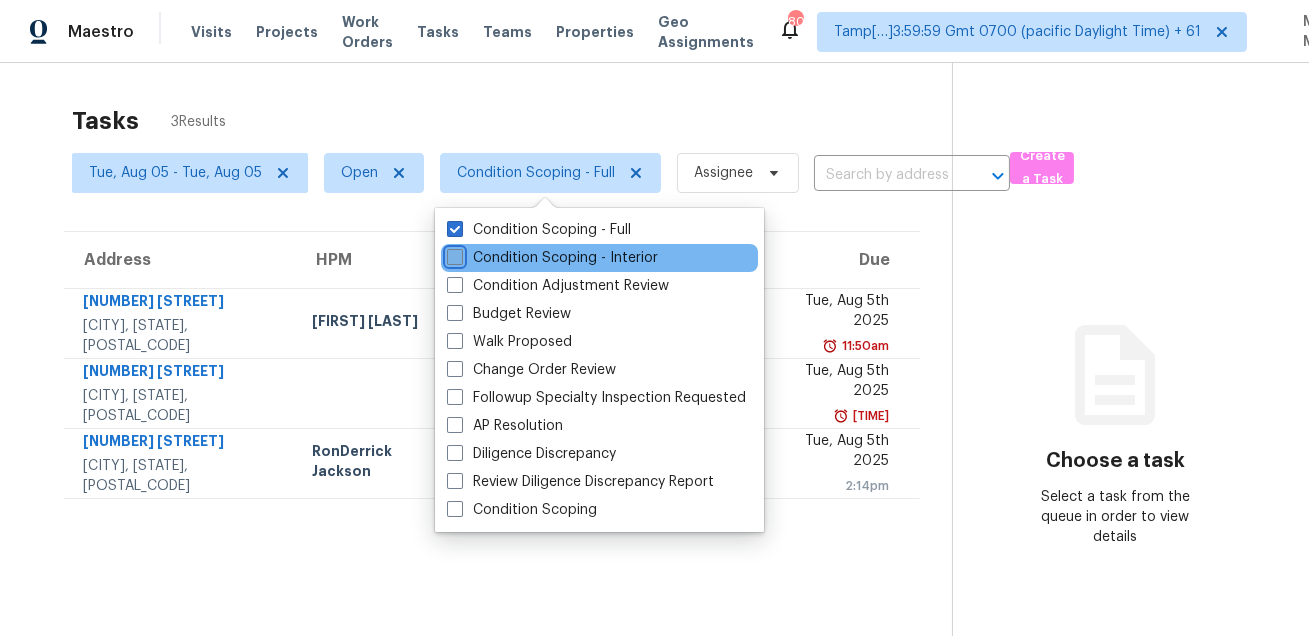click on "Condition Scoping - Interior" at bounding box center (453, 254) 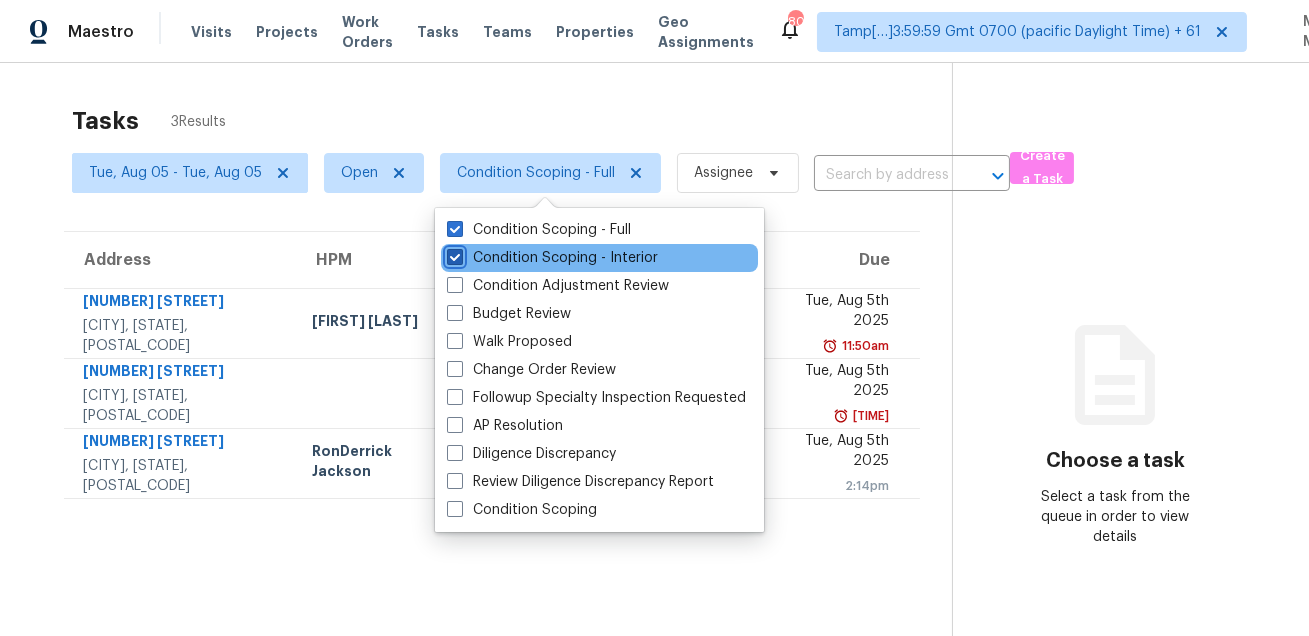checkbox on "true" 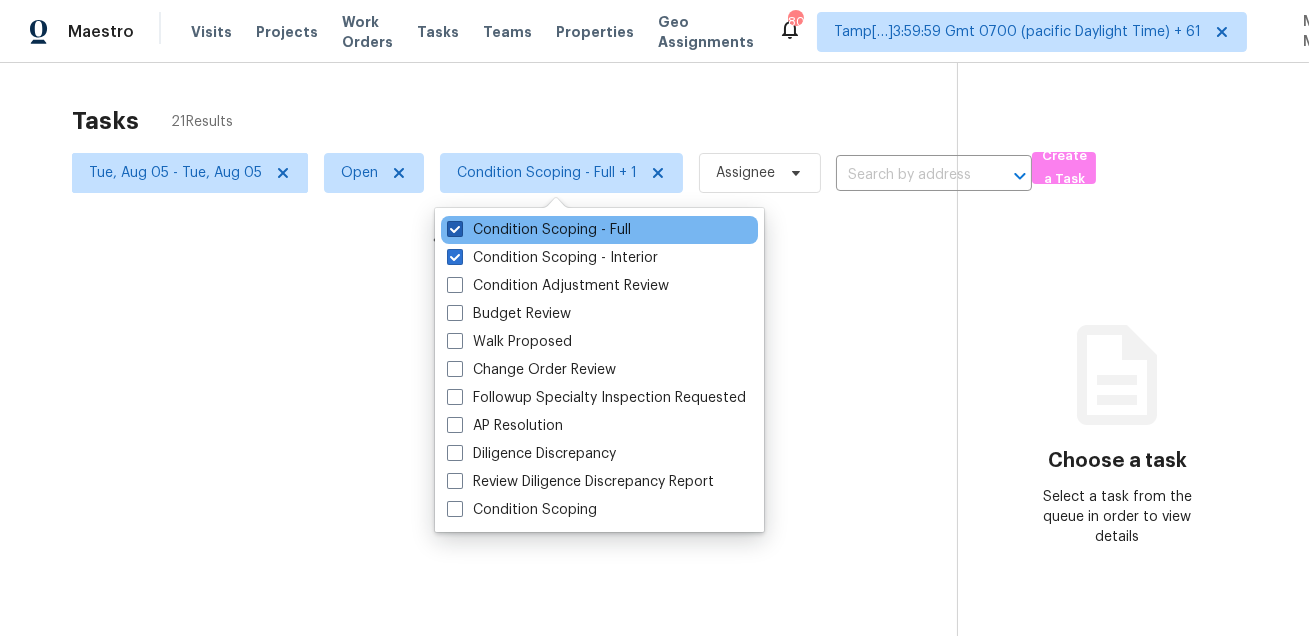 click on "Condition Scoping - Full" at bounding box center (539, 230) 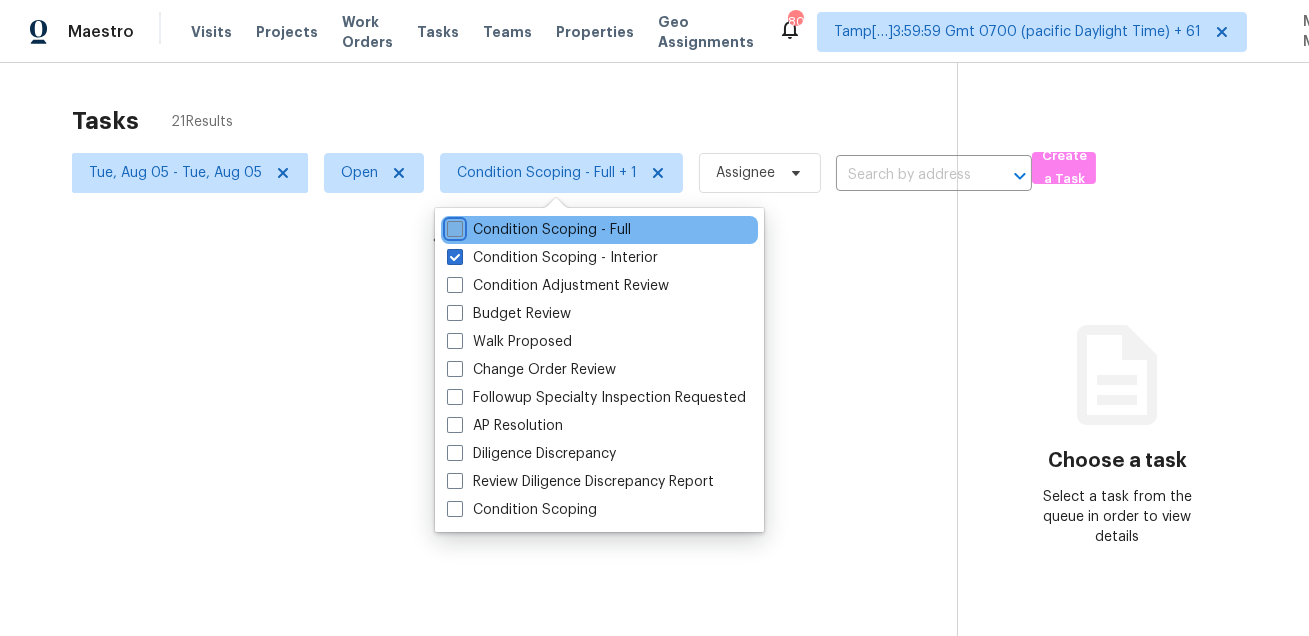 checkbox on "false" 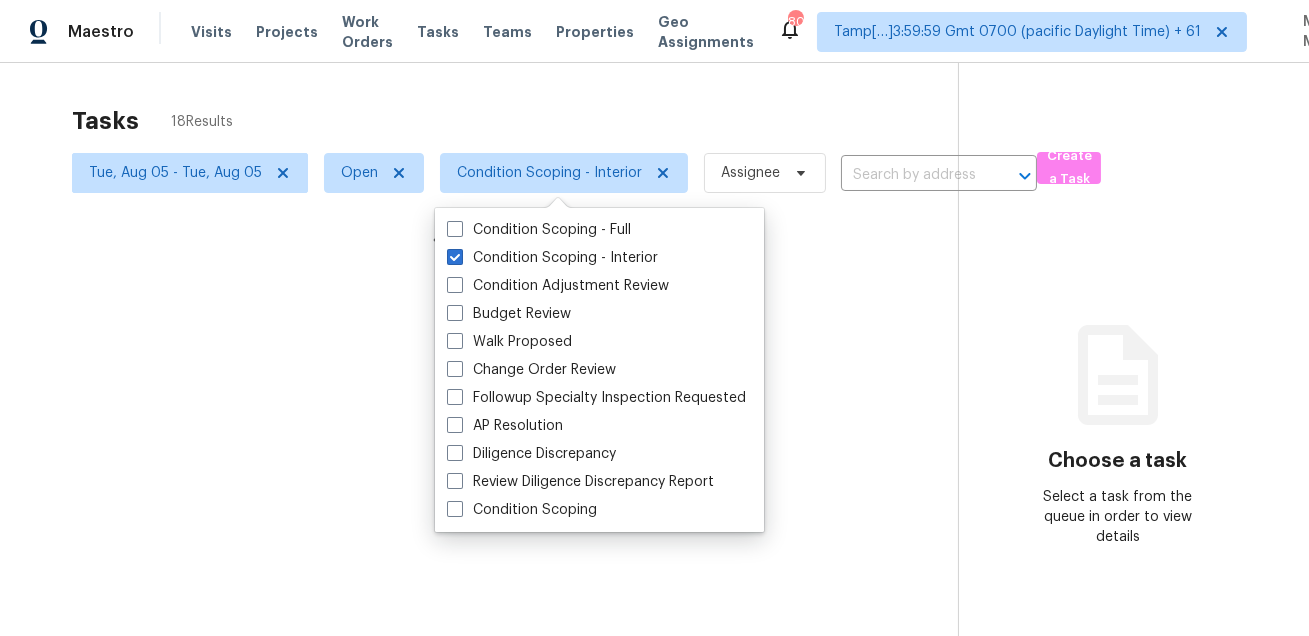click at bounding box center [654, 318] 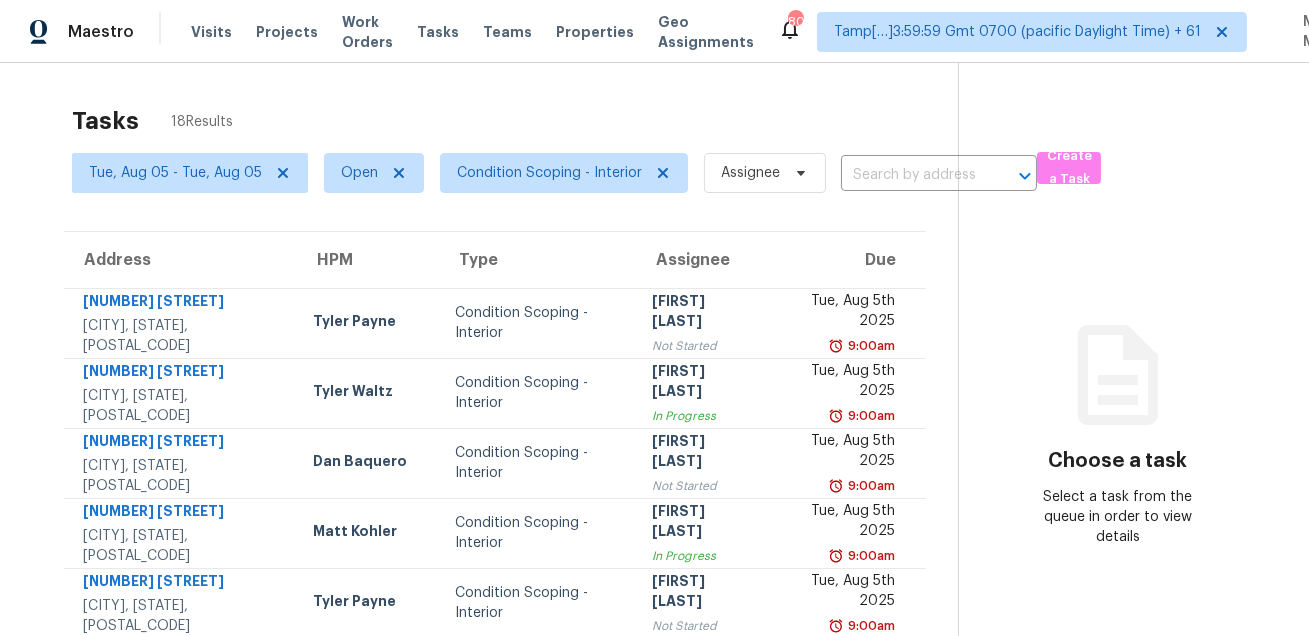 click on "Tasks 18  Results" at bounding box center [515, 121] 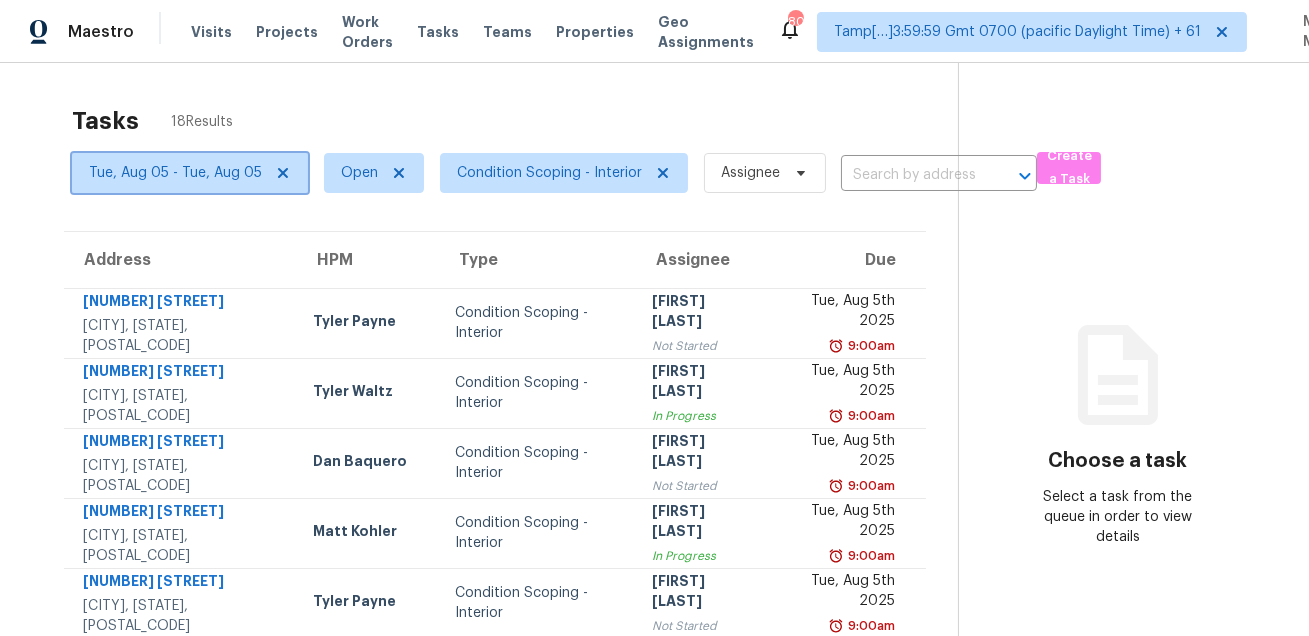 click on "Tue, Aug 05 - Tue, Aug 05" at bounding box center [175, 173] 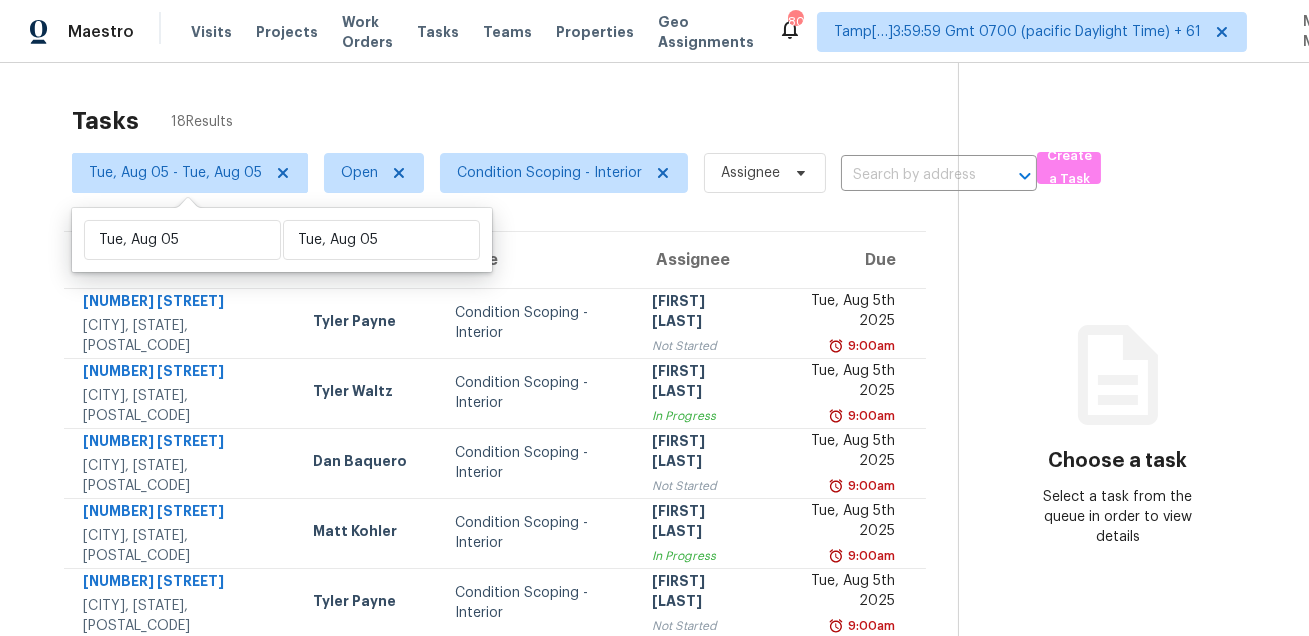 click on "Tasks 18  Results Tue, Aug 05 - Tue, Aug 05 Open Condition Scoping - Interior Assignee ​ Create a Task Address HPM Type Assignee Due 4141 Wisconsin Dr   Atlanta, GA, 30338 Tyler Payne Condition Scoping - Interior Ranjith Kumar P Not Started Tue, Aug 5th 2025 9:00am 10018 Berrypatch Ln   Tomball, TX, 77375 Tyler Waltz Condition Scoping - Interior Salma Ansari In Progress Tue, Aug 5th 2025 9:00am 7214 Glenroe Dr   Huntersville, NC, 28078 Dan Baquero Condition Scoping - Interior Jishnu Manoj Not Started Tue, Aug 5th 2025 9:00am 11053 N Eagle Lake Blvd   Maple Grove, MN, 55369 Matt Kohler Condition Scoping - Interior Jishnu Manoj In Progress Tue, Aug 5th 2025 9:00am 5860 Bluff Heights Dr   Cumming, GA, 30040 Tyler Payne Condition Scoping - Interior Salma Ansari Not Started Tue, Aug 5th 2025 9:00am 215 Warington St   Summerville, SC, 29483 Raymond Roberts Condition Scoping - Interior Ranjith Kumar P Not Started Tue, Aug 5th 2025 9:00am 5916 Wolf Creek Pl   Colorado Springs, CO, 80918 Chris Thomas Jishnu Manoj" at bounding box center (654, 552) 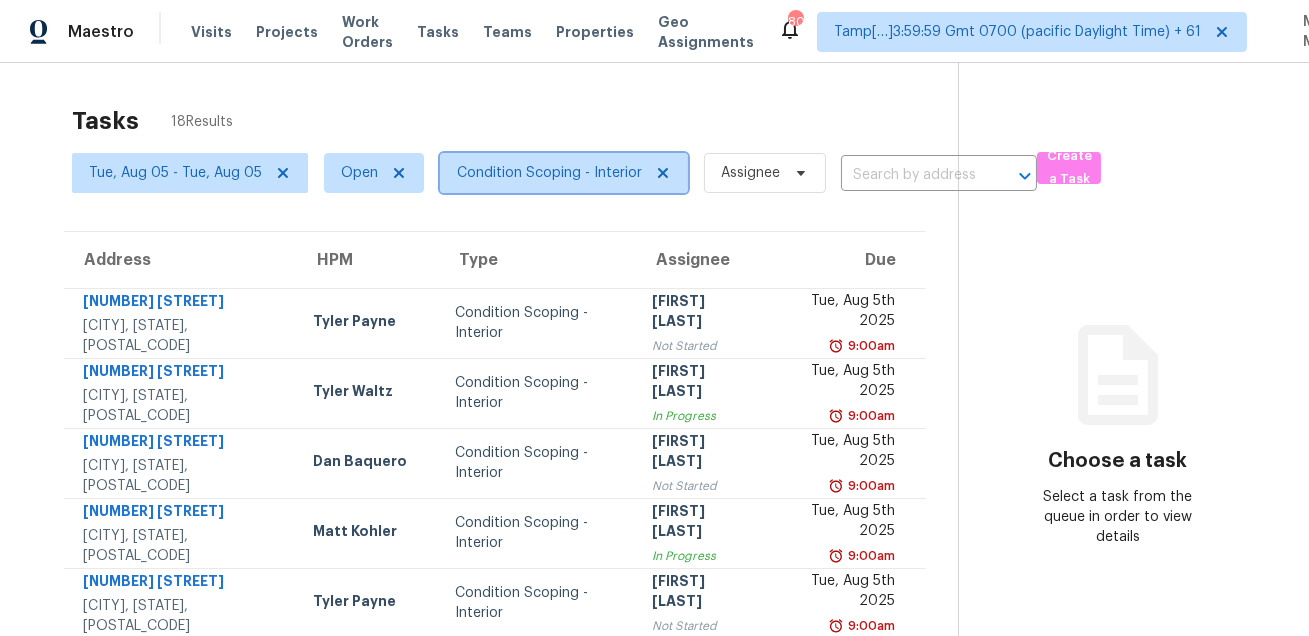 click on "Condition Scoping - Interior" at bounding box center (549, 173) 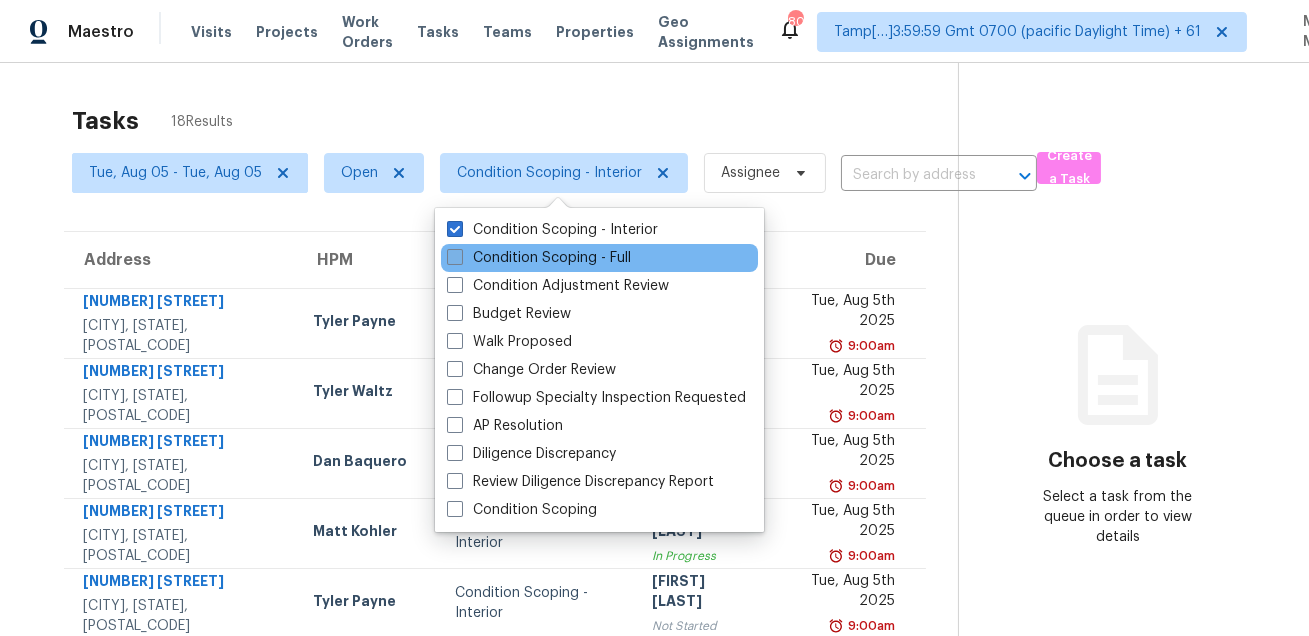 click on "Condition Scoping - Full" at bounding box center (539, 258) 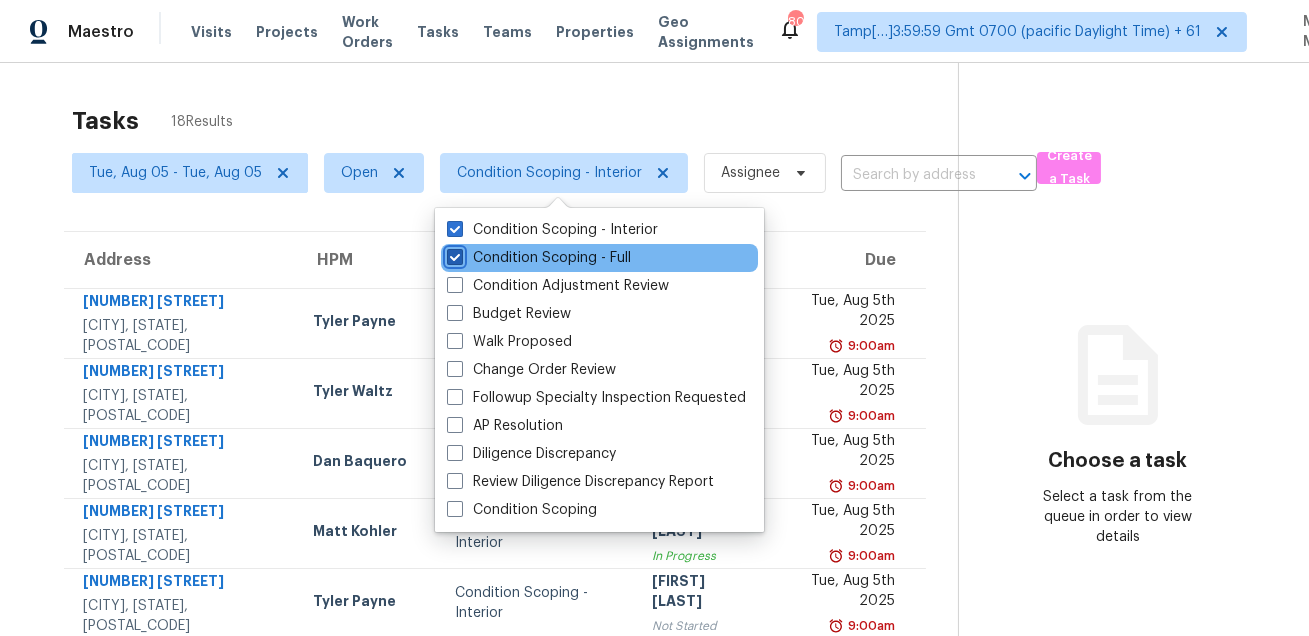 checkbox on "true" 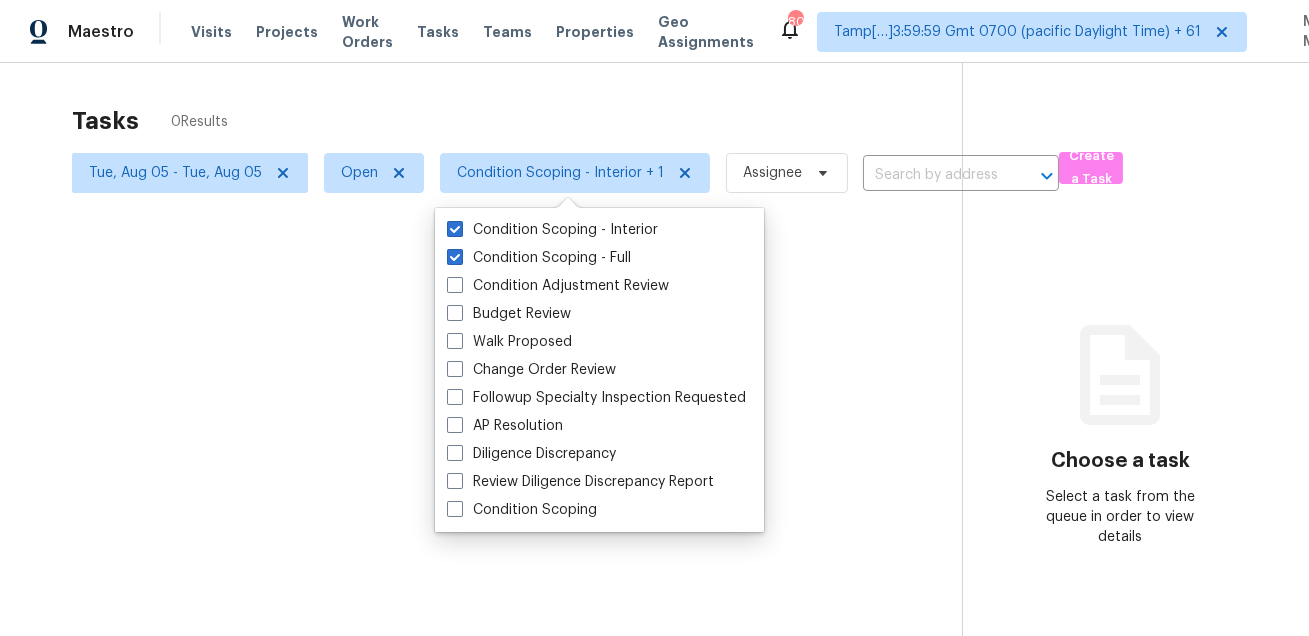click at bounding box center [654, 318] 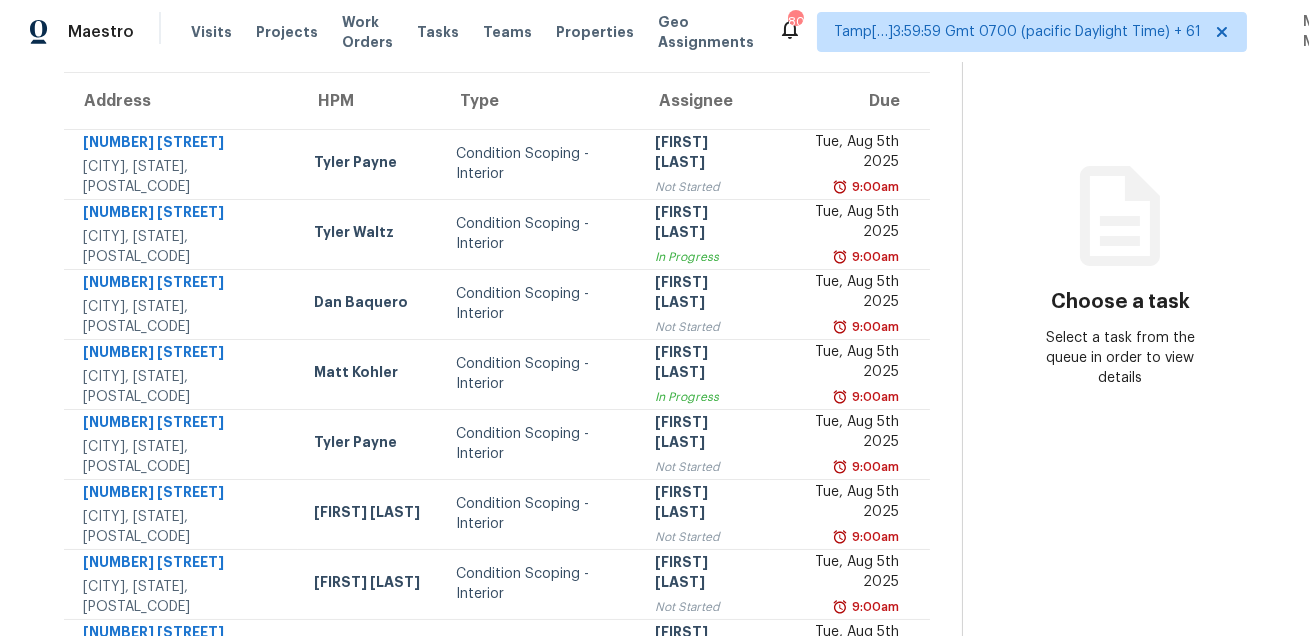 scroll, scrollTop: 405, scrollLeft: 0, axis: vertical 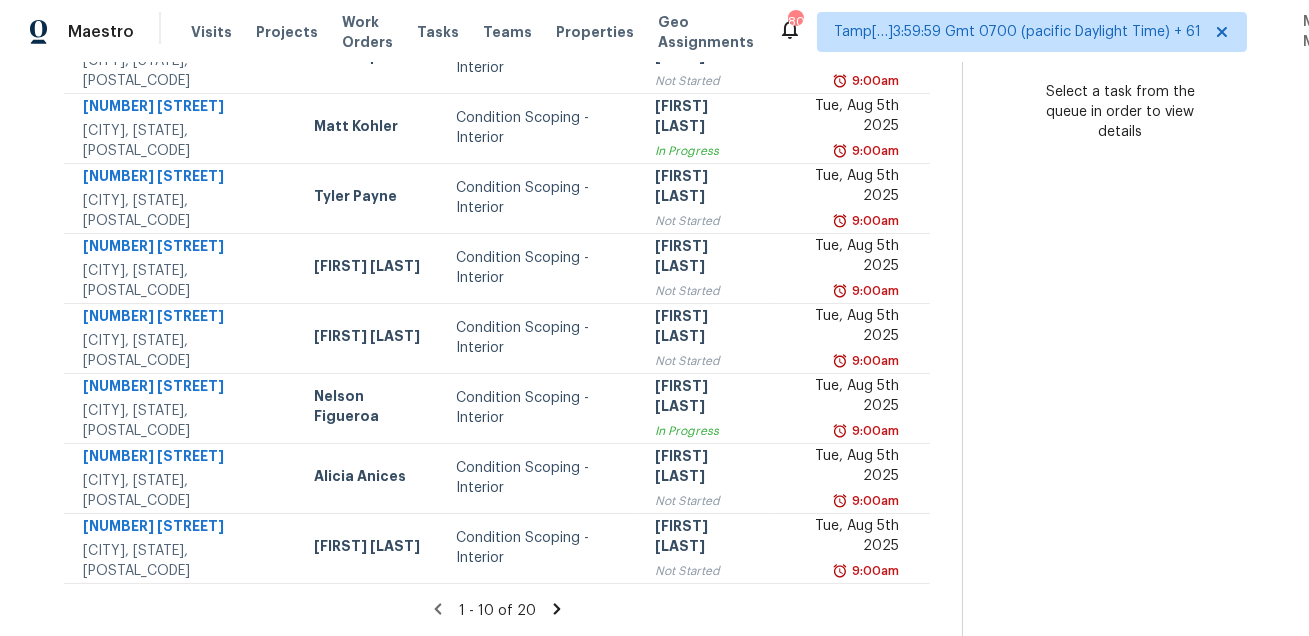 click 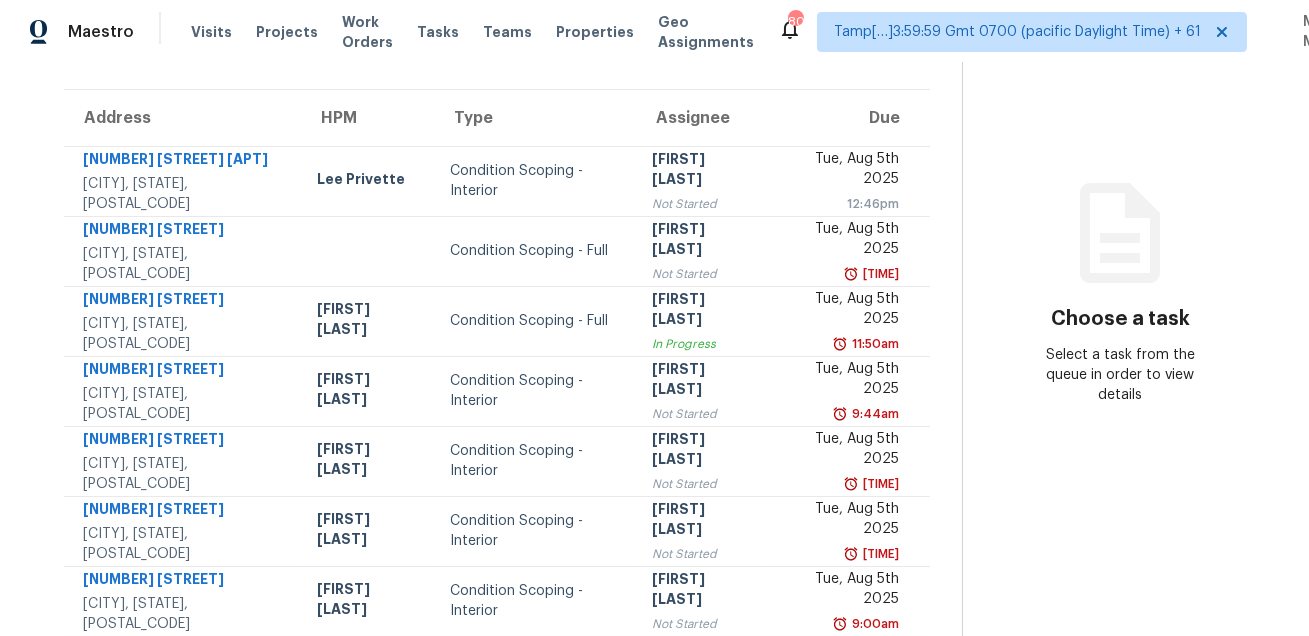 scroll, scrollTop: 405, scrollLeft: 0, axis: vertical 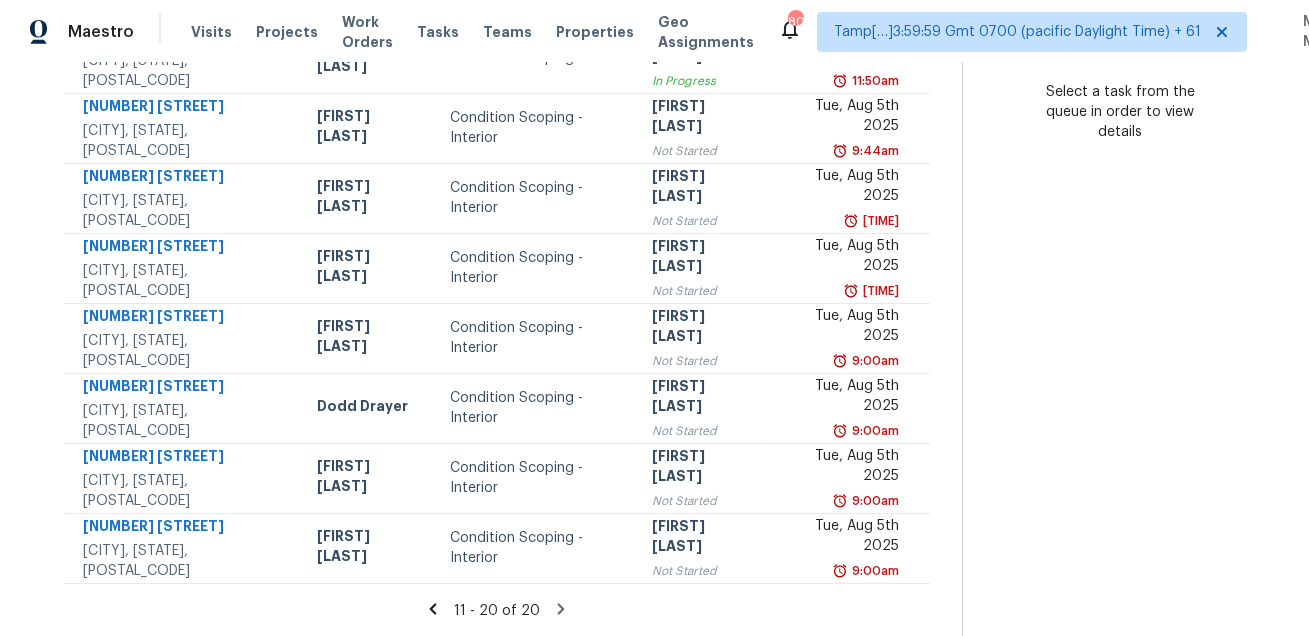 click 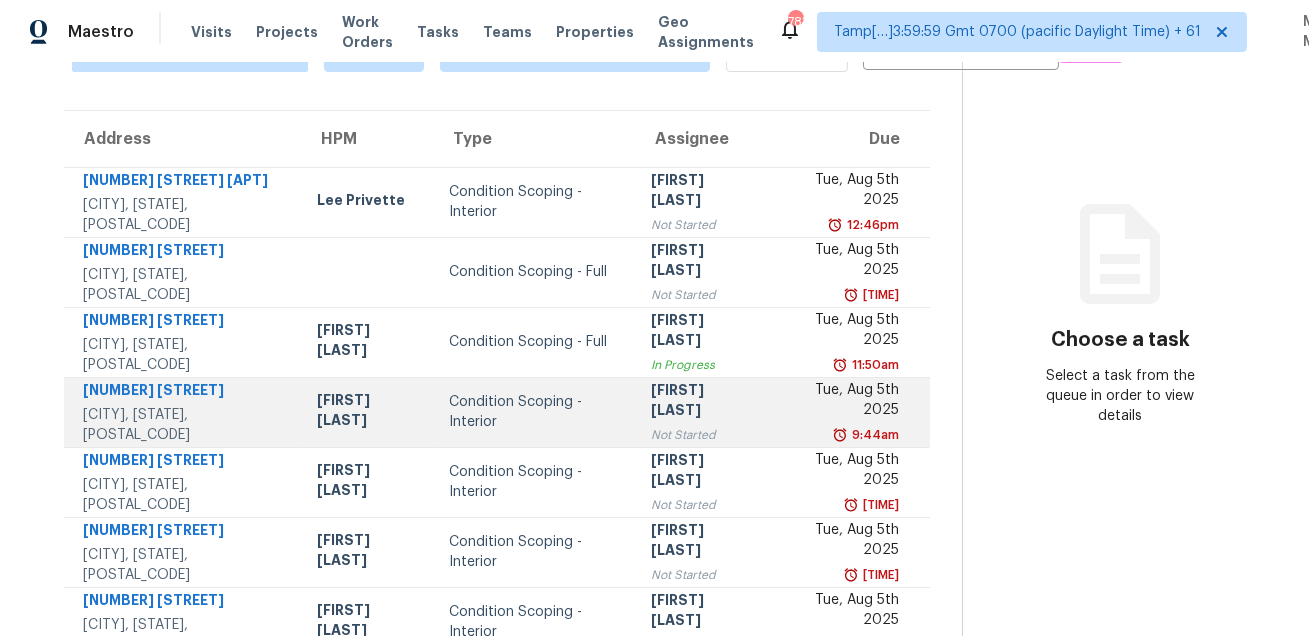 scroll, scrollTop: 0, scrollLeft: 0, axis: both 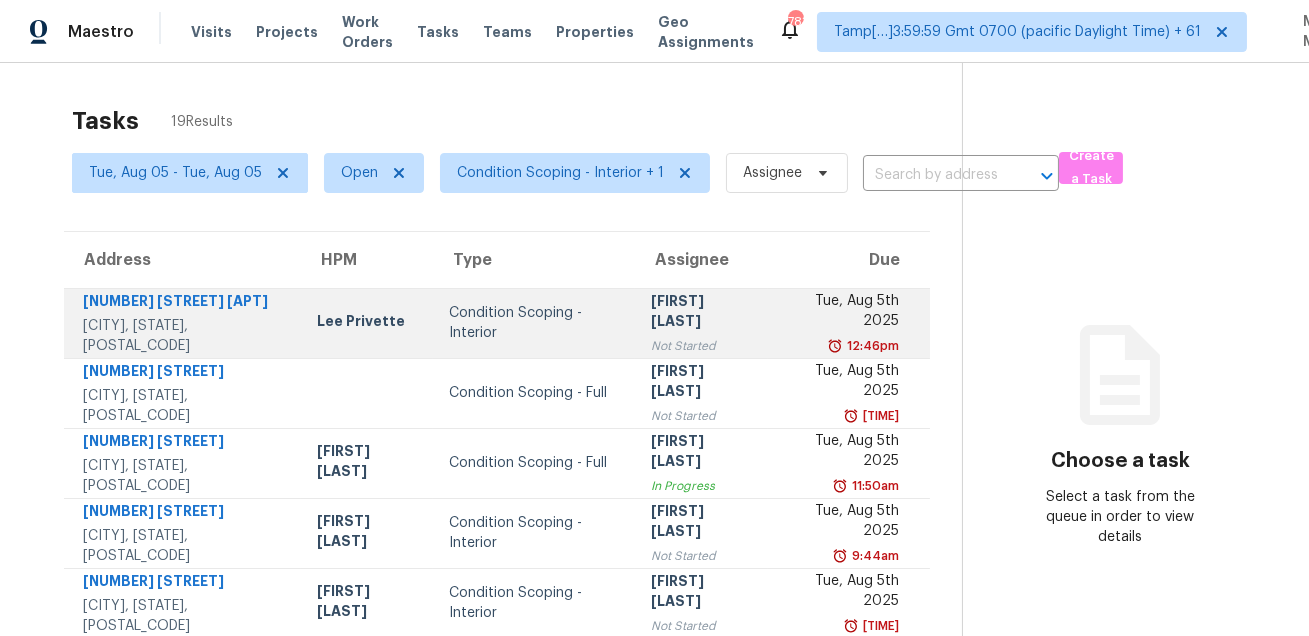 click on "[FIRST] [LAST]" at bounding box center [701, 313] 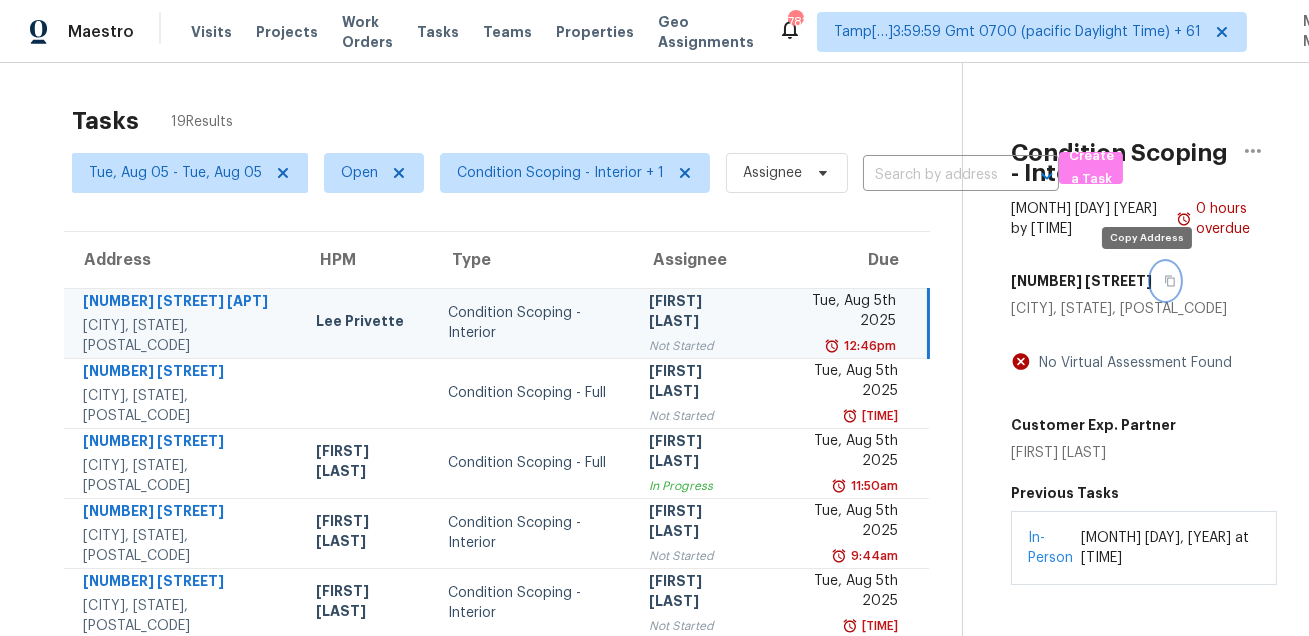 click at bounding box center (1165, 281) 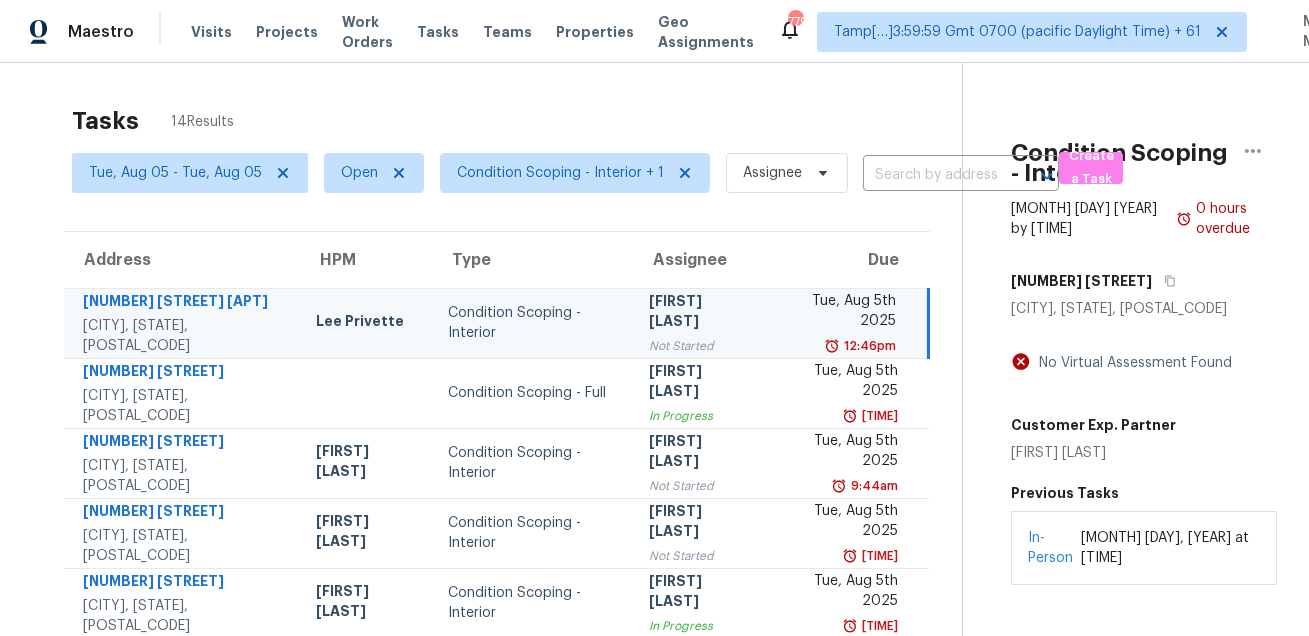 click on "Tasks 14  Results" at bounding box center [517, 121] 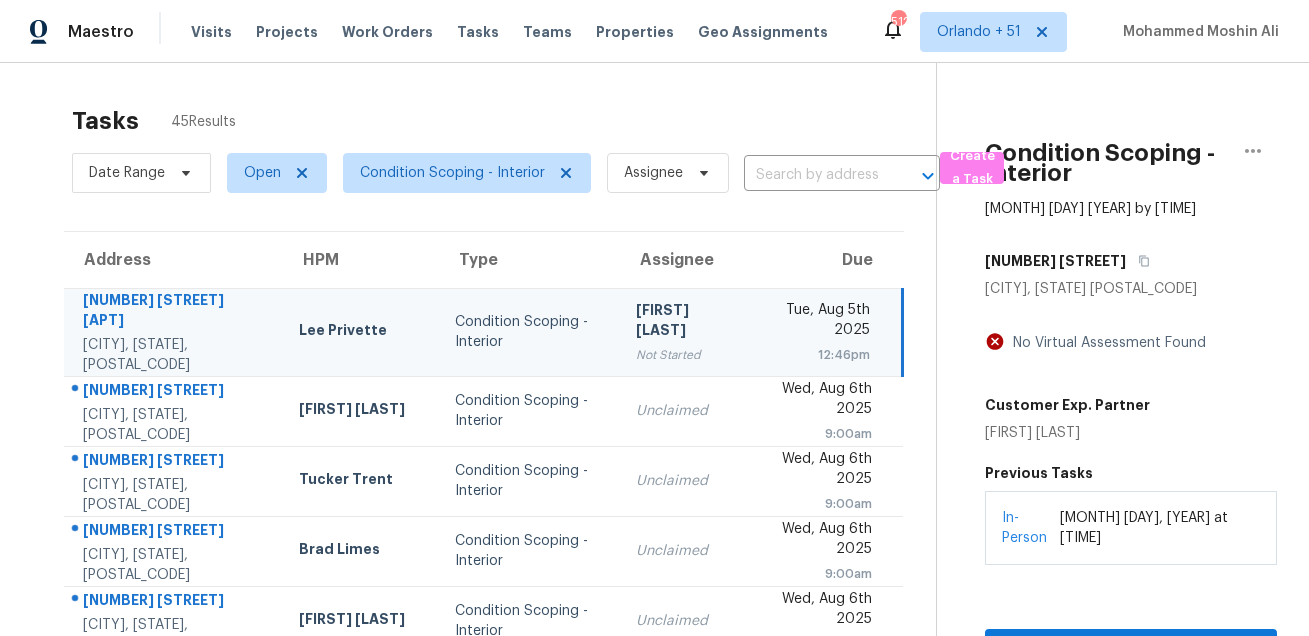 scroll, scrollTop: 0, scrollLeft: 0, axis: both 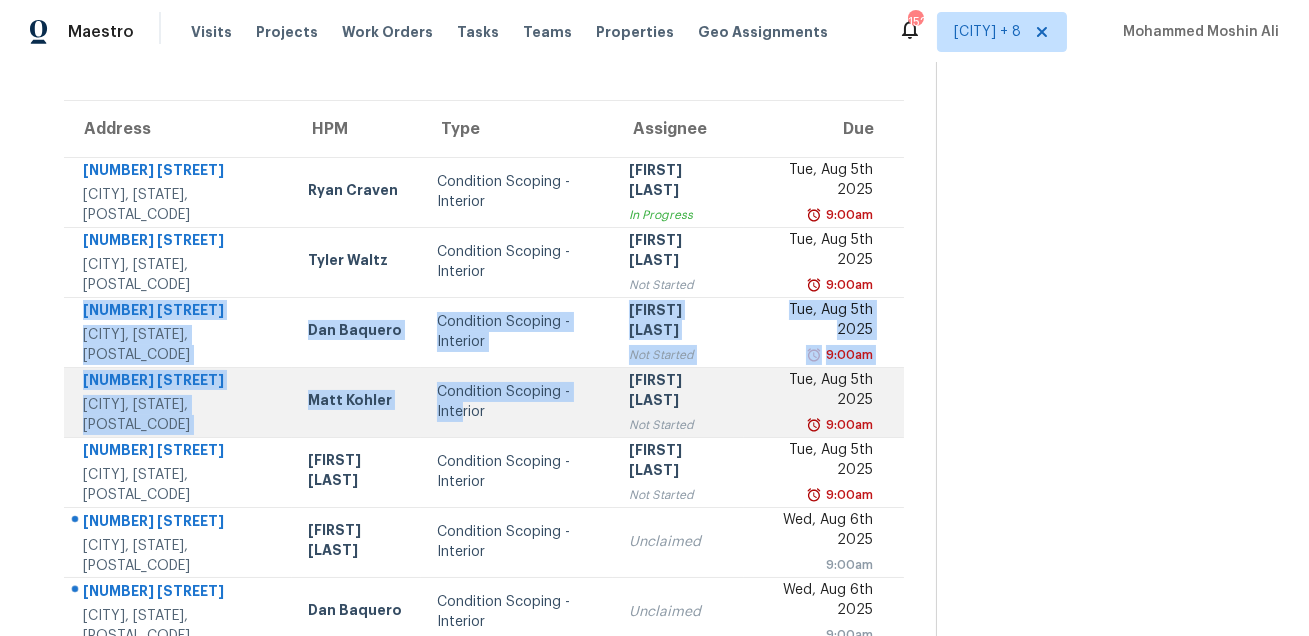 drag, startPoint x: 80, startPoint y: 306, endPoint x: 443, endPoint y: 415, distance: 379.01187 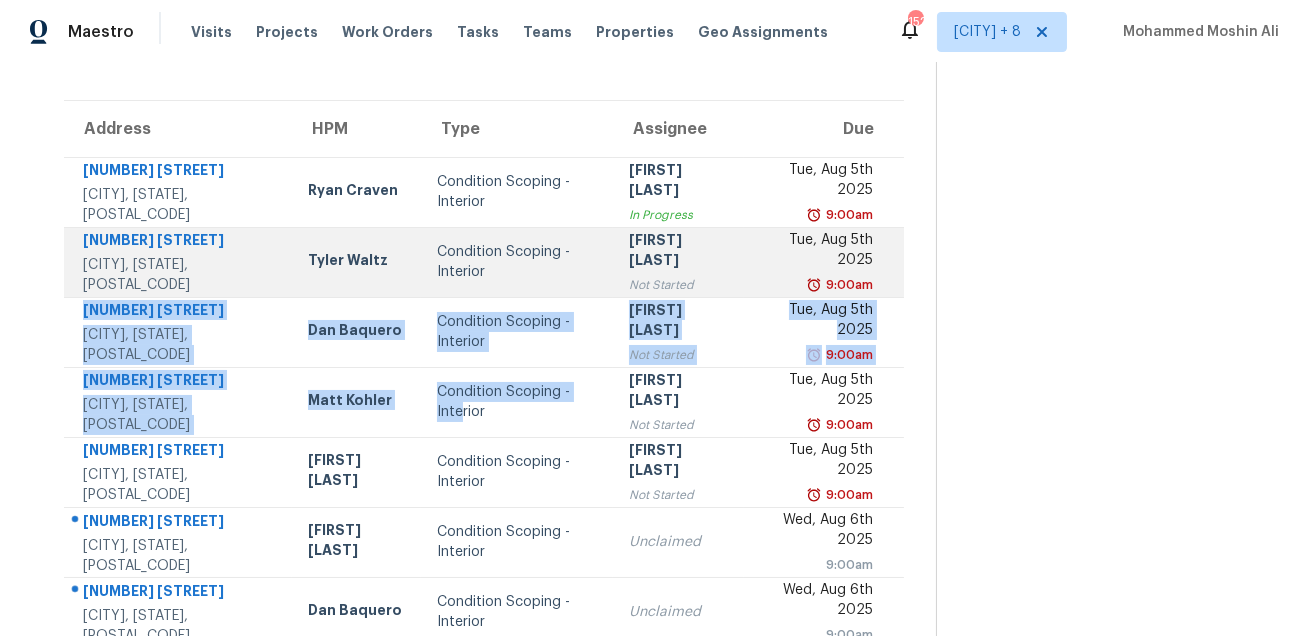 scroll, scrollTop: 0, scrollLeft: 0, axis: both 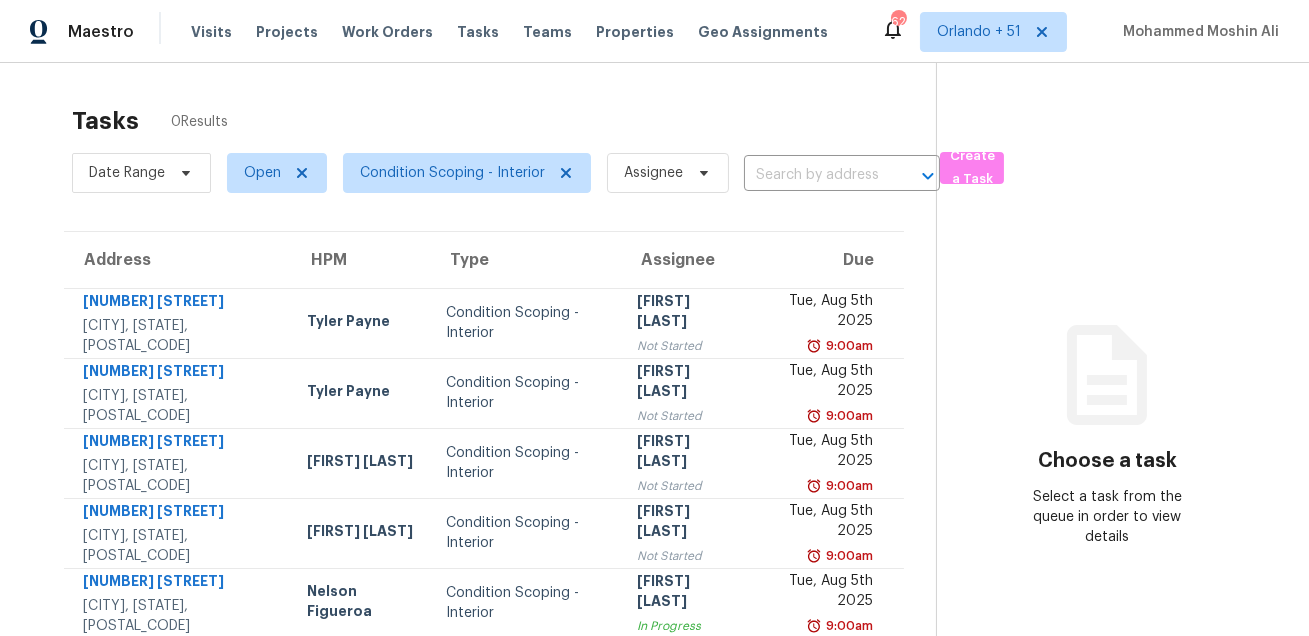 click on "Tasks 0  Results" at bounding box center [504, 121] 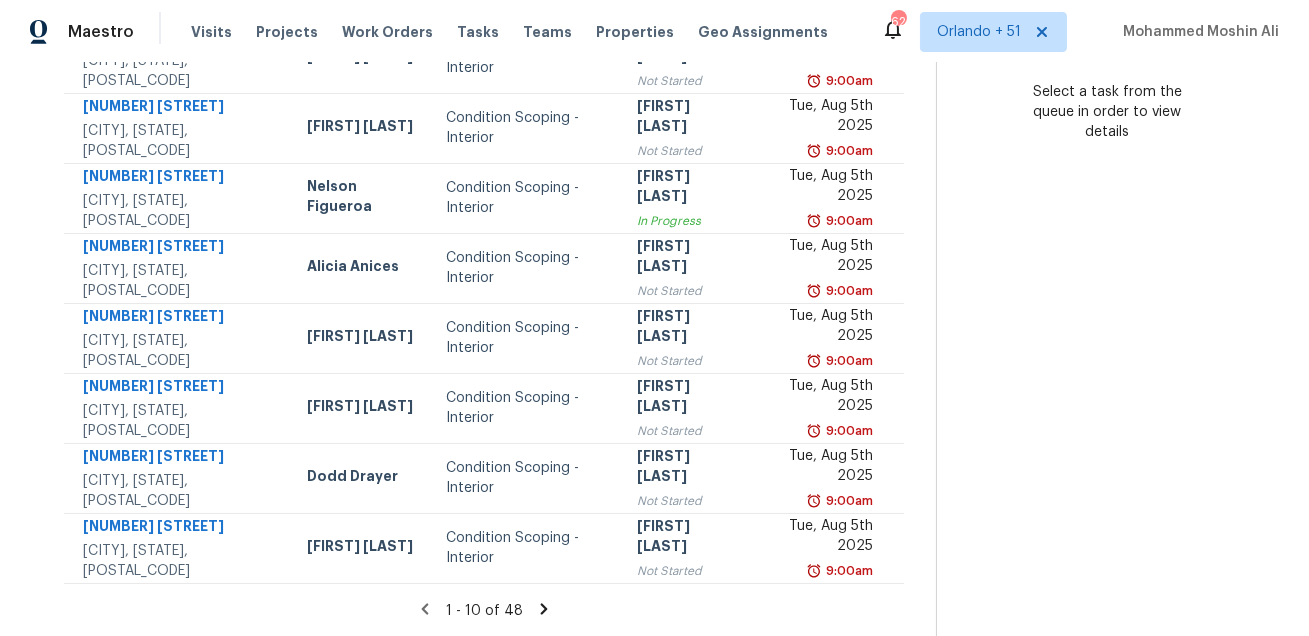 scroll, scrollTop: 0, scrollLeft: 0, axis: both 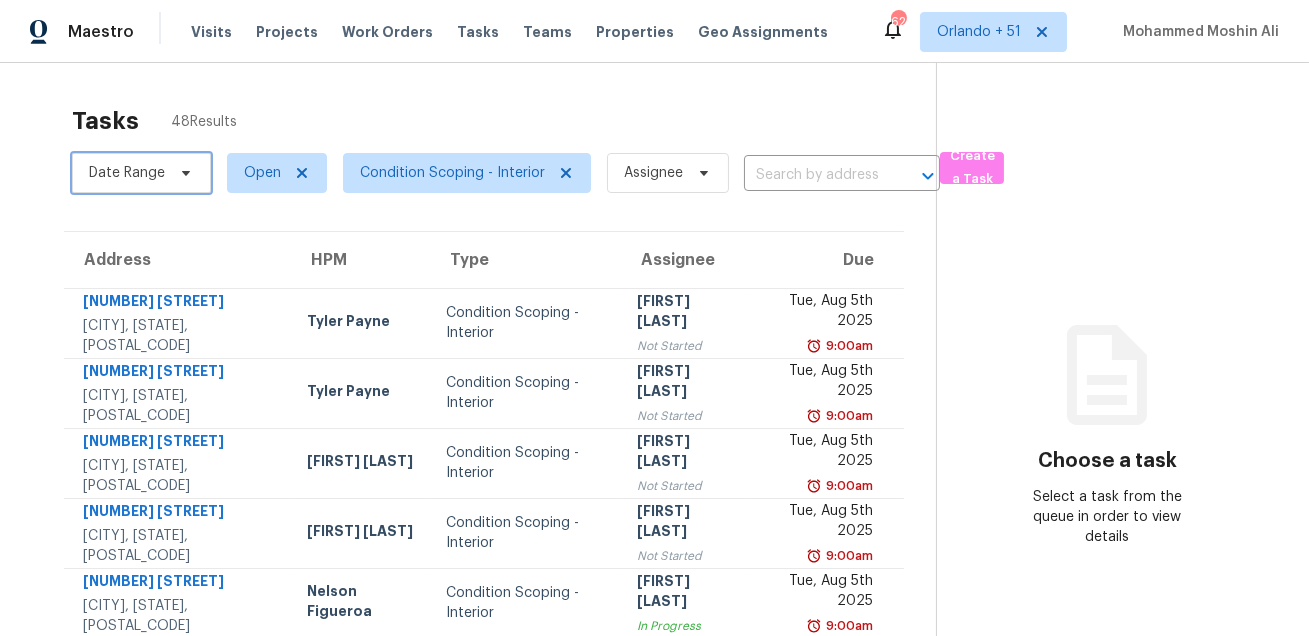 click on "Date Range" at bounding box center [127, 173] 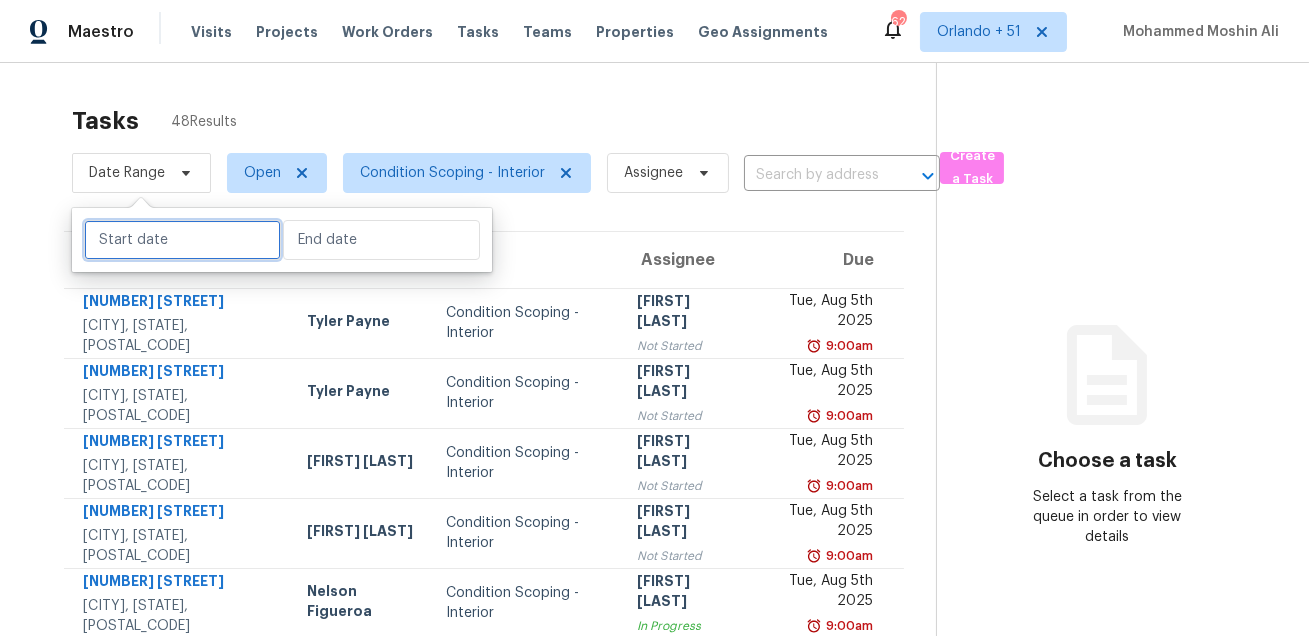 click at bounding box center [182, 240] 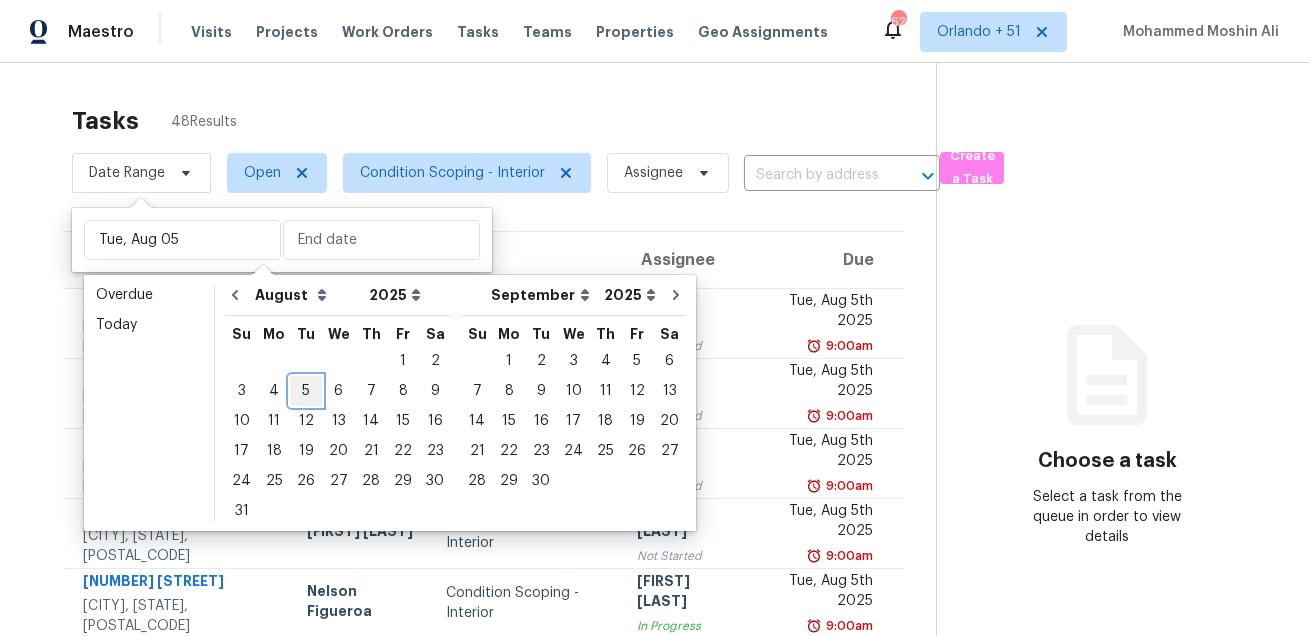 click on "5" at bounding box center [306, 391] 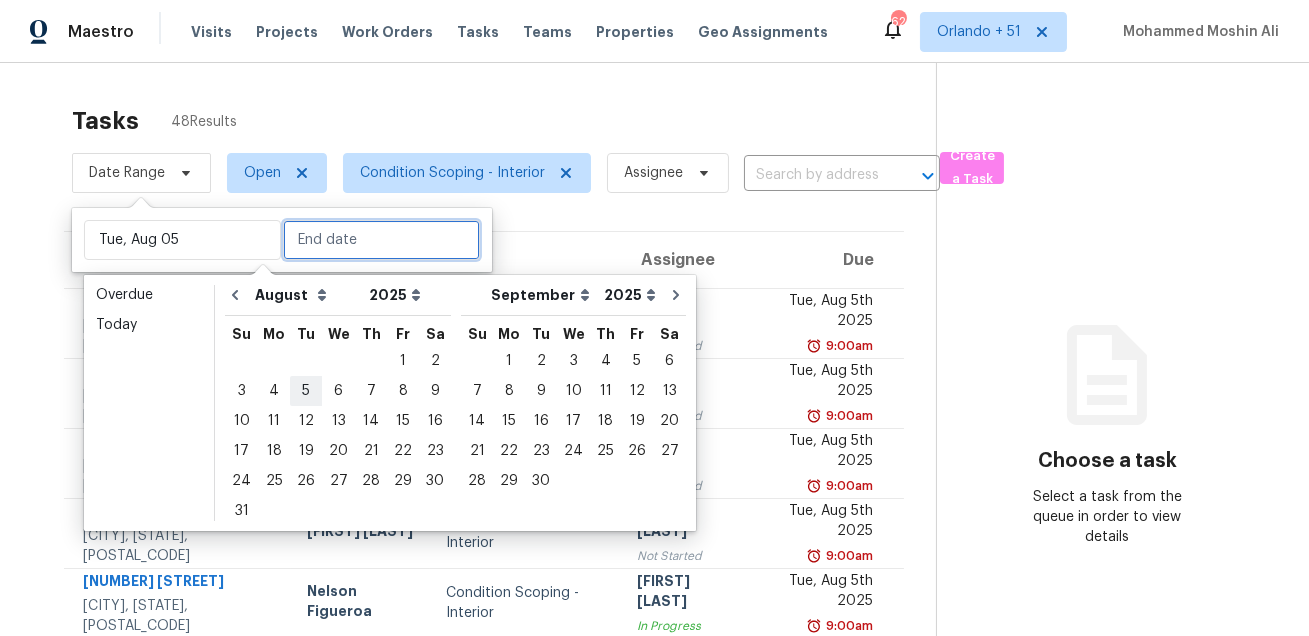 type on "Tue, Aug 05" 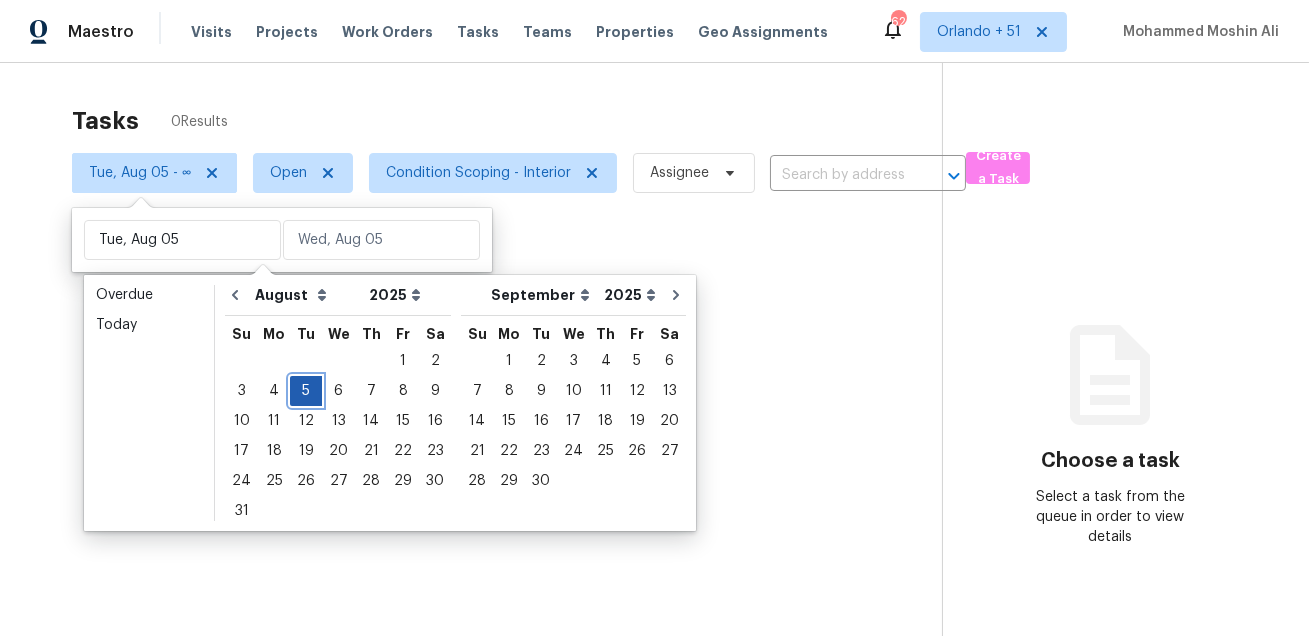 click on "5" at bounding box center (306, 391) 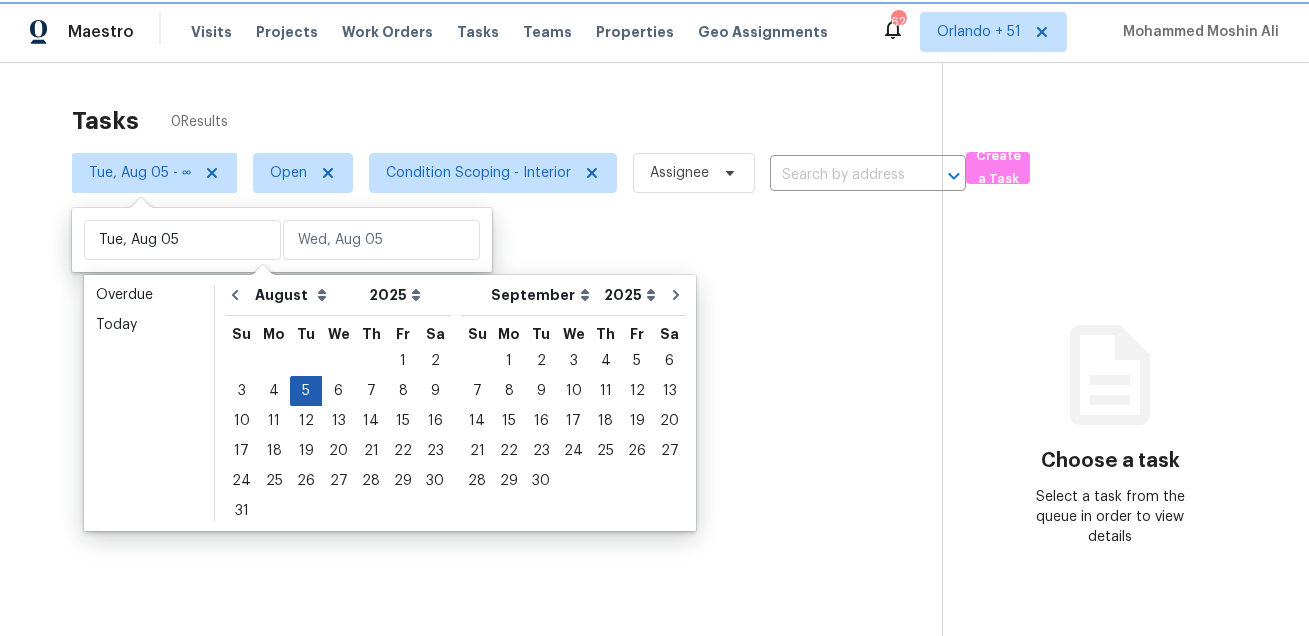 type on "Tue, Aug 05" 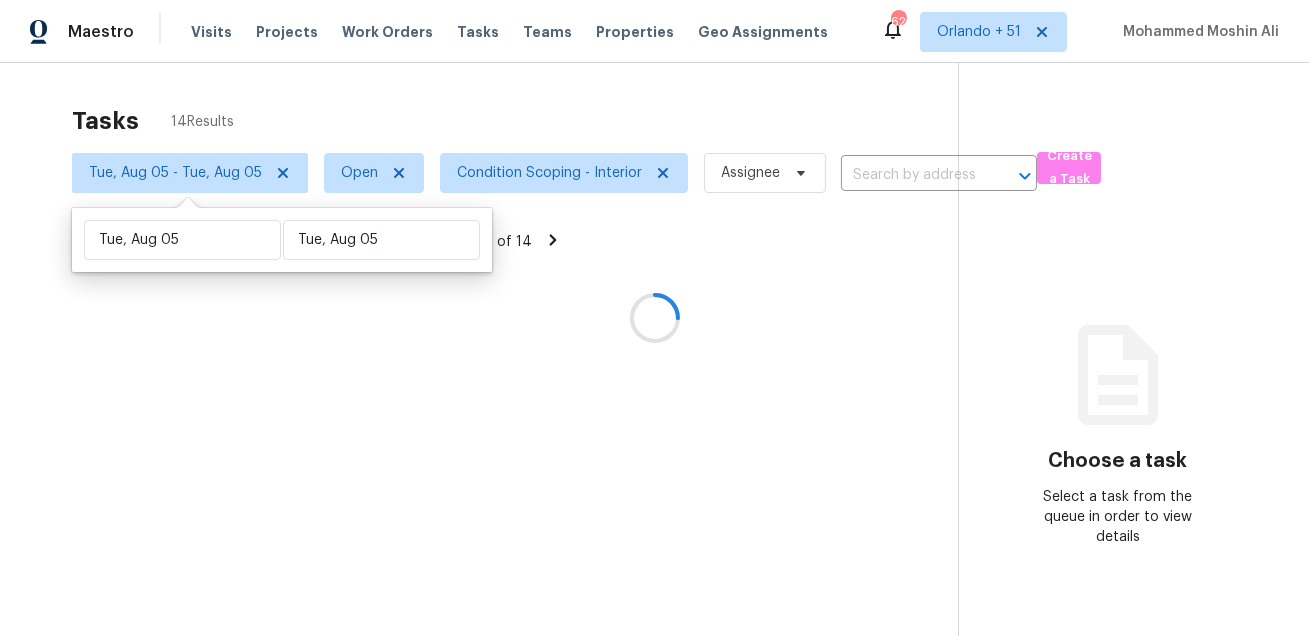 click on "Tasks 14  Results" at bounding box center [515, 121] 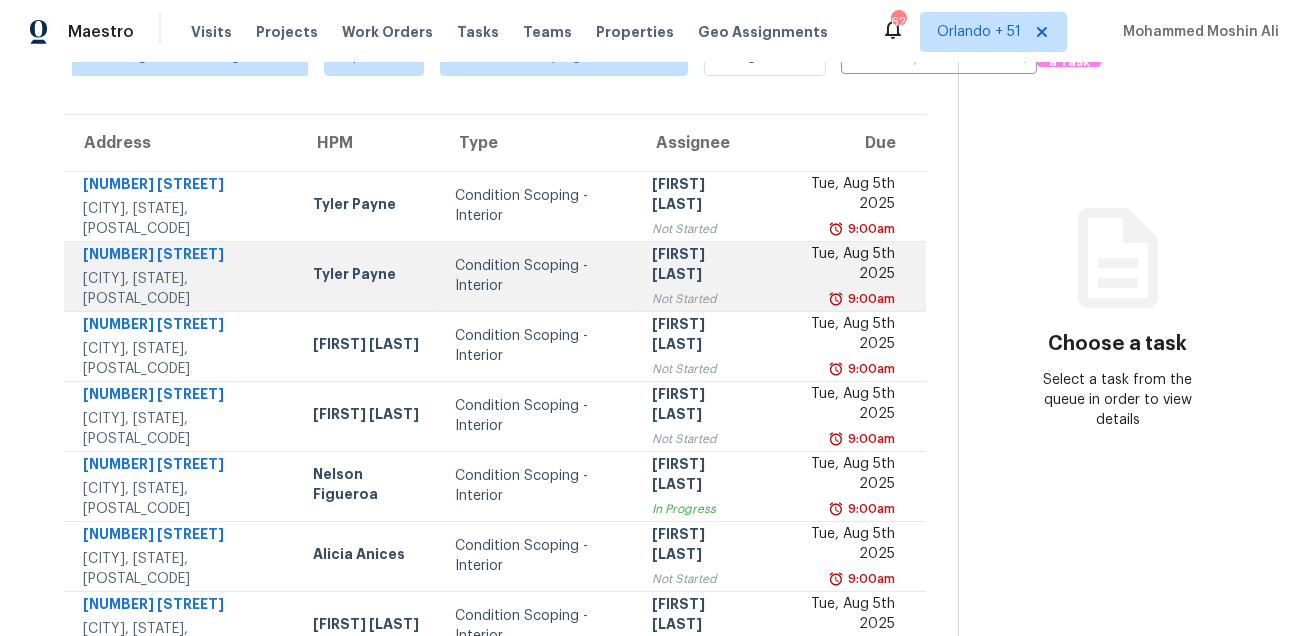 scroll, scrollTop: 119, scrollLeft: 0, axis: vertical 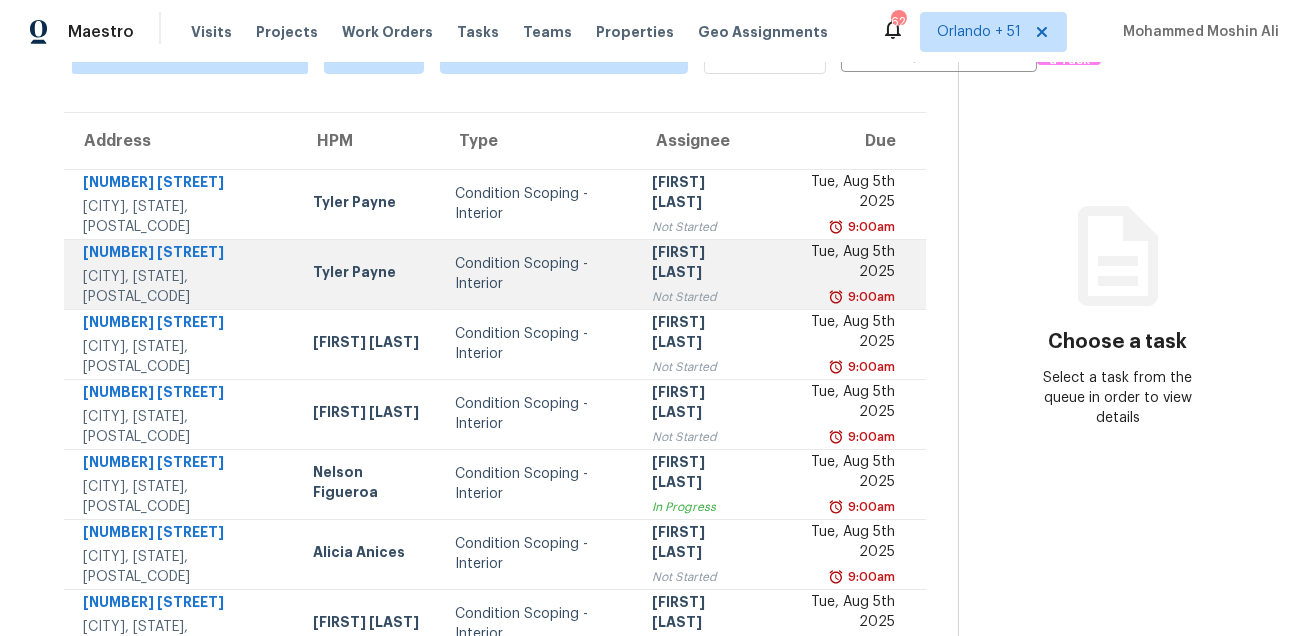 click on "[CITY], [STATE], [POSTAL_CODE]" at bounding box center [182, 287] 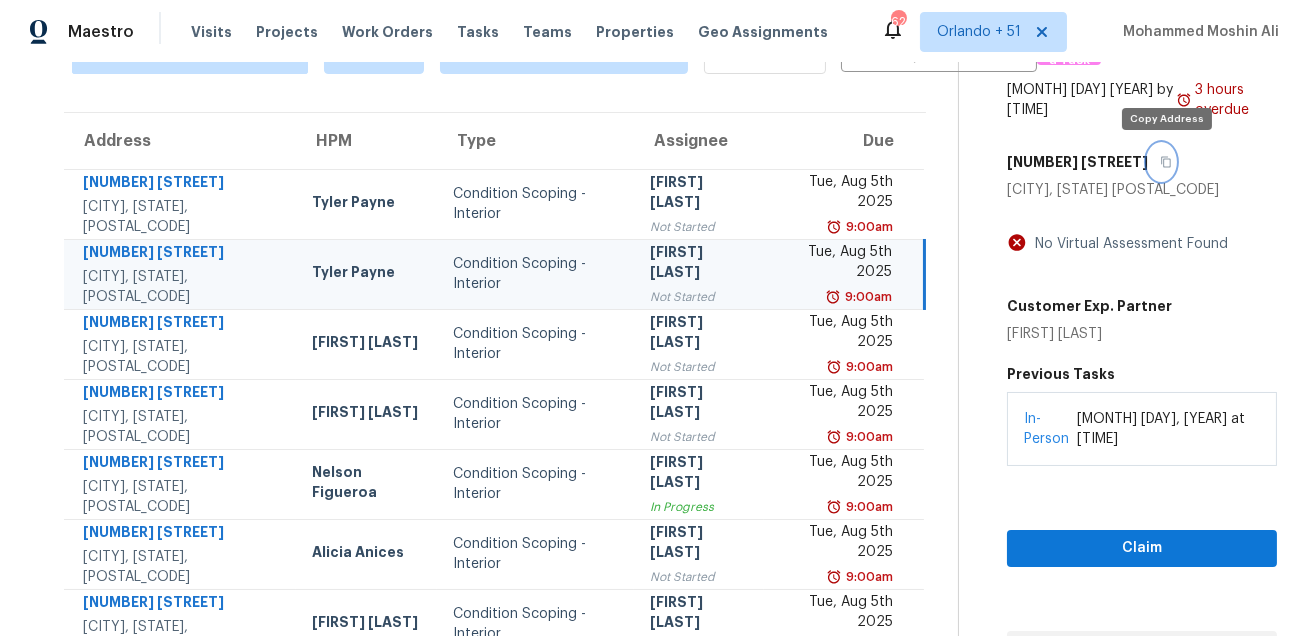 click at bounding box center [1161, 162] 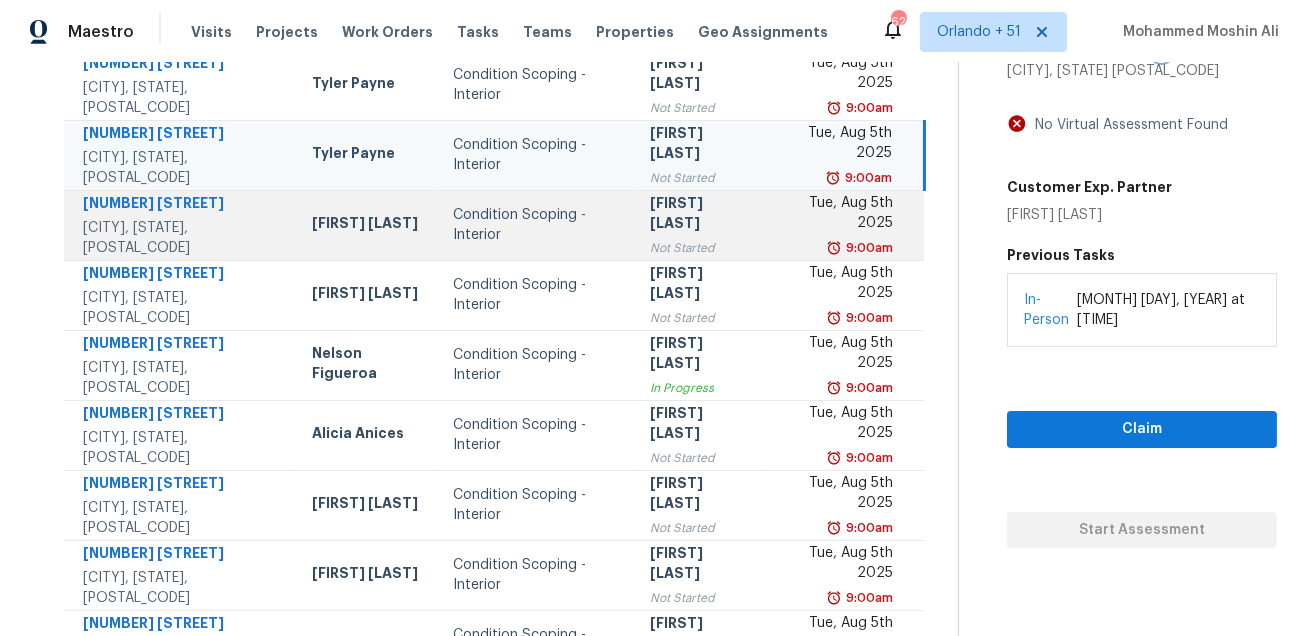 scroll, scrollTop: 260, scrollLeft: 0, axis: vertical 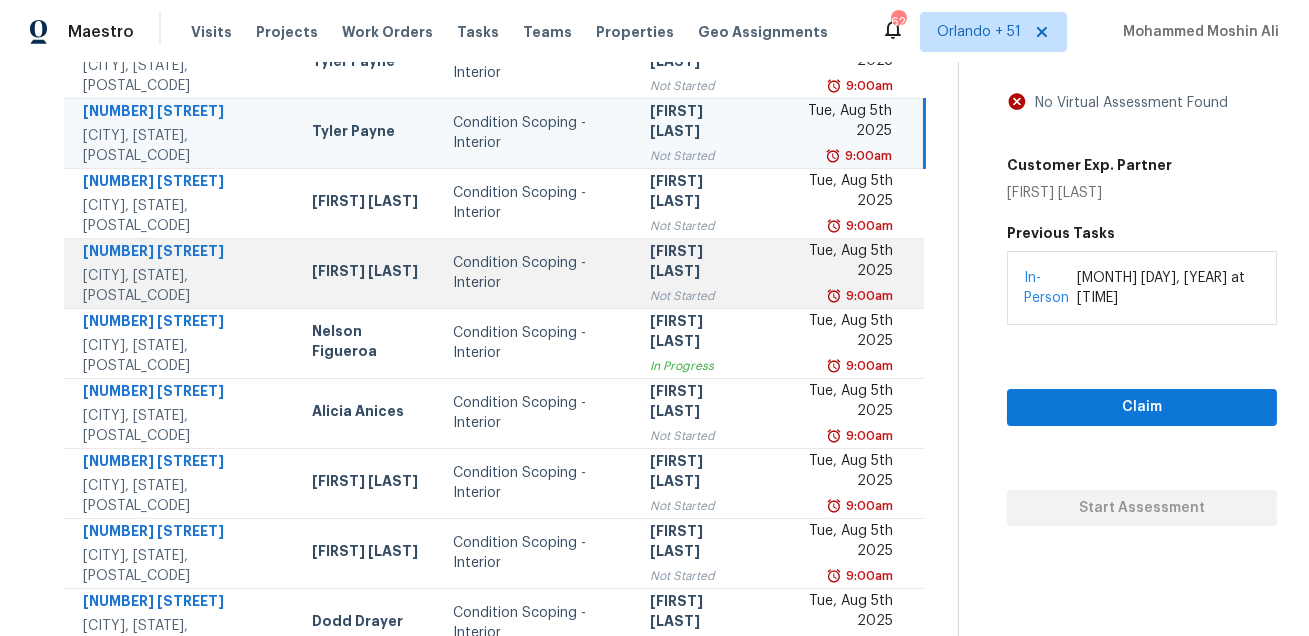 click on "Not Started" at bounding box center (699, 296) 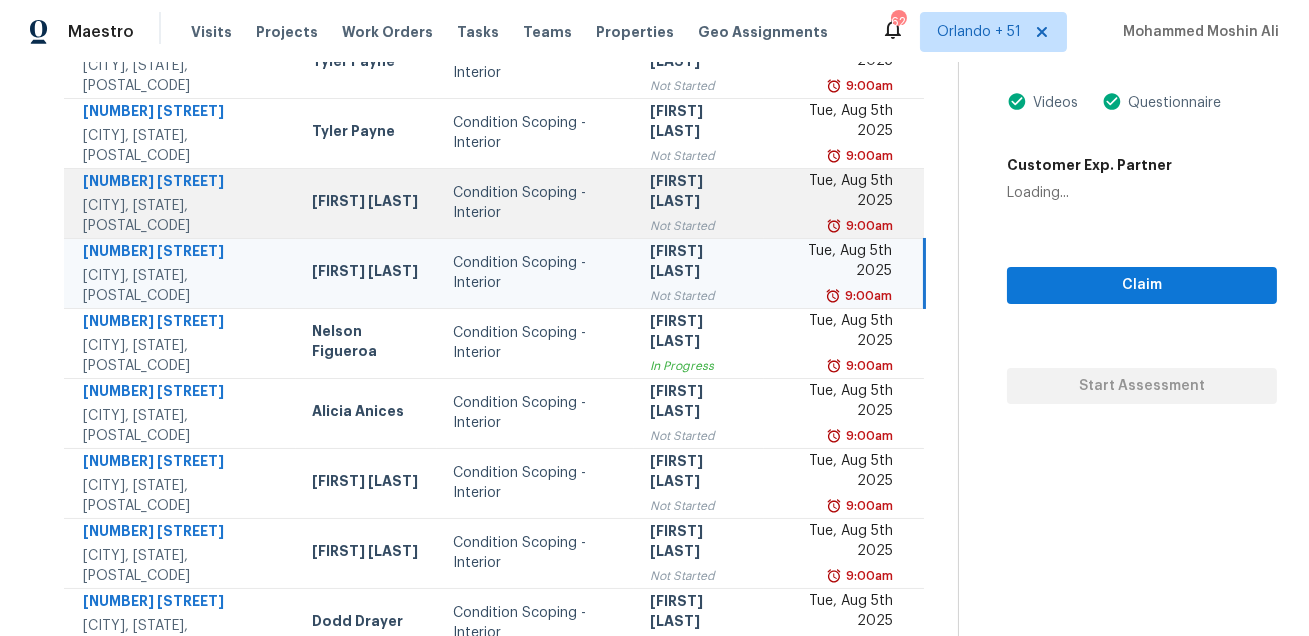 click on "Condition Scoping - Interior" at bounding box center (535, 203) 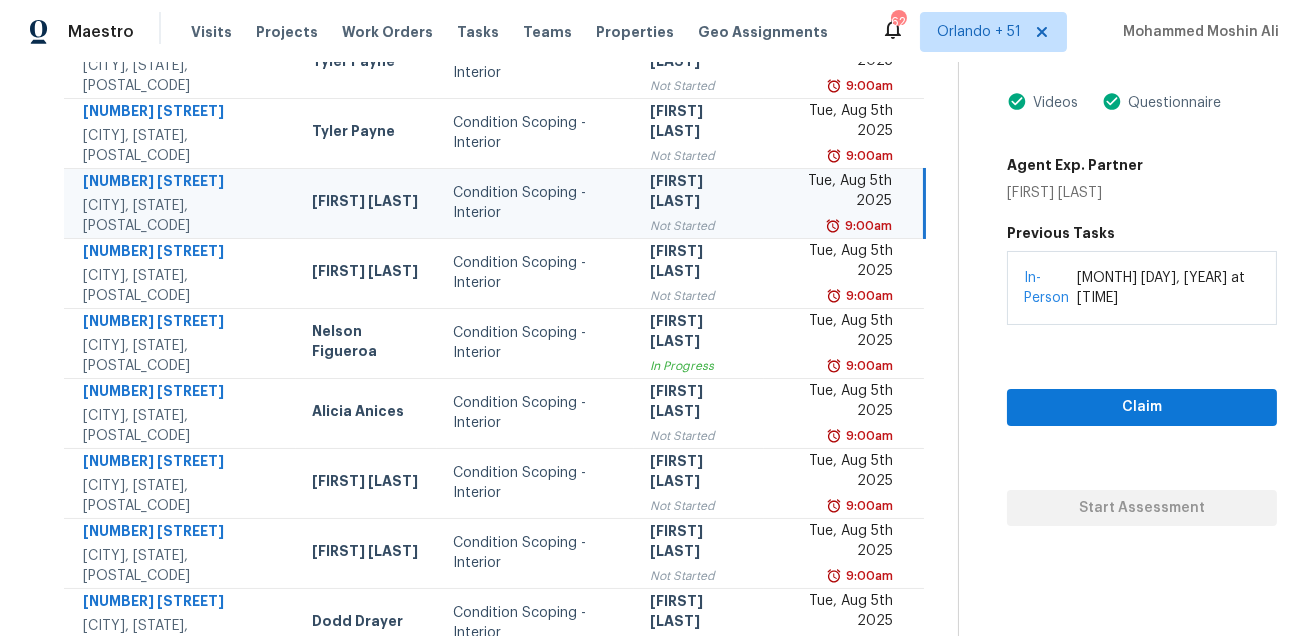 scroll, scrollTop: 0, scrollLeft: 0, axis: both 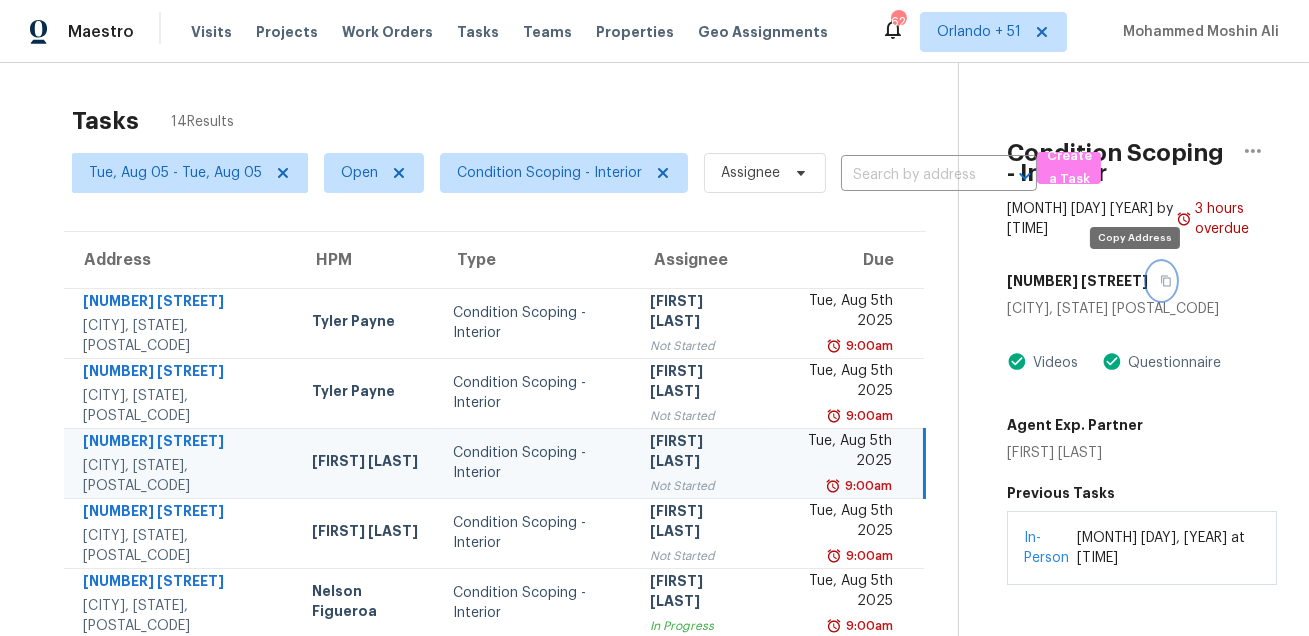 click at bounding box center [1161, 281] 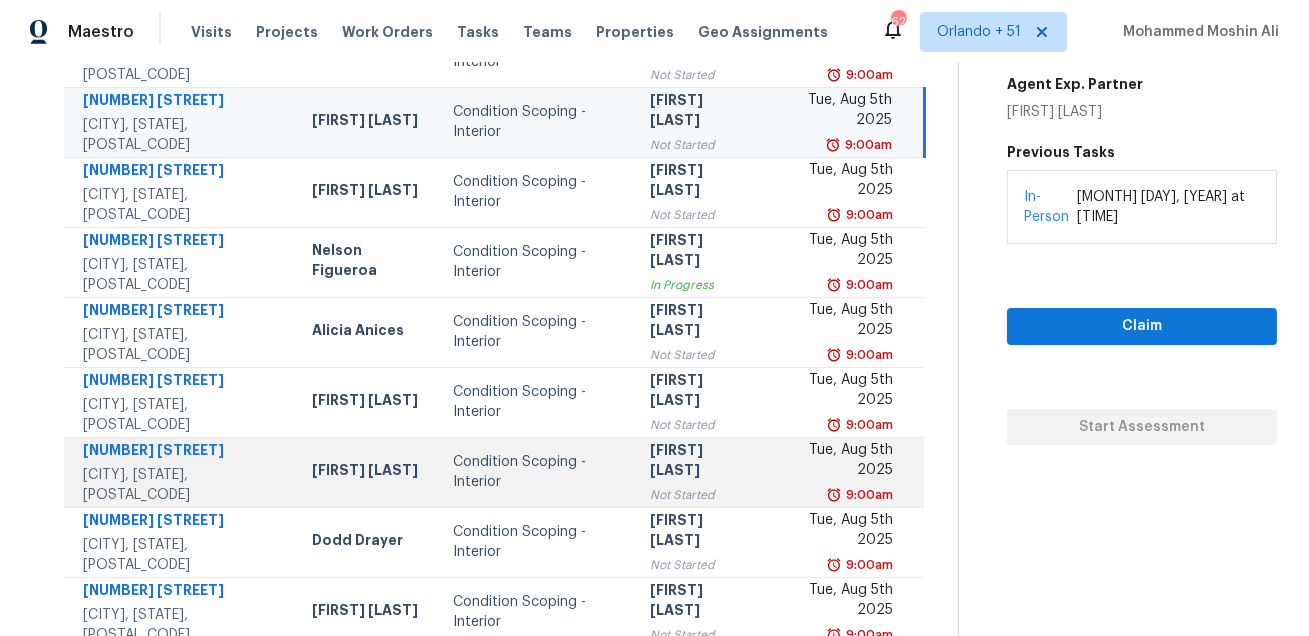 scroll, scrollTop: 405, scrollLeft: 0, axis: vertical 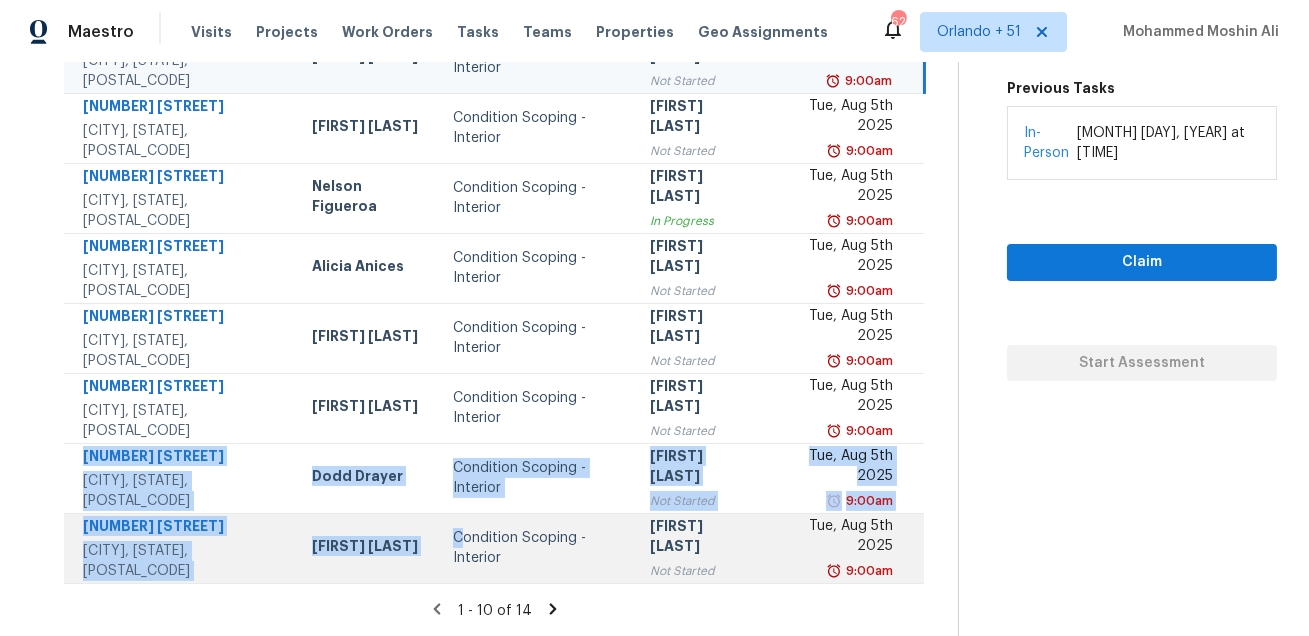 drag, startPoint x: 72, startPoint y: 452, endPoint x: 454, endPoint y: 545, distance: 393.1577 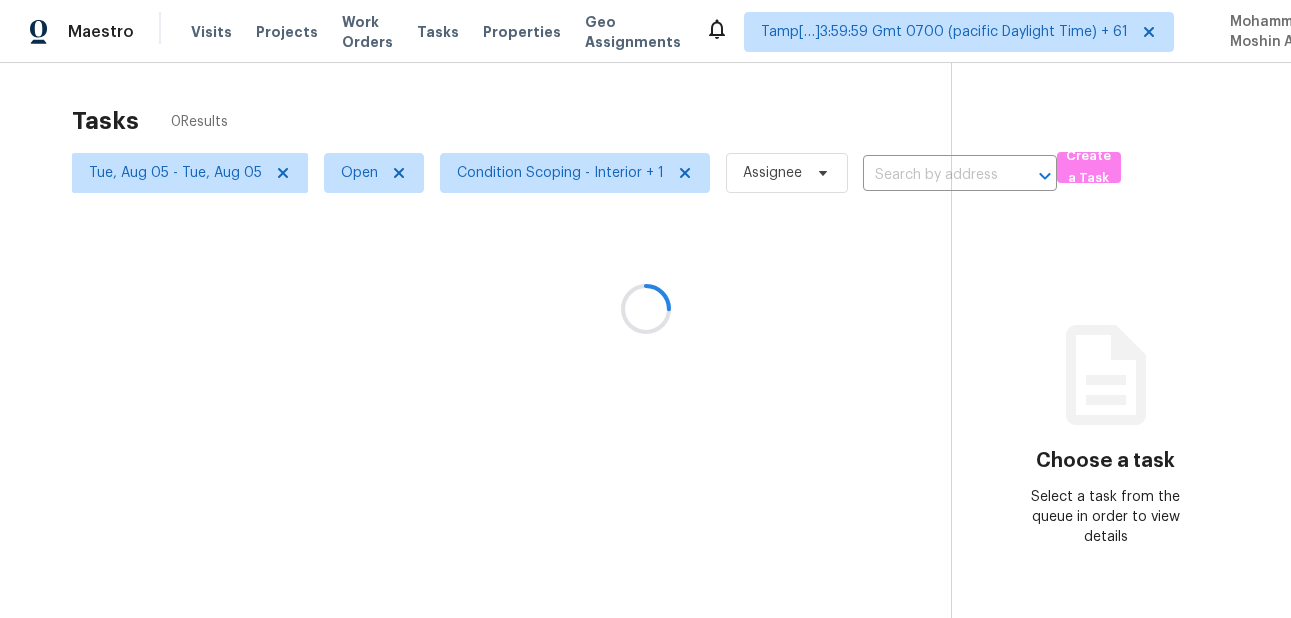 scroll, scrollTop: 0, scrollLeft: 0, axis: both 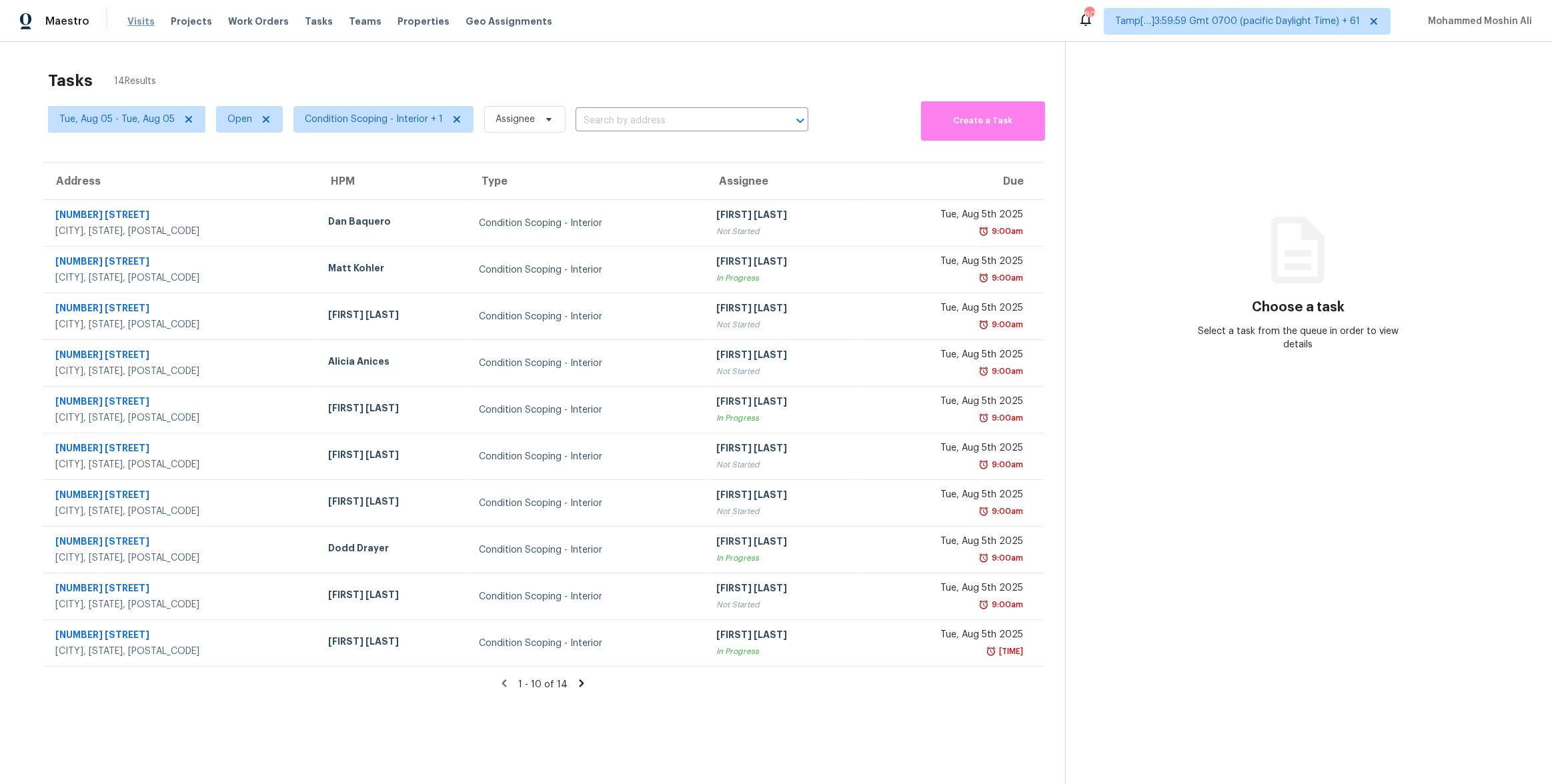 click on "Visits" at bounding box center (141, 21) 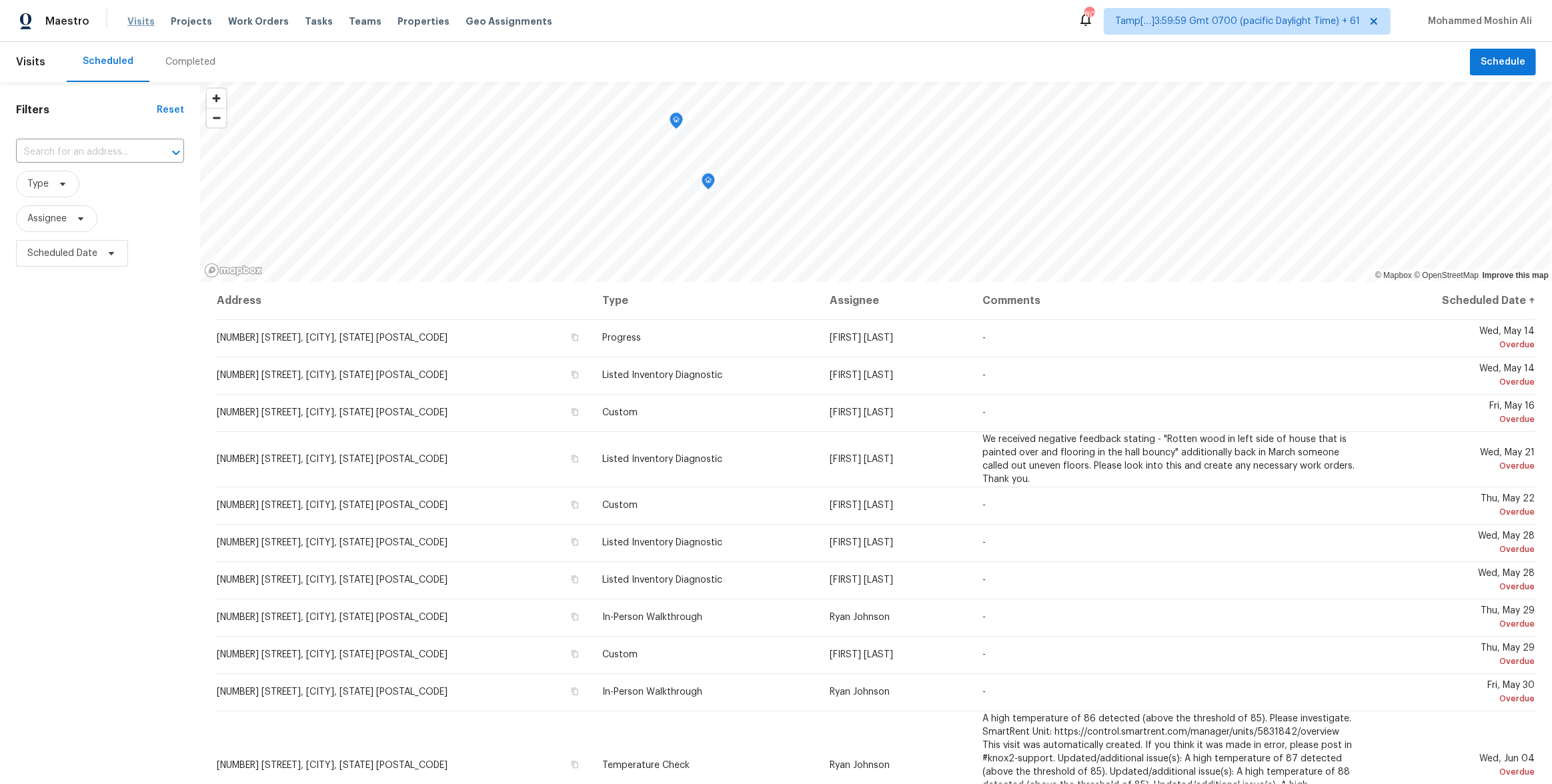 click on "Visits" at bounding box center [141, 21] 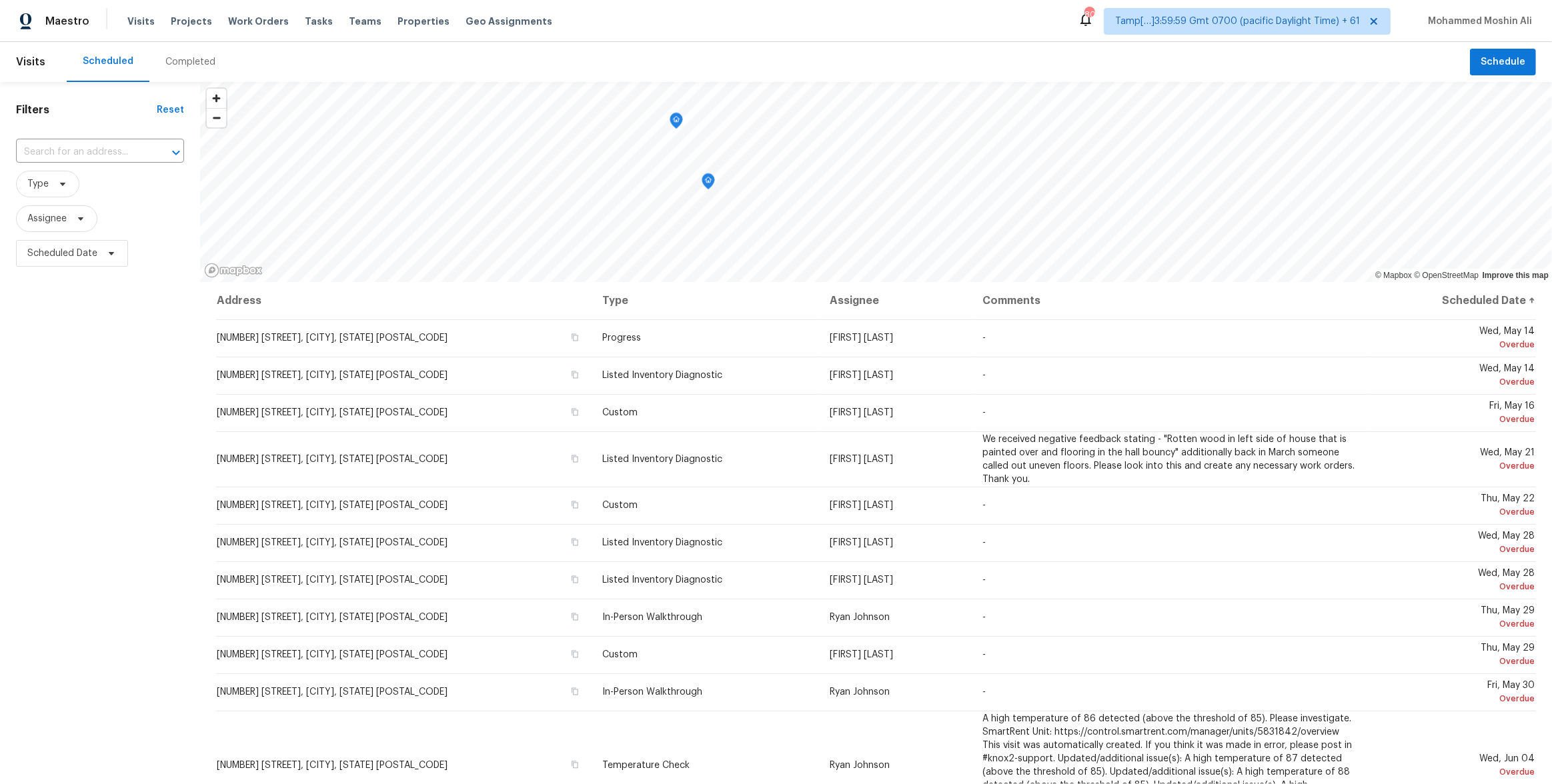 click on "Completed" at bounding box center [190, 62] 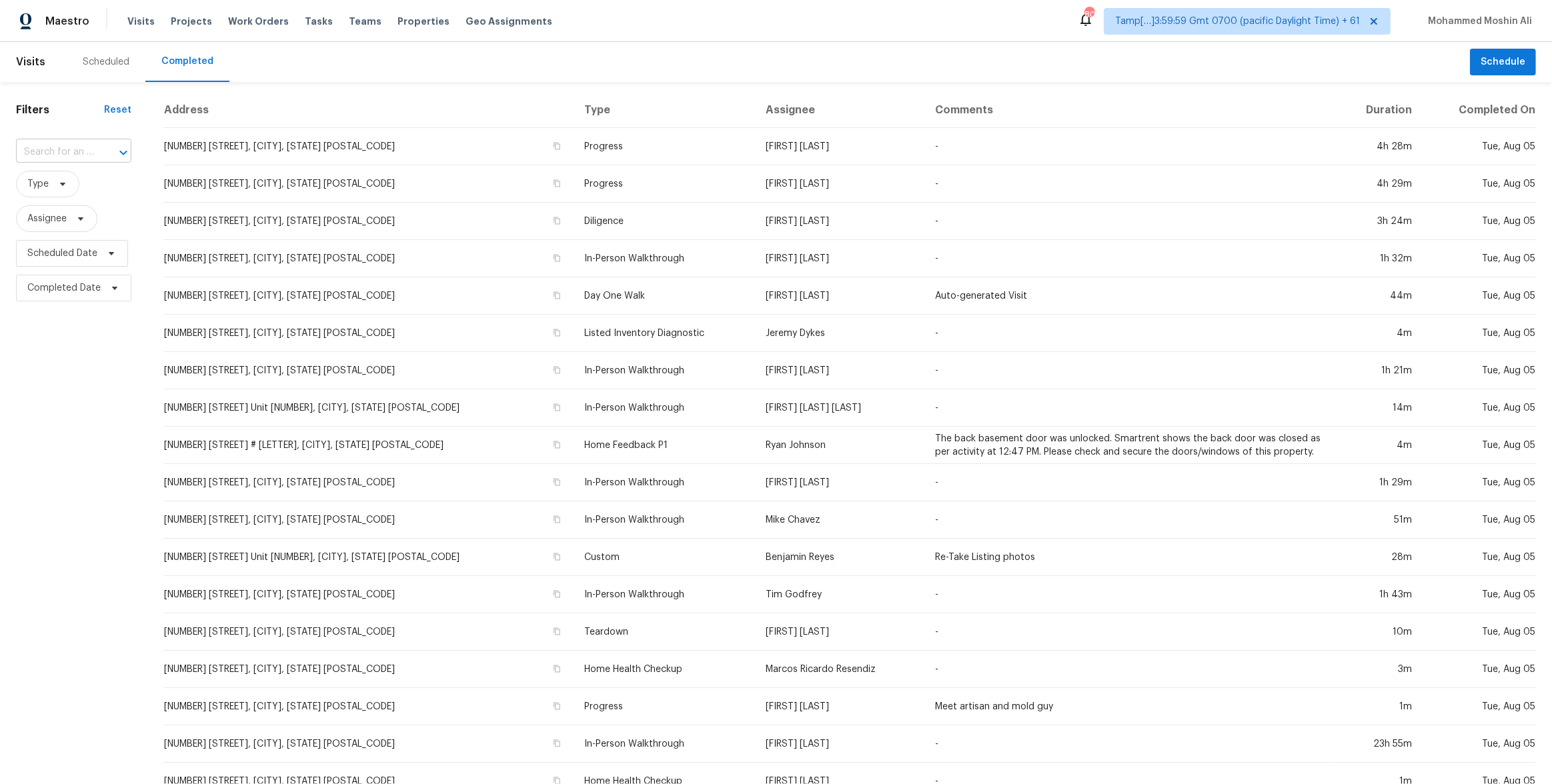 click at bounding box center [114, 153] 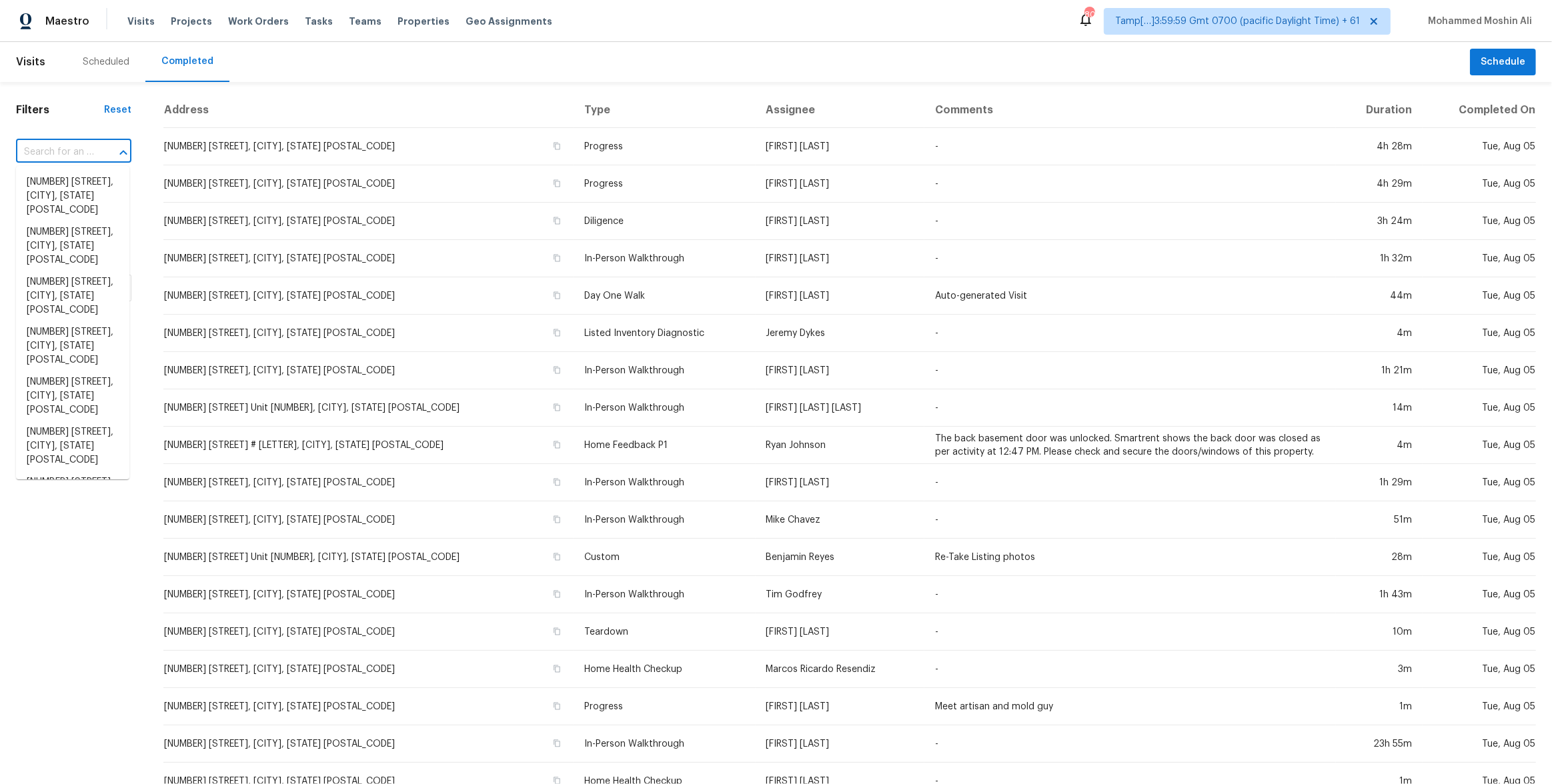 paste on "[NUMBER] [STREET] Apt [LETTER], [CITY], [STATE] [POSTAL_CODE]" 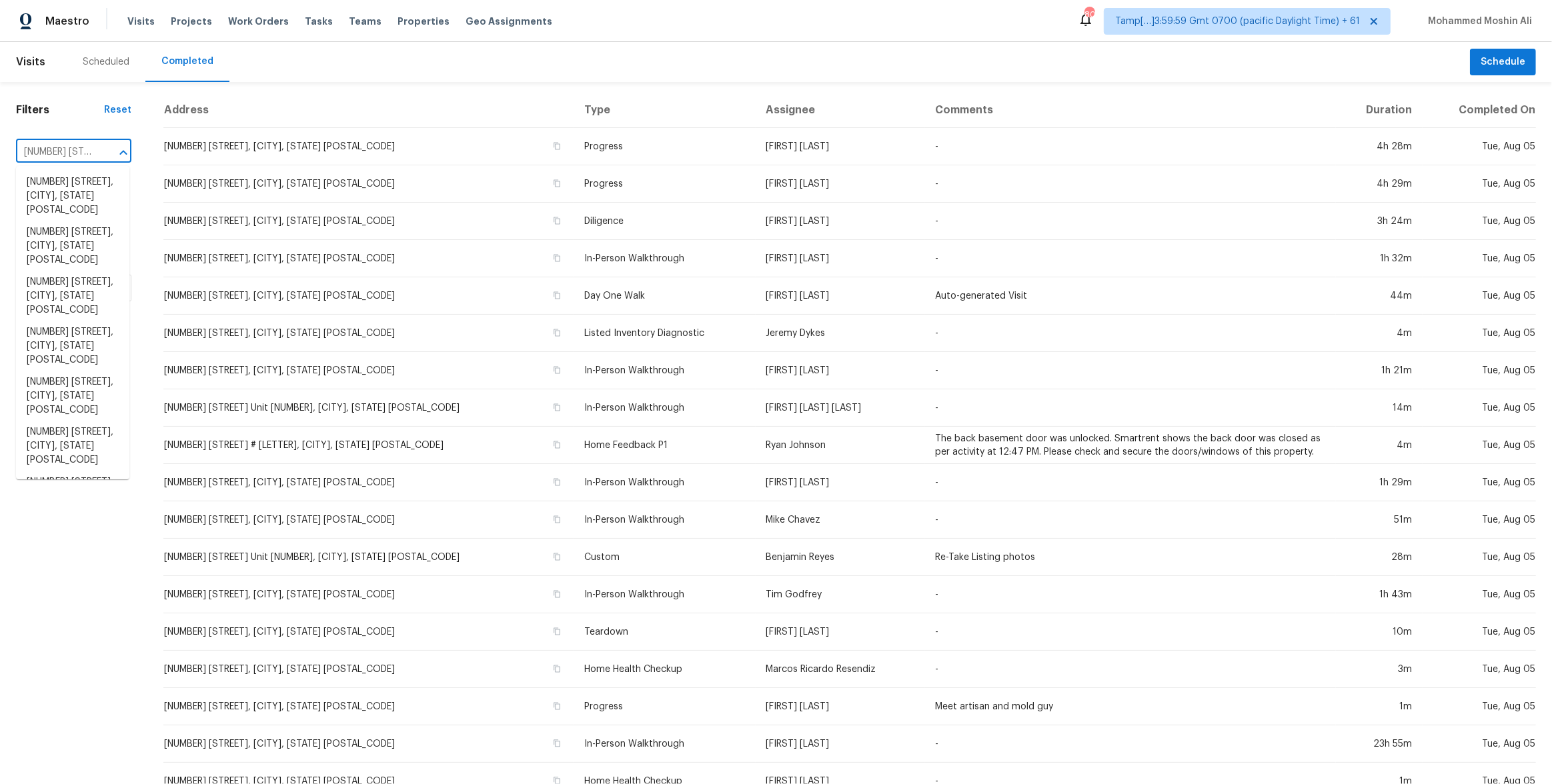 scroll, scrollTop: 0, scrollLeft: 124, axis: horizontal 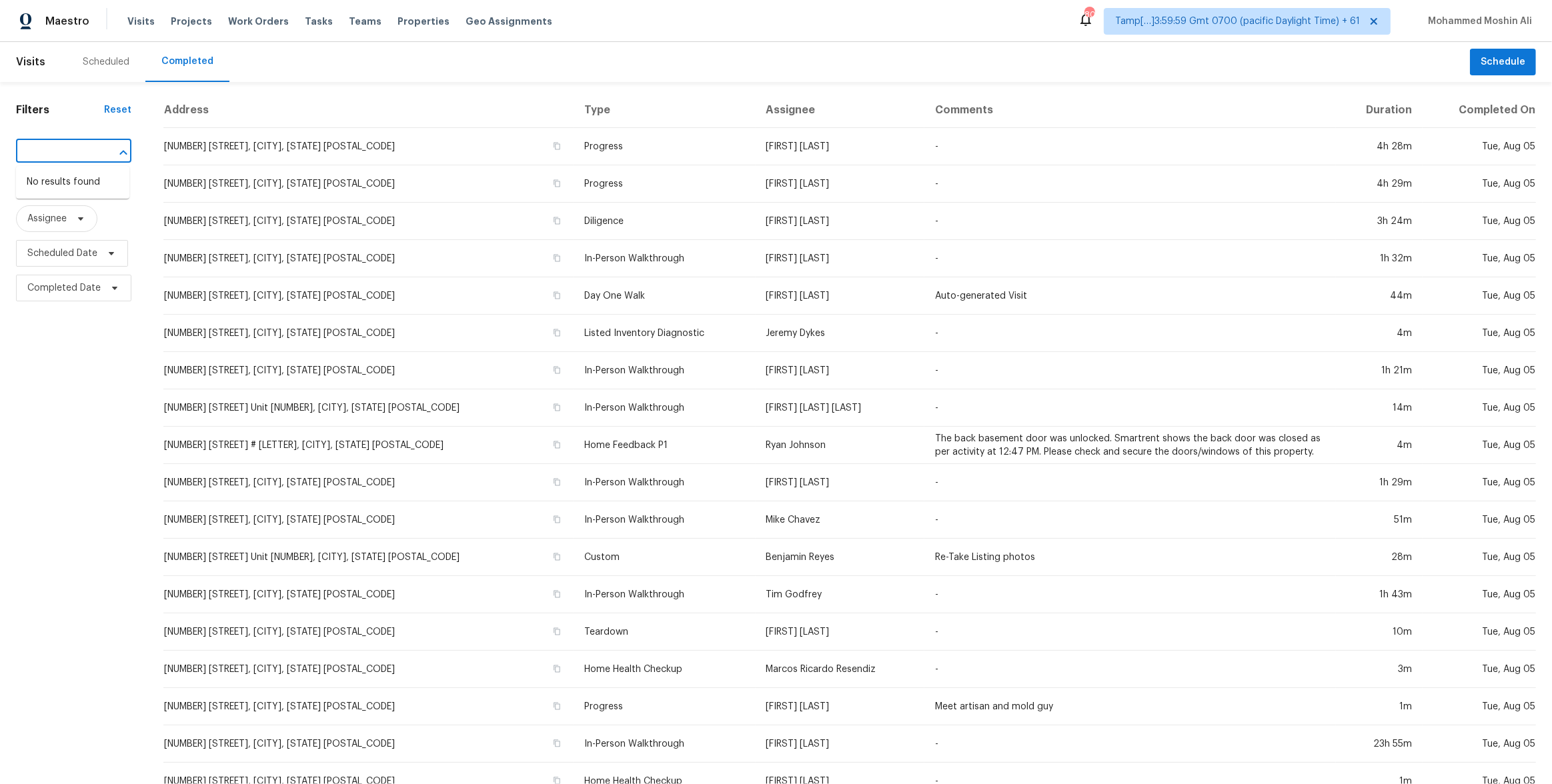 type on "[NUMBER] [STREET] Apt [LETTER], [CITY], [STATE] [POSTAL_CODE]" 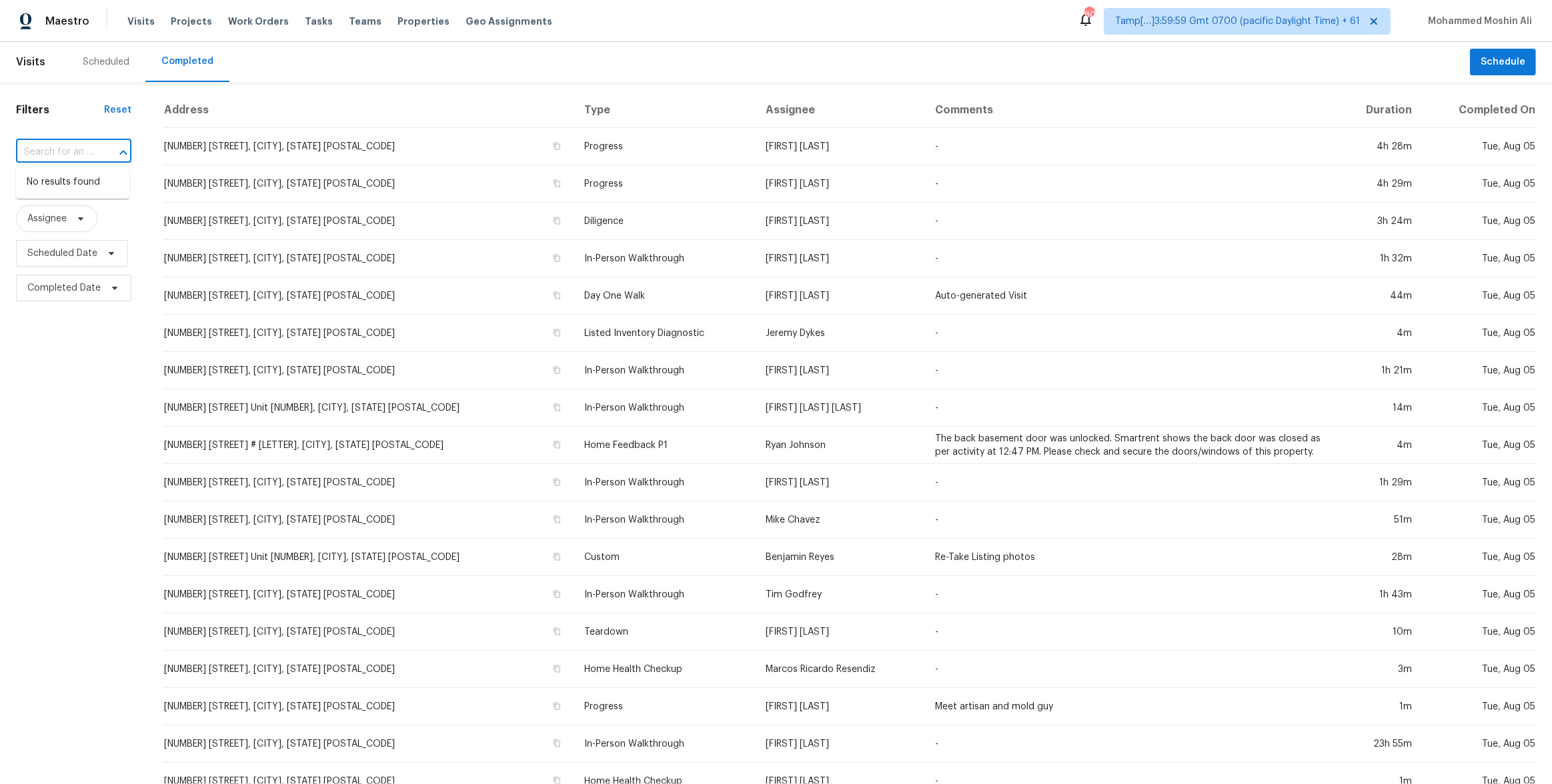scroll, scrollTop: 0, scrollLeft: 0, axis: both 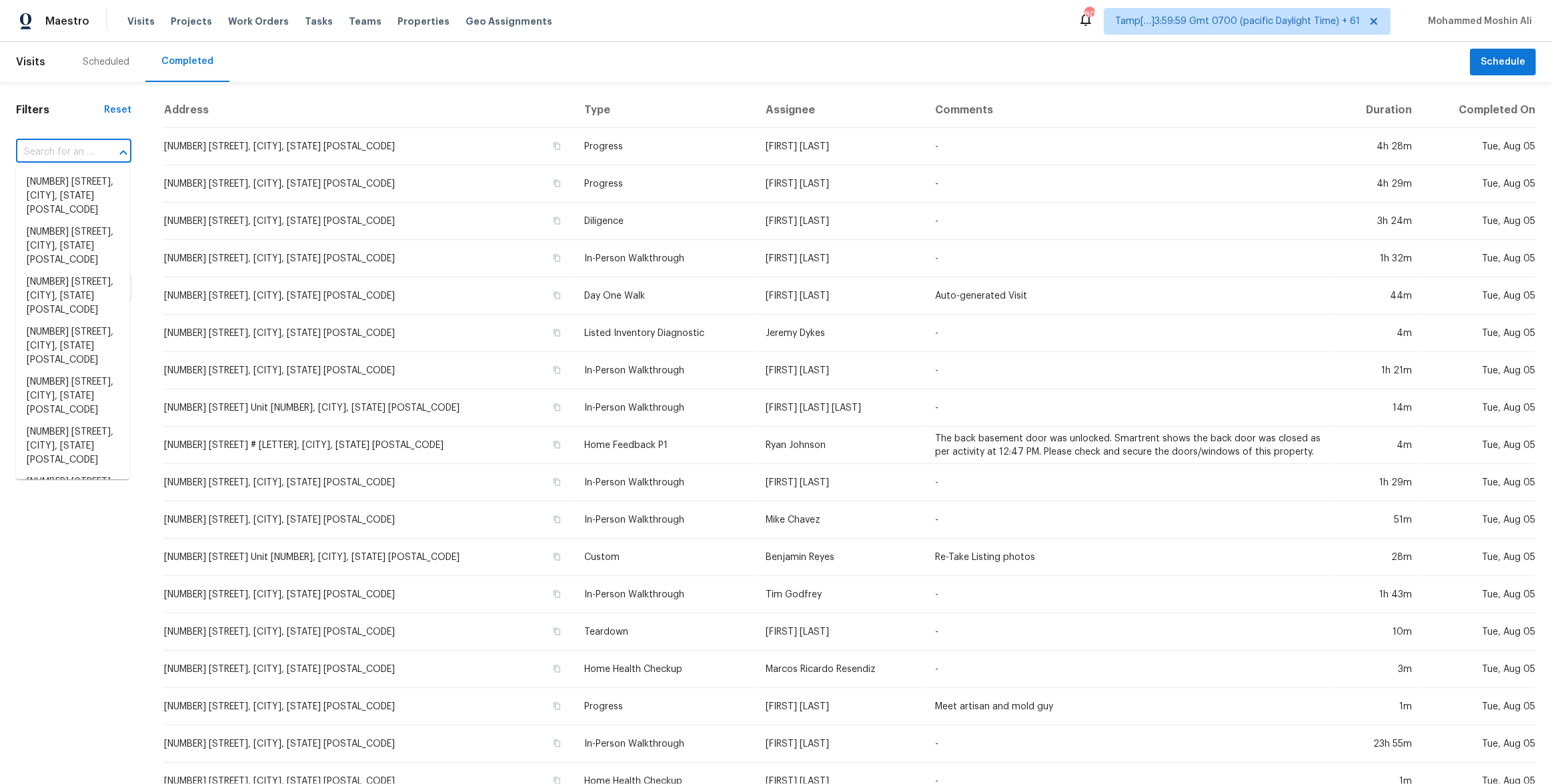 click at bounding box center [55, 152] 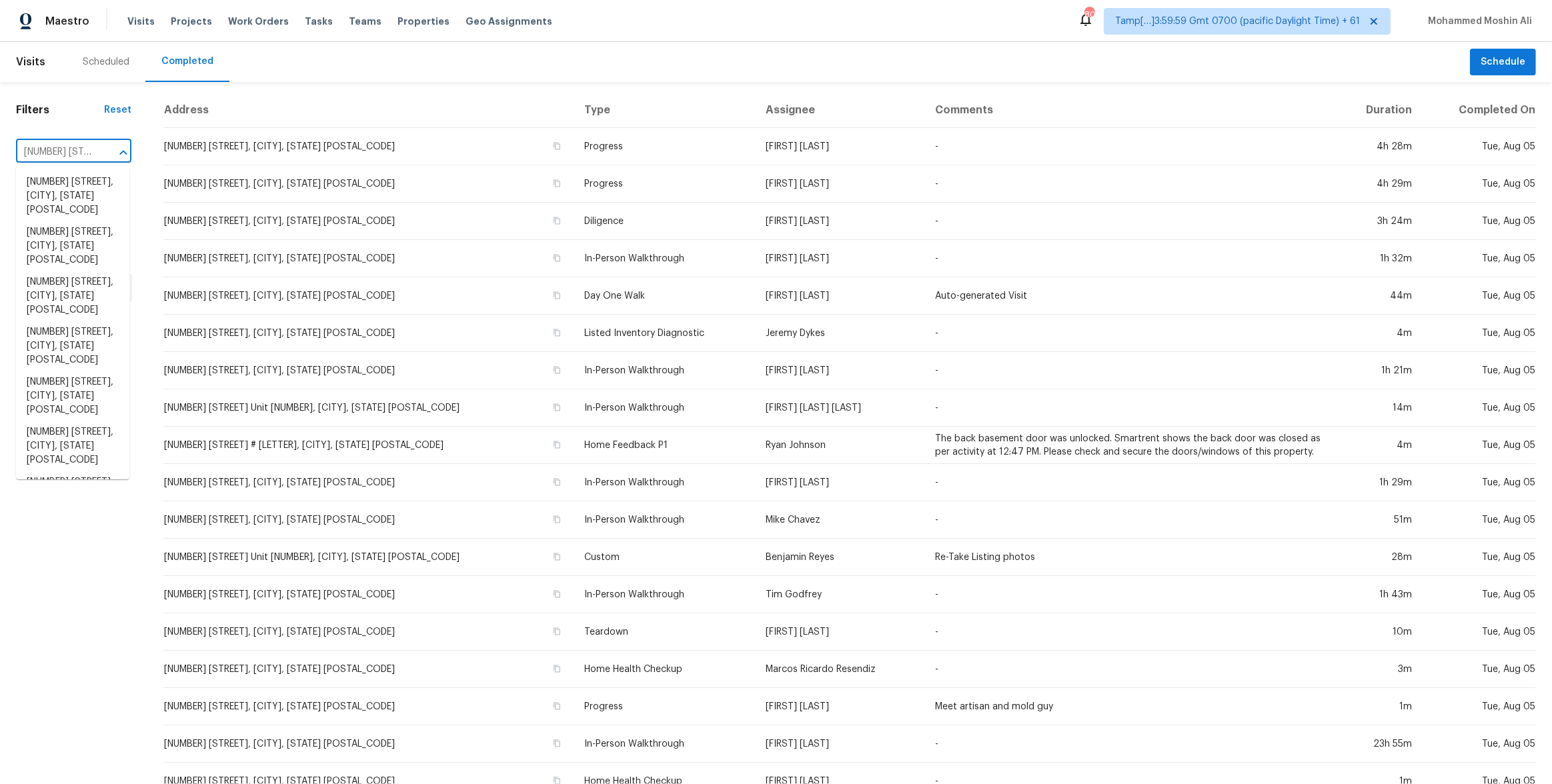 scroll, scrollTop: 0, scrollLeft: 124, axis: horizontal 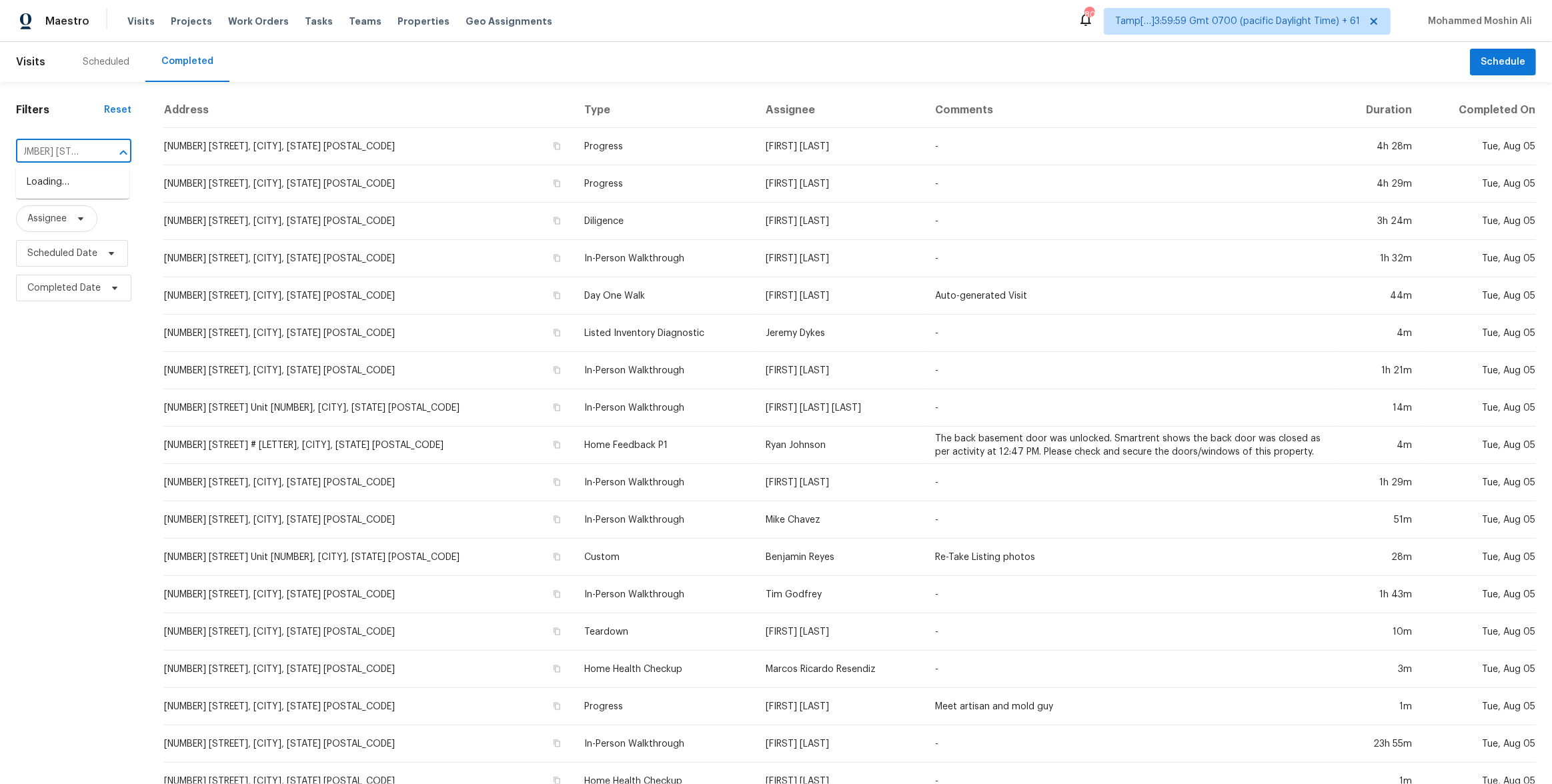 type on "3230 Rowena Ave" 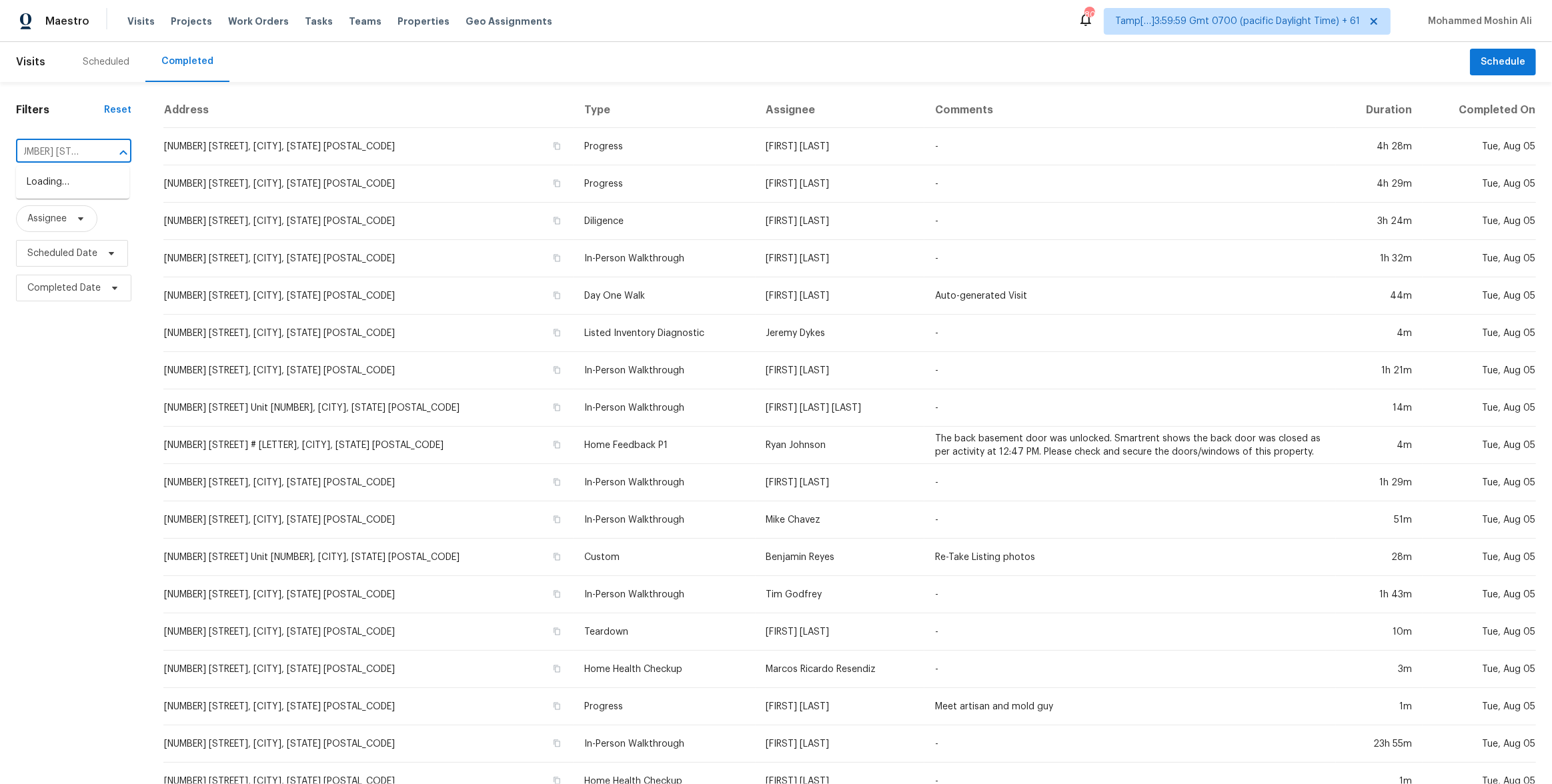 scroll, scrollTop: 0, scrollLeft: 10, axis: horizontal 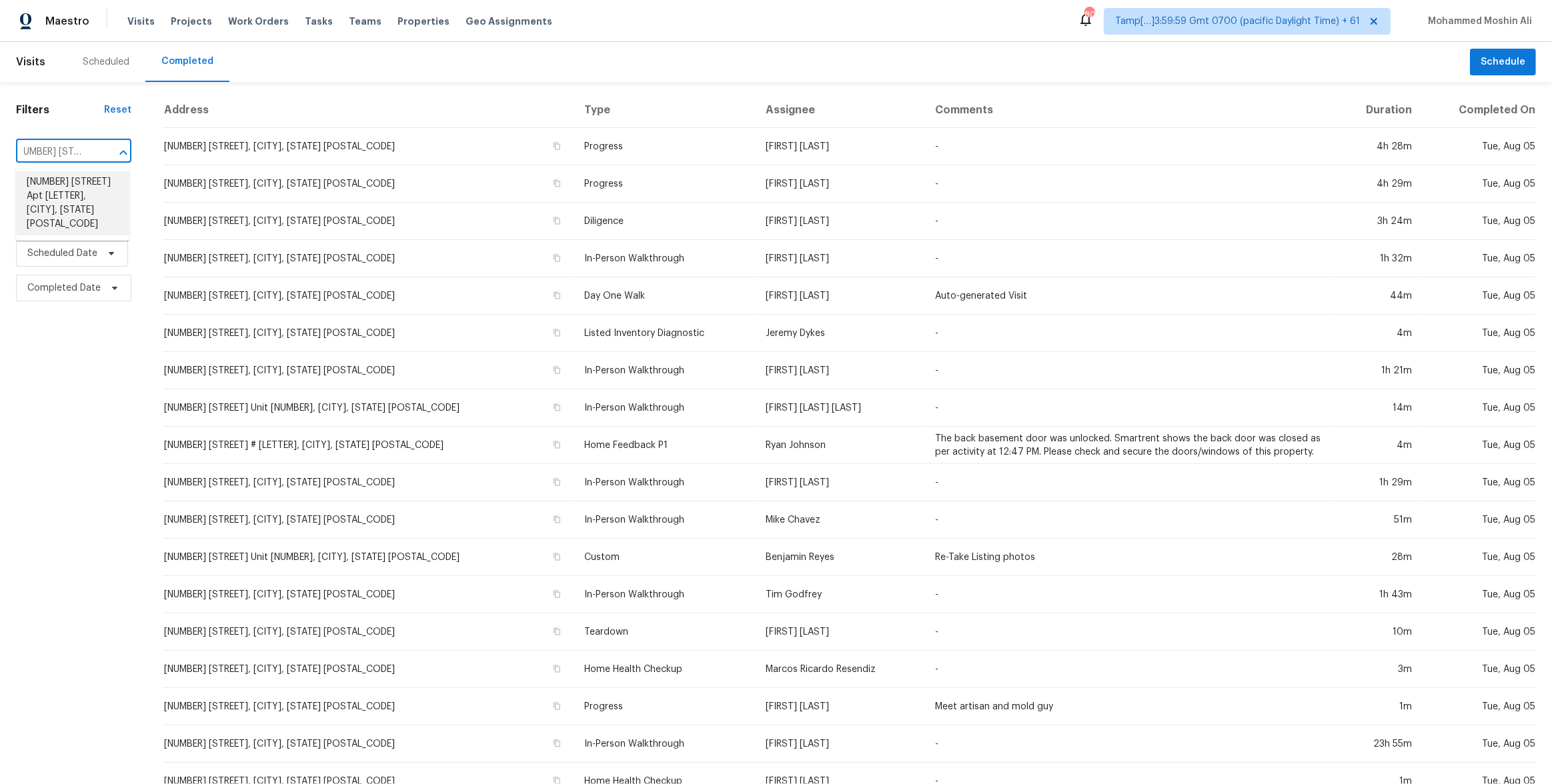 click on "3230 Rowena Ave Apt B, Durham, NC 27703" at bounding box center (73, 203) 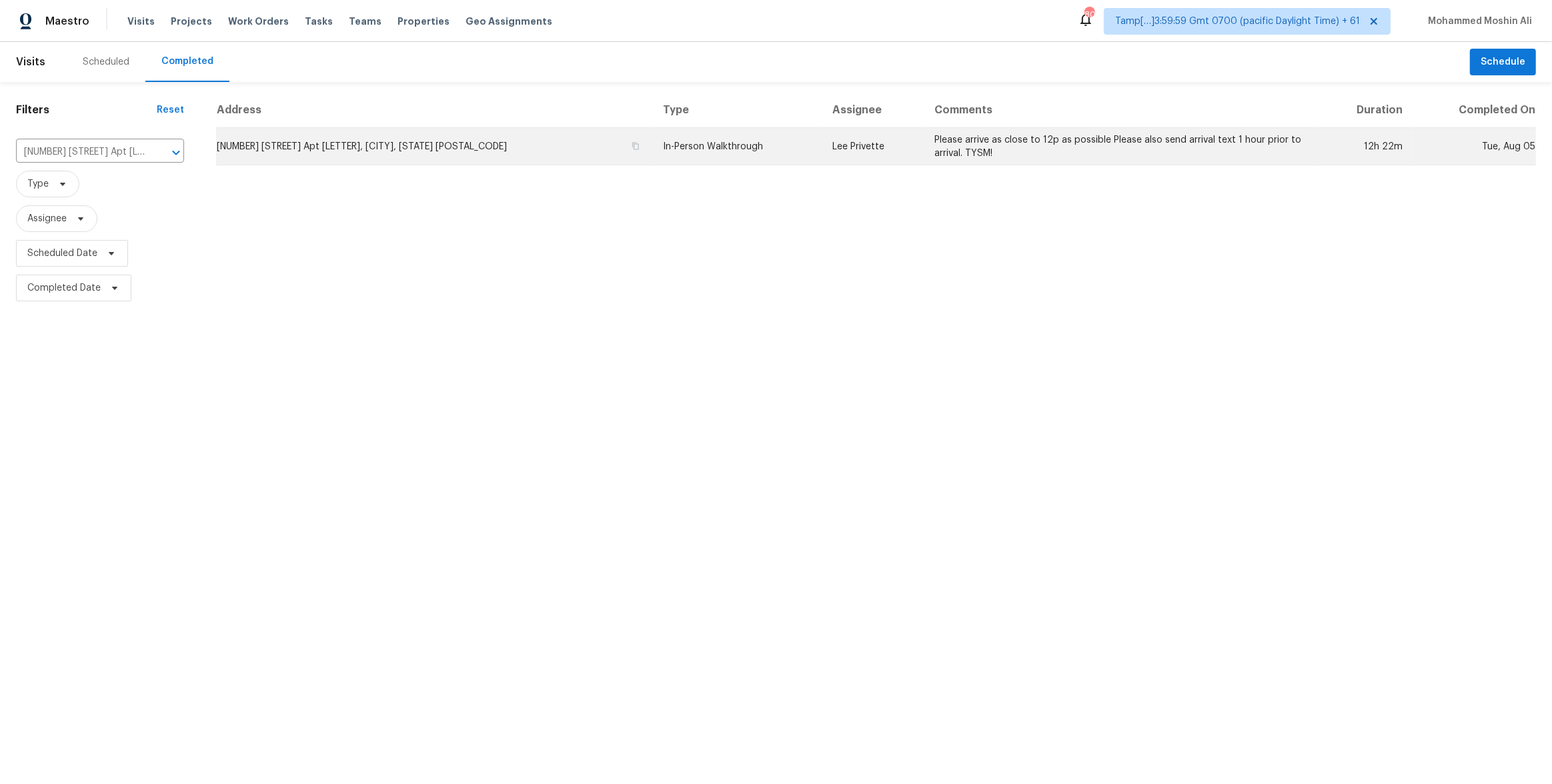 click on "In-Person Walkthrough" at bounding box center (736, 147) 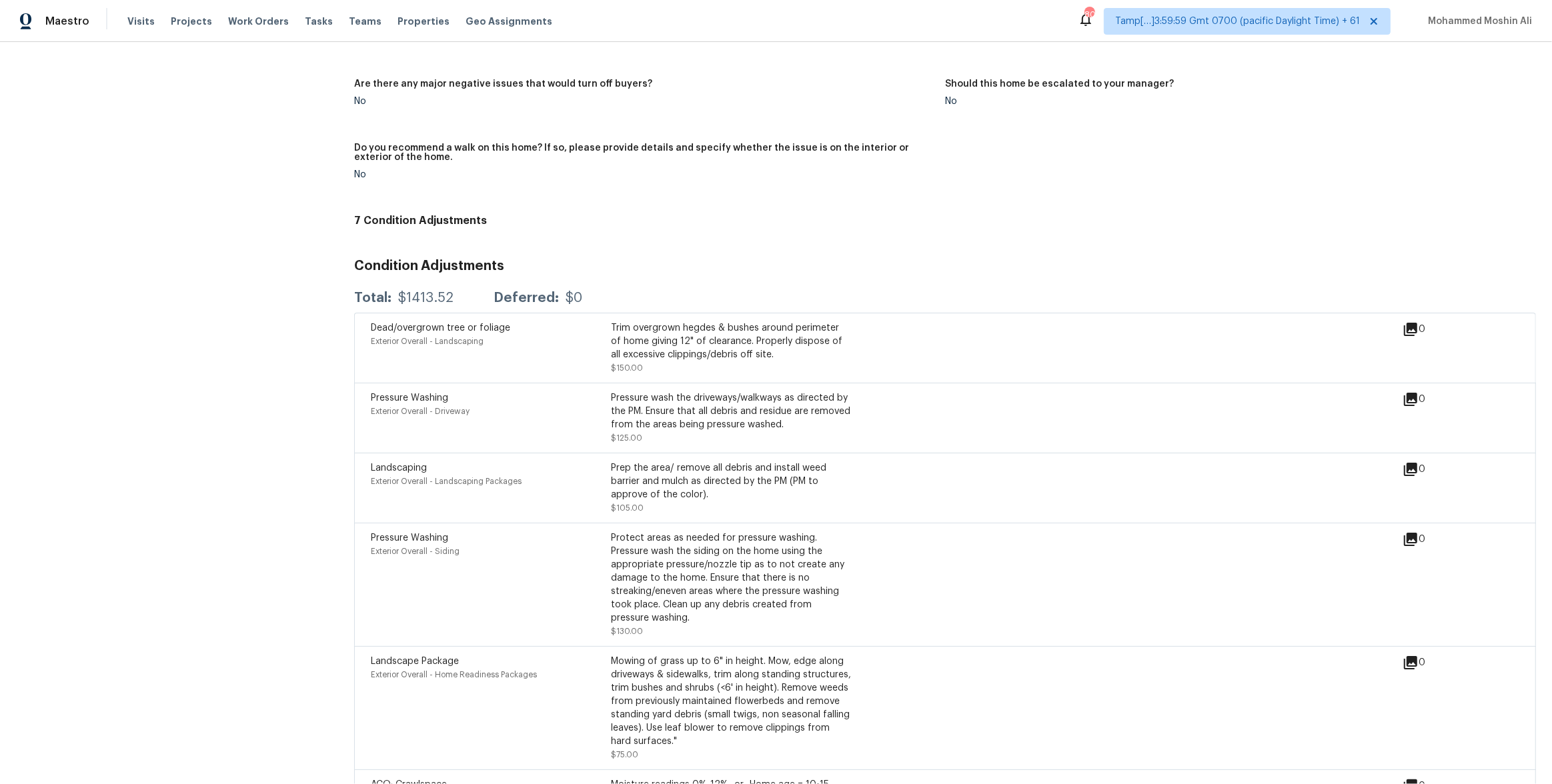 scroll, scrollTop: 3047, scrollLeft: 0, axis: vertical 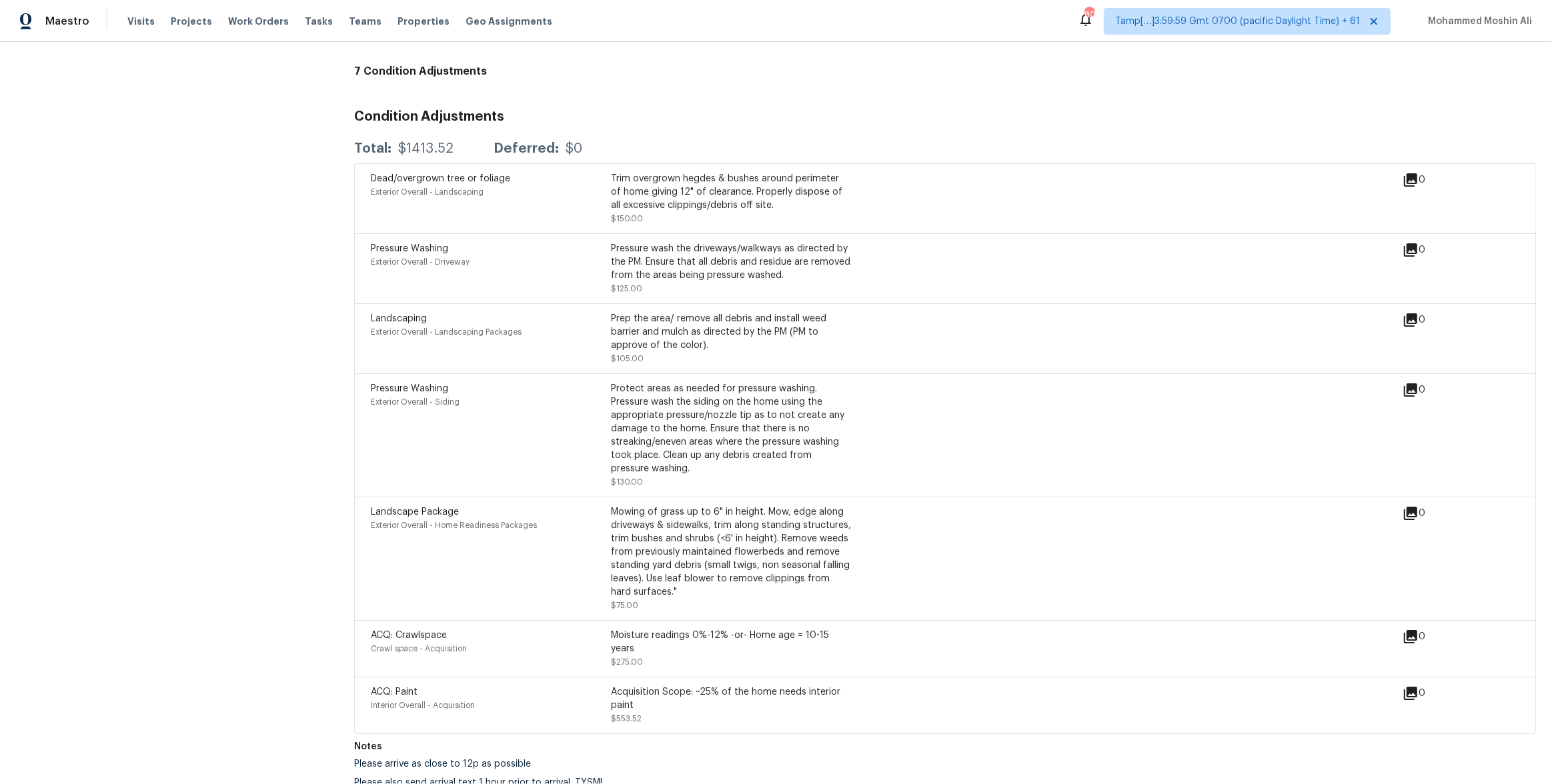 click on "ACQ: Paint" at bounding box center [394, 692] 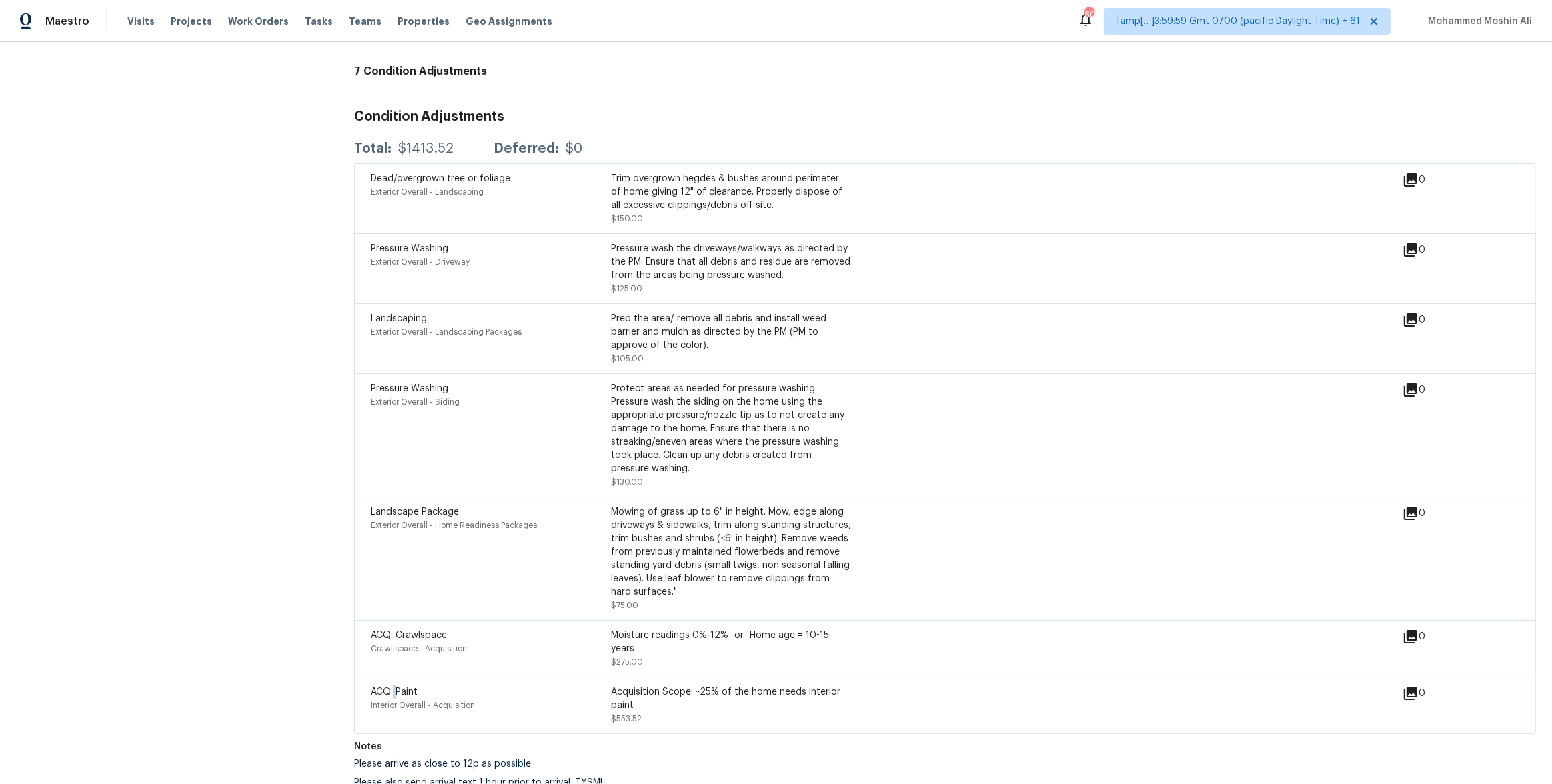 click on "ACQ: Paint" at bounding box center [394, 692] 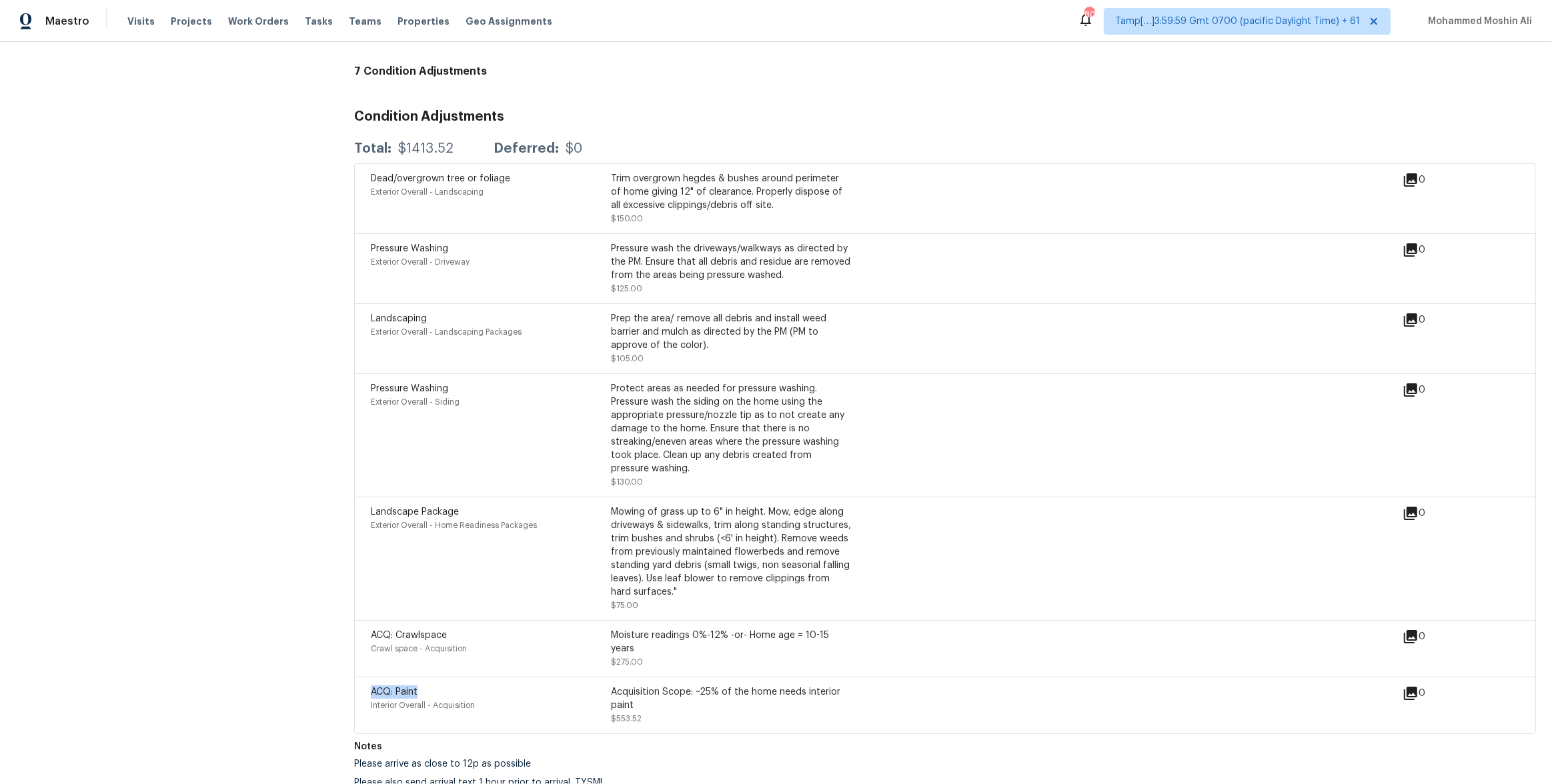 click on "Interior Overall - Acquisition" at bounding box center [423, 705] 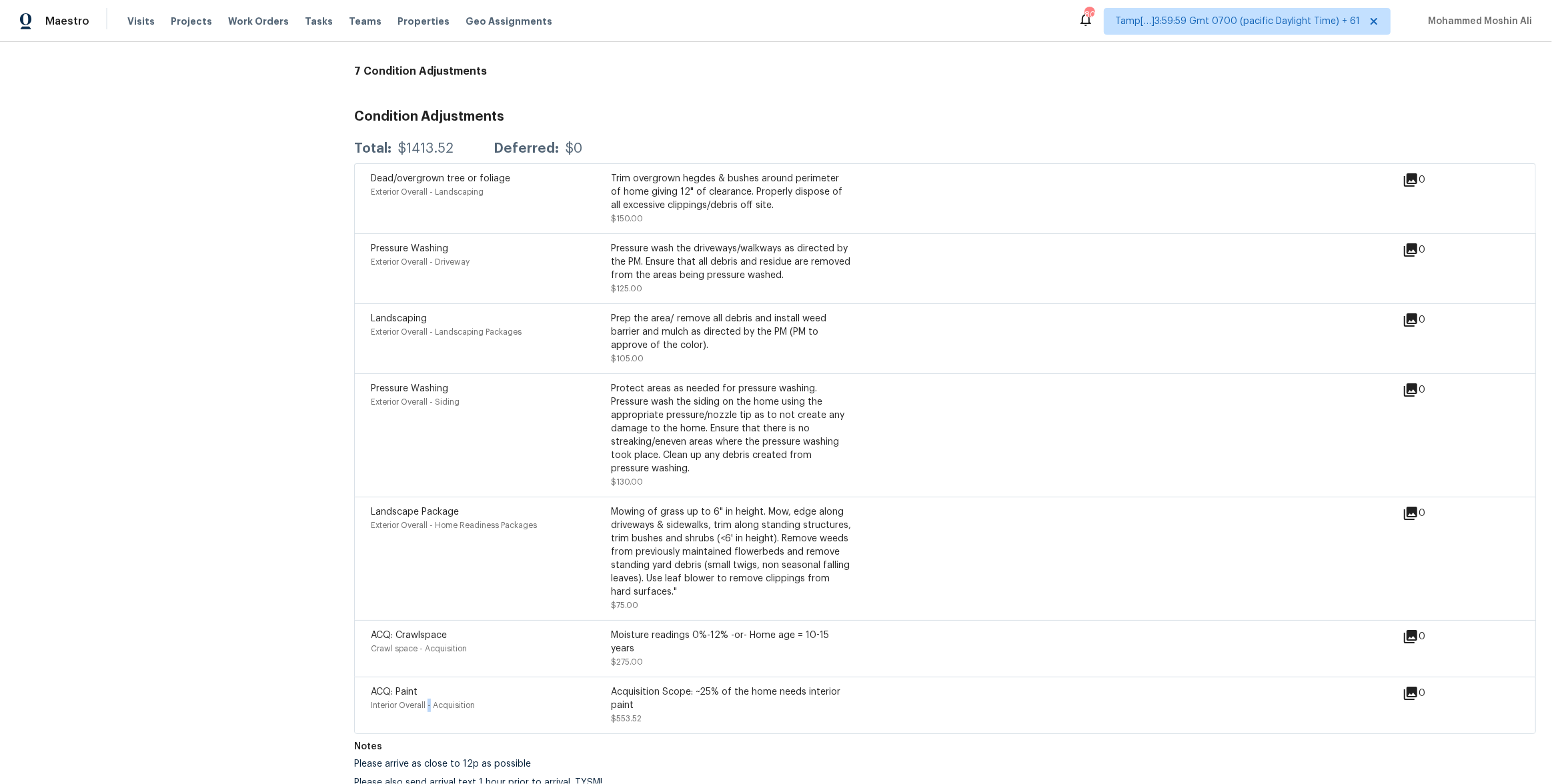 click on "Interior Overall - Acquisition" at bounding box center (423, 705) 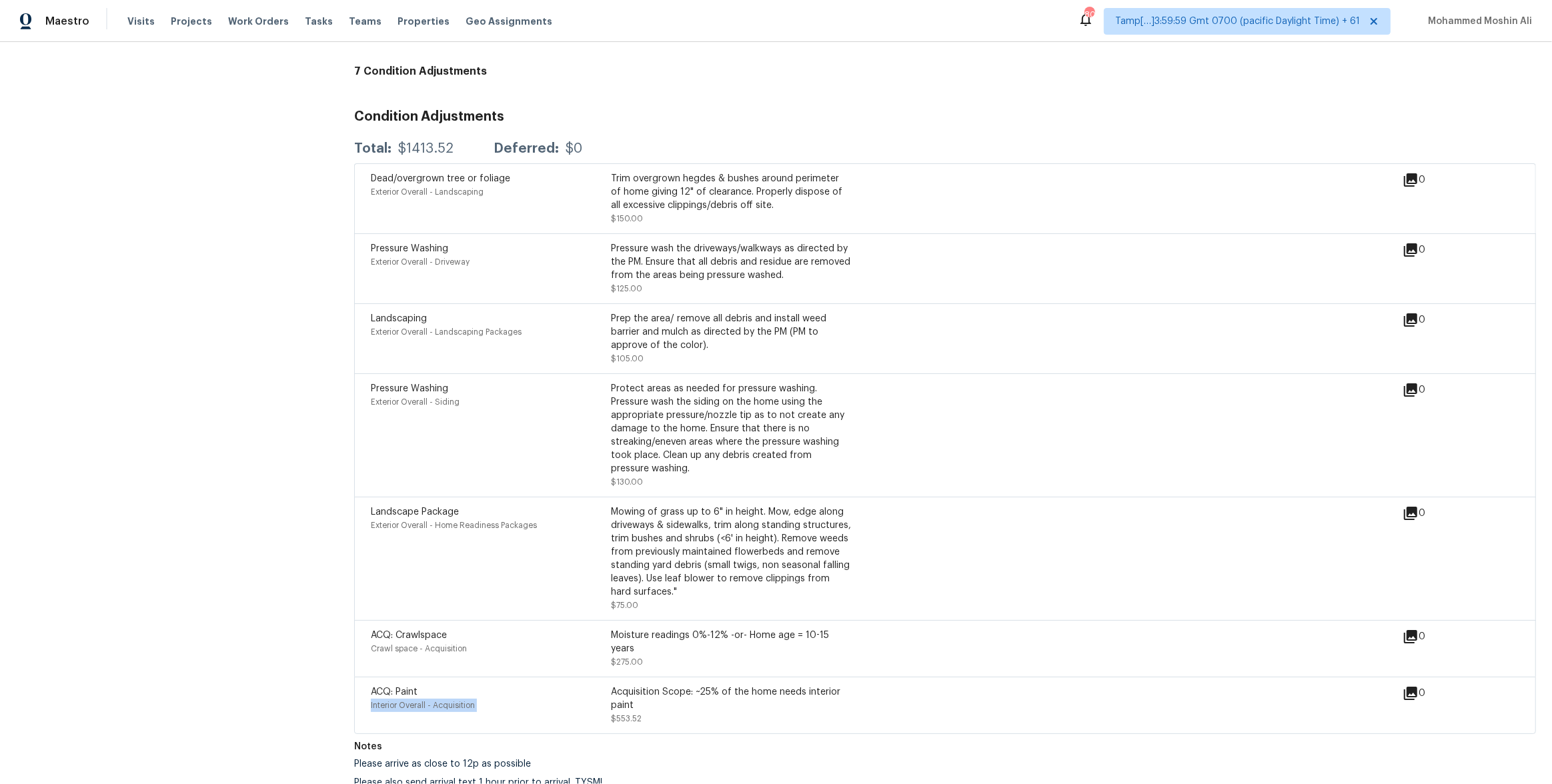 click on "Interior Overall - Acquisition" at bounding box center [423, 705] 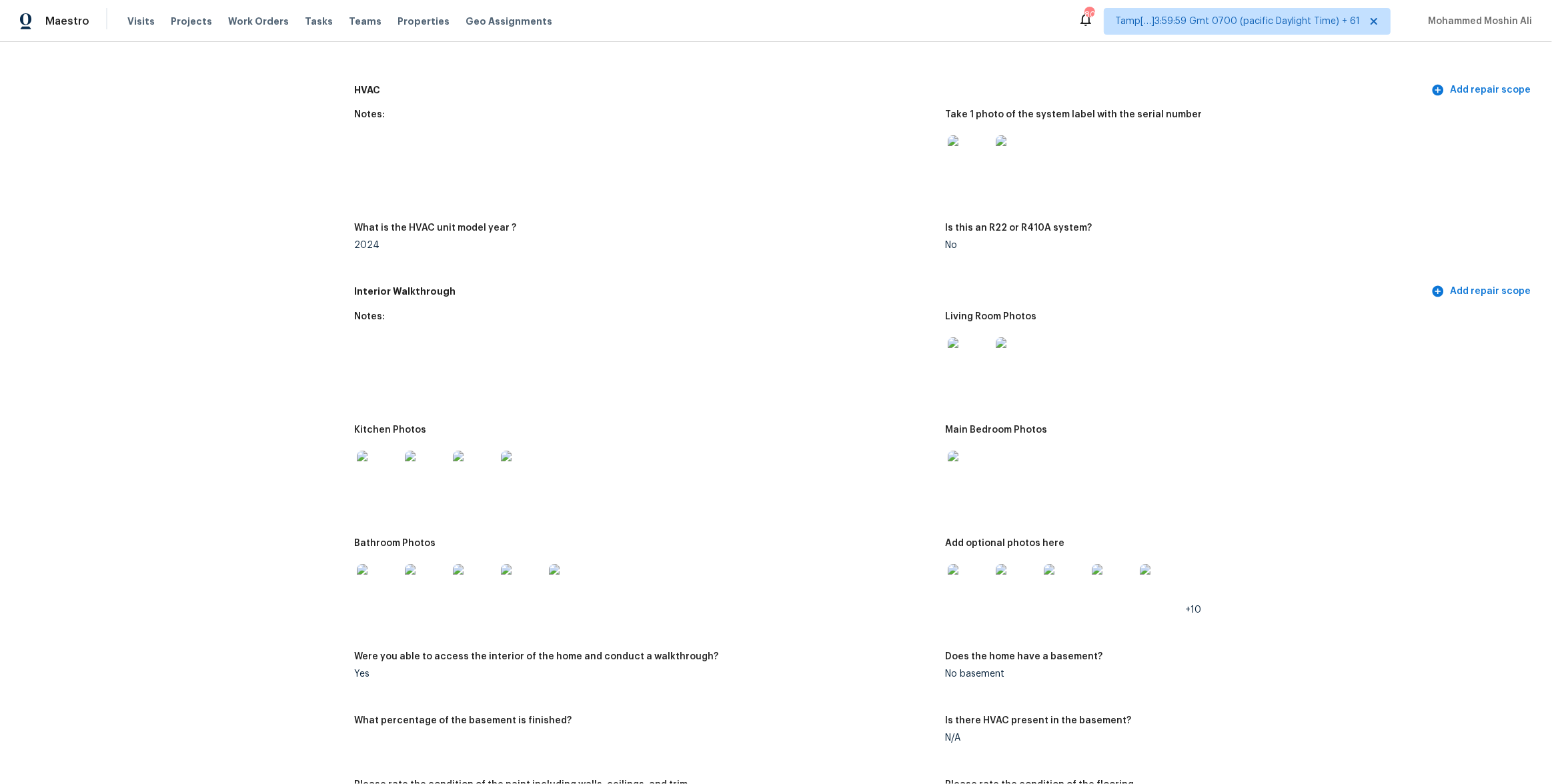 scroll, scrollTop: 1317, scrollLeft: 0, axis: vertical 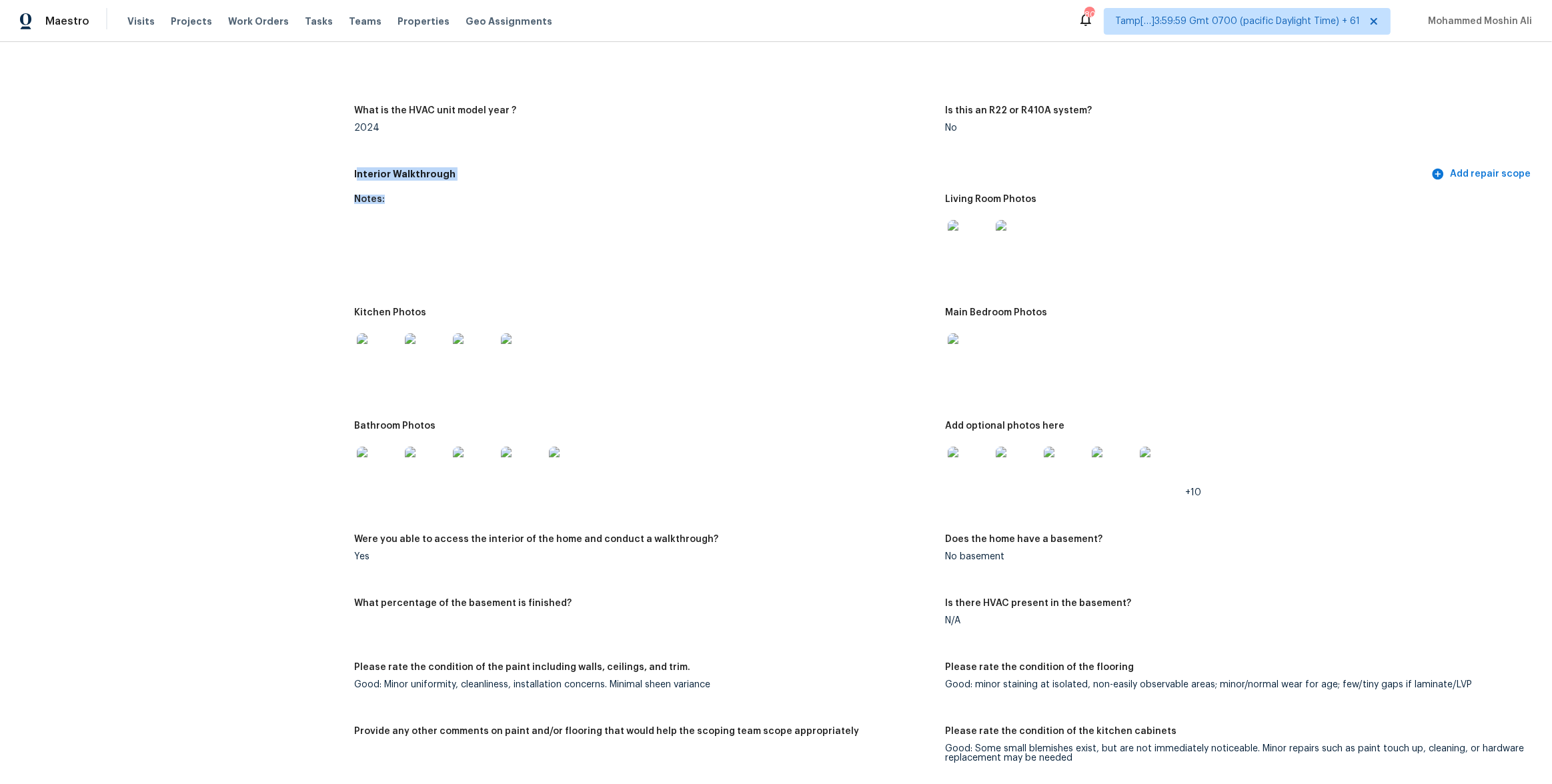drag, startPoint x: 356, startPoint y: 171, endPoint x: 438, endPoint y: 221, distance: 96.04166 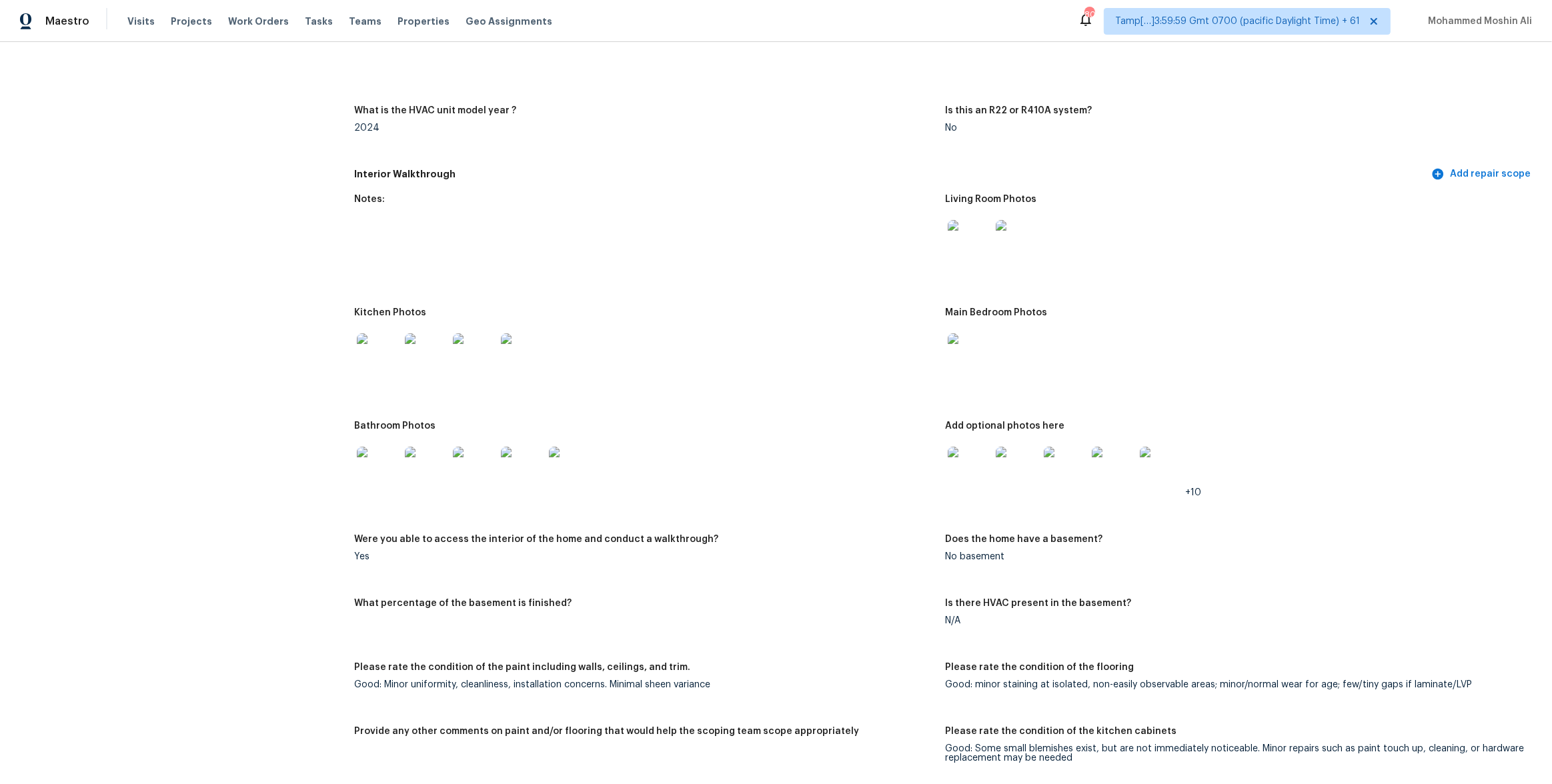 click on "Notes:" at bounding box center (644, 203) 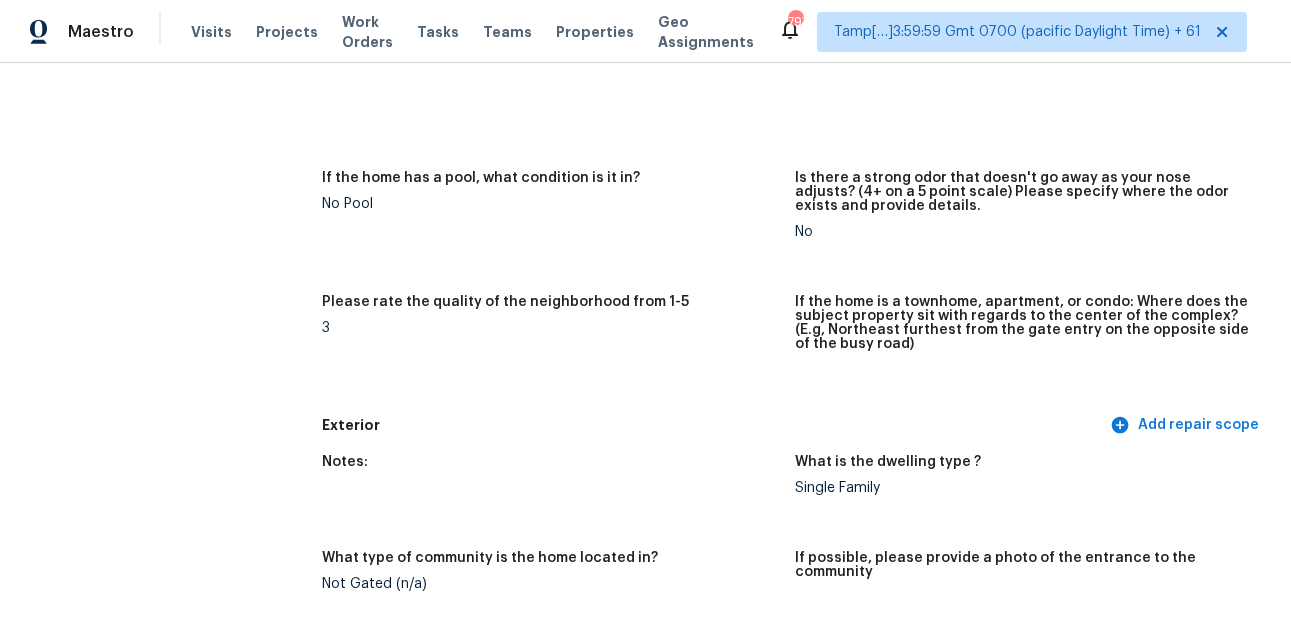 scroll, scrollTop: 573, scrollLeft: 0, axis: vertical 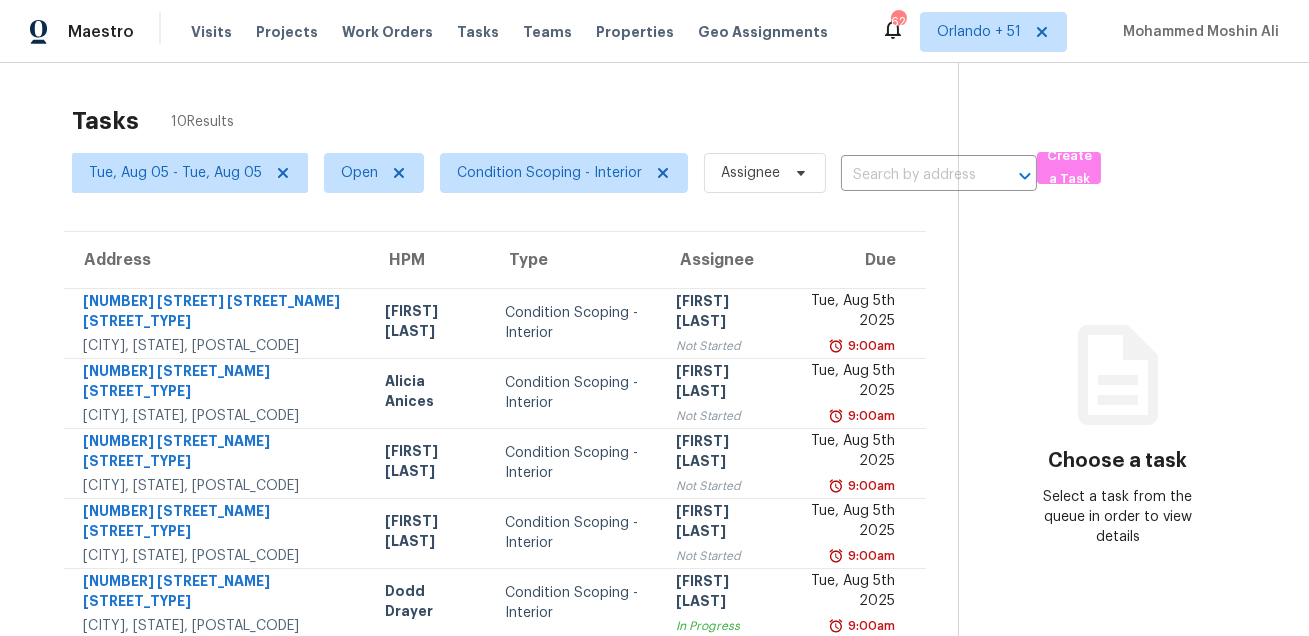 click on "Tasks 10  Results" at bounding box center [515, 121] 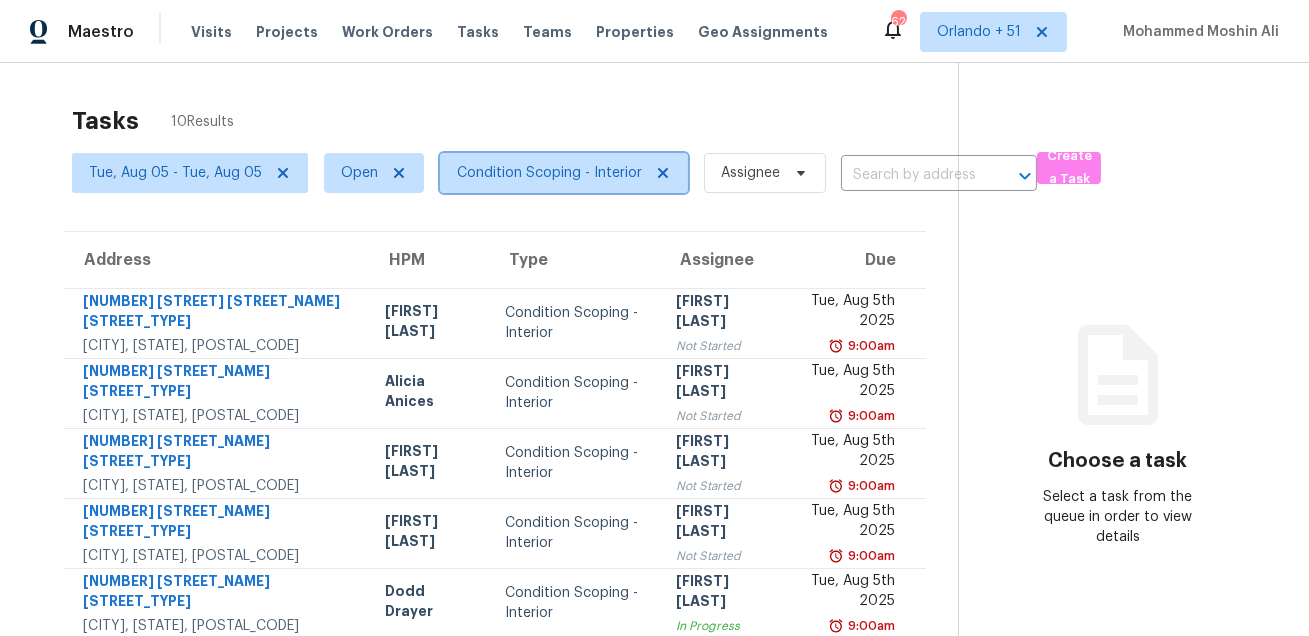click on "Condition Scoping - Interior" at bounding box center [549, 173] 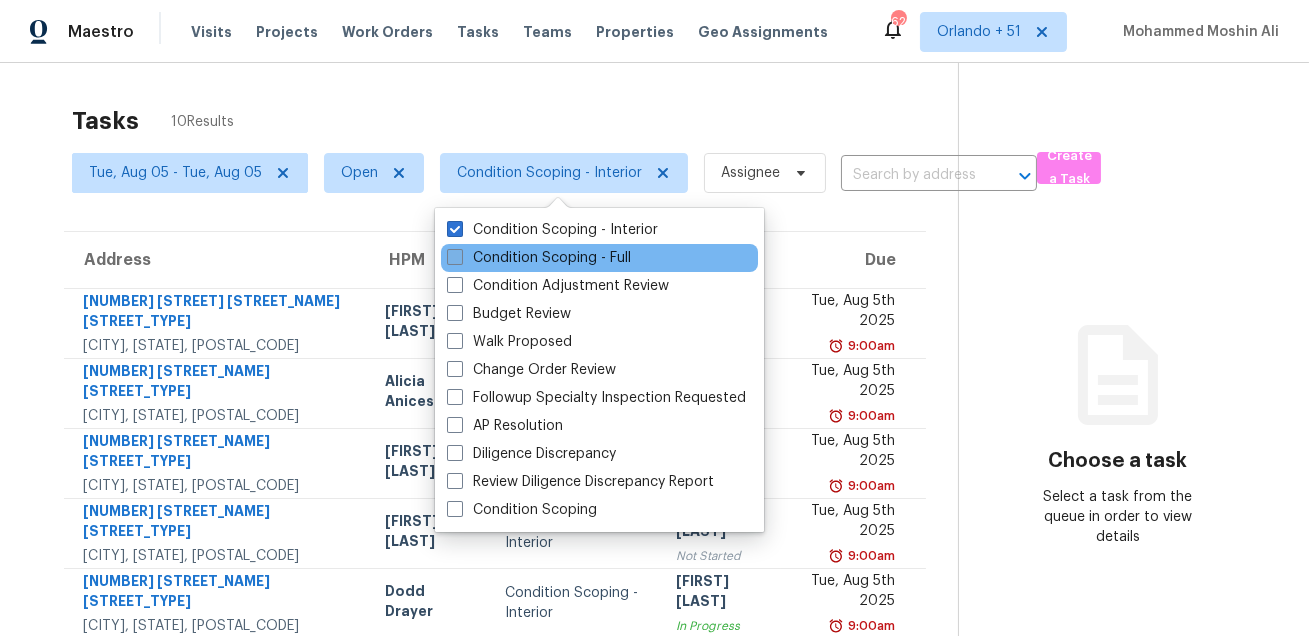 click on "Condition Scoping - Full" at bounding box center (539, 258) 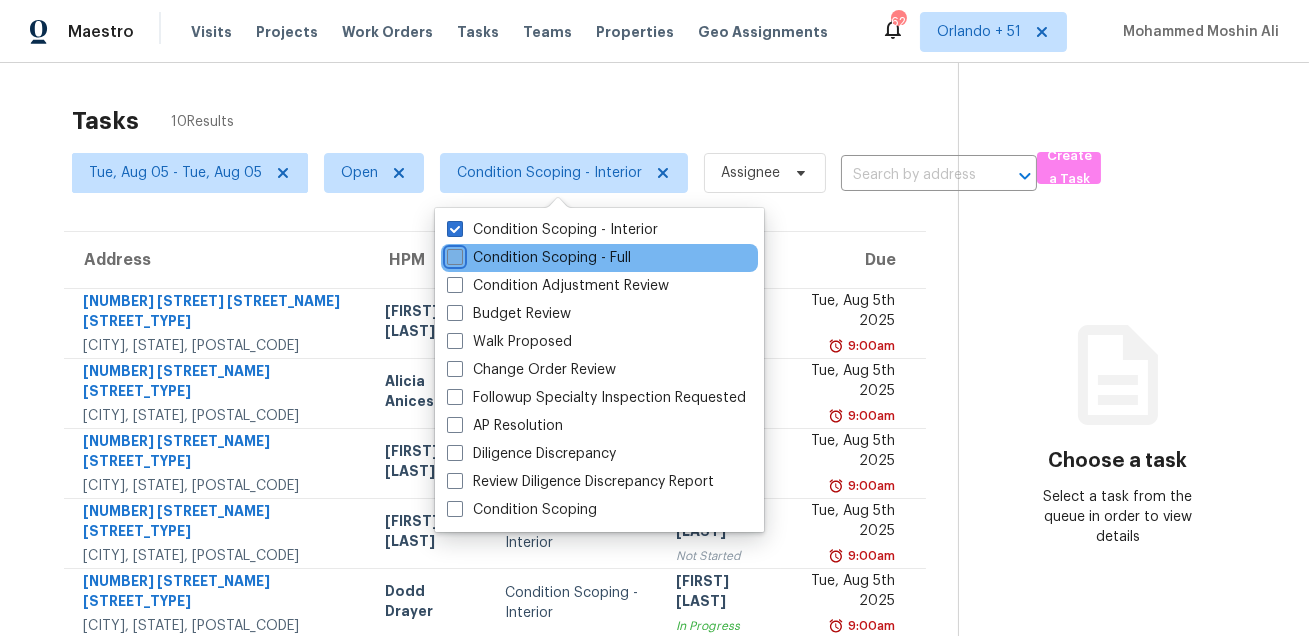 click on "Condition Scoping - Full" at bounding box center [453, 254] 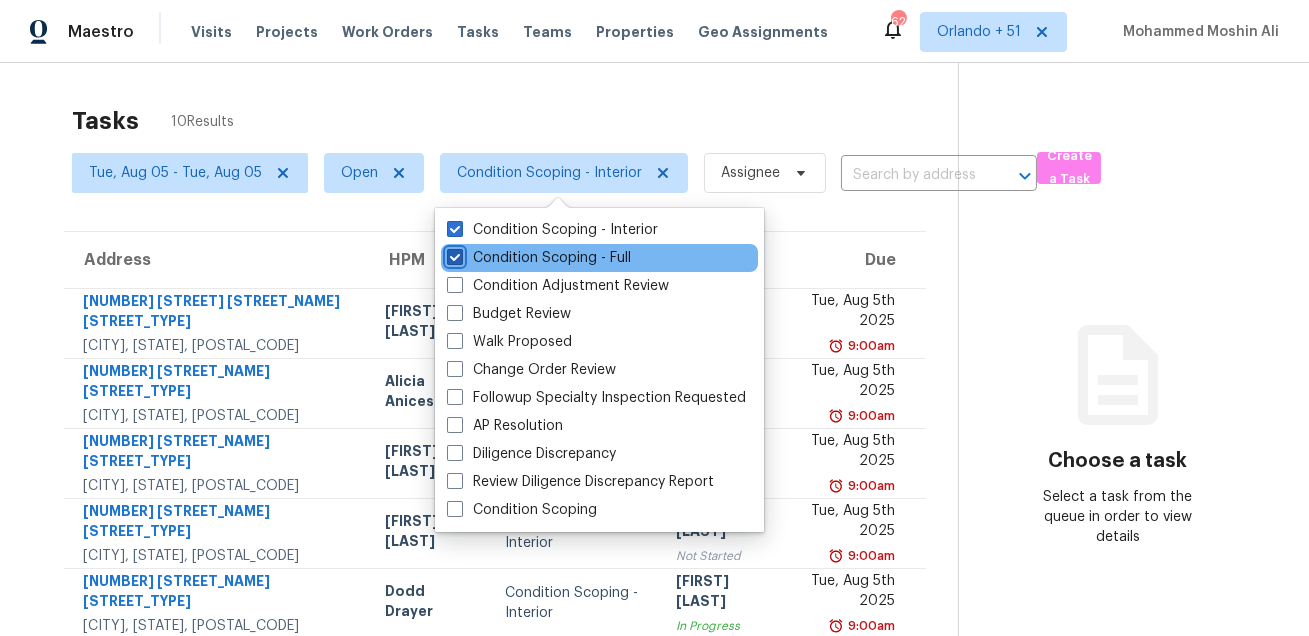 checkbox on "true" 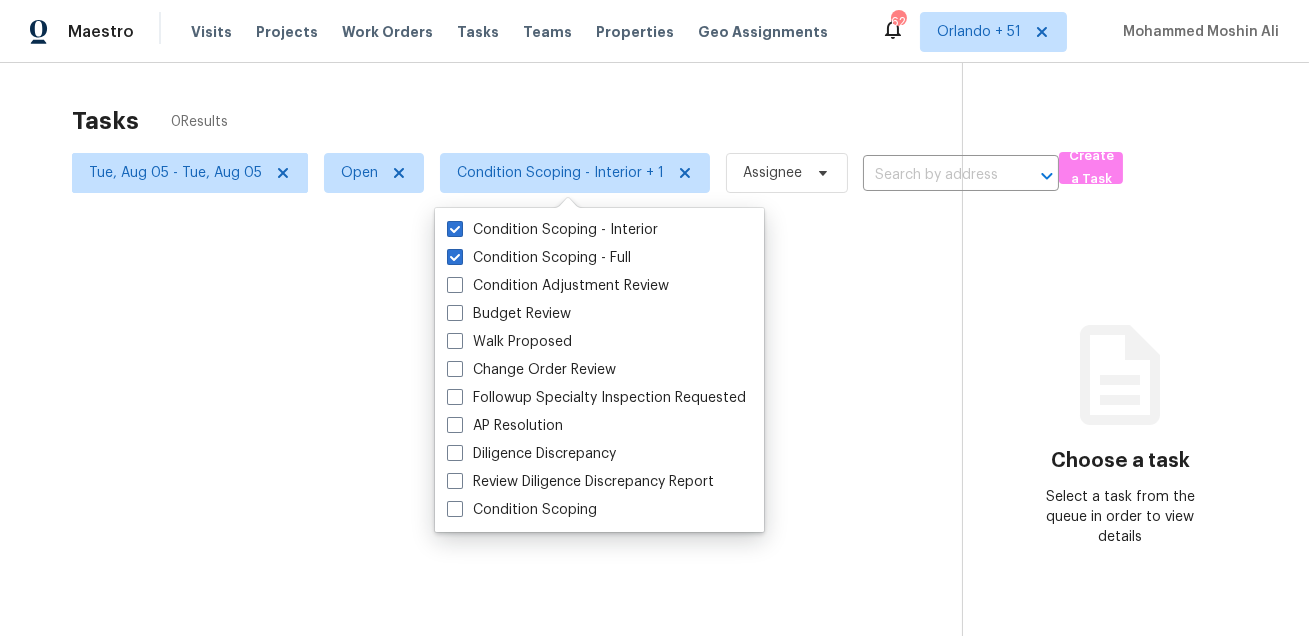 click at bounding box center (654, 318) 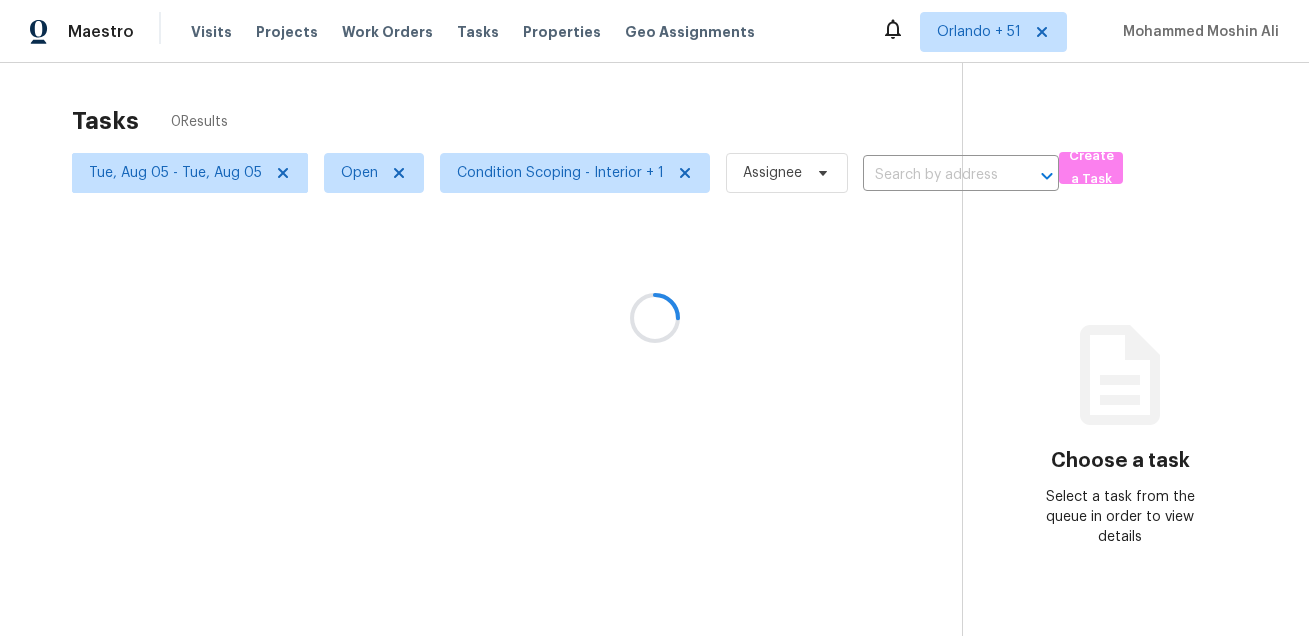 scroll, scrollTop: 0, scrollLeft: 0, axis: both 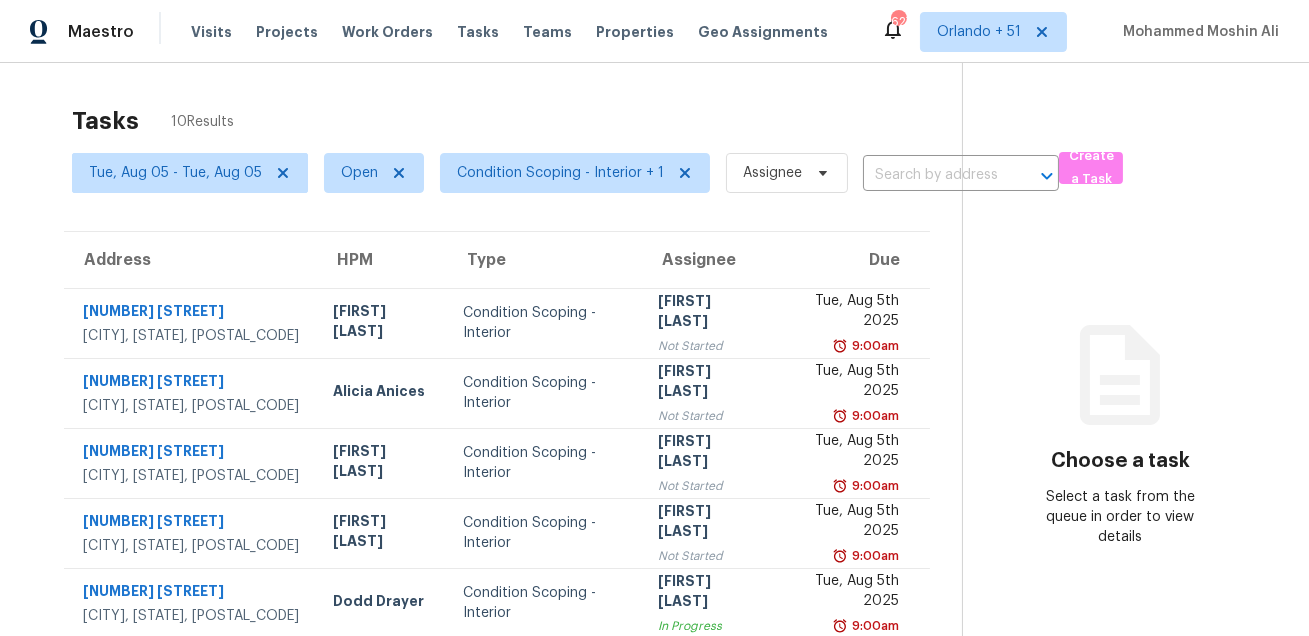 click on "[GENERAL_TEXT] [NUMBER] [GENERAL_TEXT] [GENERAL_TEXT] [DATE] - [DATE] [GENERAL_TEXT] [GENERAL_TEXT] [GENERAL_TEXT] + [NUMBER] [GENERAL_TEXT] [ADDRESS] [CITY], [STATE], [POSTAL_CODE] [FIRST] [LAST] [GENERAL_TEXT] [GENERAL_TEXT] [FIRST] [LAST] [GENERAL_TEXT] [GENERAL_TEXT] [DATE] [TIME] [NUMBER] [STREET] [CITY], [STATE], [POSTAL_CODE] [FIRST] [LAST] [GENERAL_TEXT] [GENERAL_TEXT] [FIRST] [LAST] [GENERAL_TEXT] [GENERAL_TEXT] [DATE] [TIME] [NUMBER] [STREET] [CITY], [STATE], [POSTAL_CODE] [FIRST] [LAST] [GENERAL_TEXT] [GENERAL_TEXT] [FIRST] [LAST] [GENERAL_TEXT] [GENERAL_TEXT] [DATE] [TIME] [NUMBER] [STREET] [CITY], [STATE], [POSTAL_CODE] [FIRST] [LAST] [GENERAL_TEXT] [GENERAL_TEXT] [FIRST] [LAST] [GENERAL_TEXT] [GENERAL_TEXT] [DATE] [TIME] [NUMBER] [STREET] [CITY], [STATE], [POSTAL_CODE] [FIRST] [LAST] [GENERAL_TEXT] [GENERAL_TEXT] [FIRST] [LAST] [GENERAL_TEXT] [GENERAL_TEXT] [DATE] [TIME] [NUMBER] [STREET] [CITY], [STATE], [POSTAL_CODE] [FIRST] [LAST] [GENERAL_TEXT] [GENERAL_TEXT] [FIRST] [LAST] [GENERAL_TEXT] [GENERAL_TEXT] [DATE] [TIME] [NUMBER] [STREET] [CITY], [STATE], [POSTAL_CODE]" at bounding box center (654, 534) 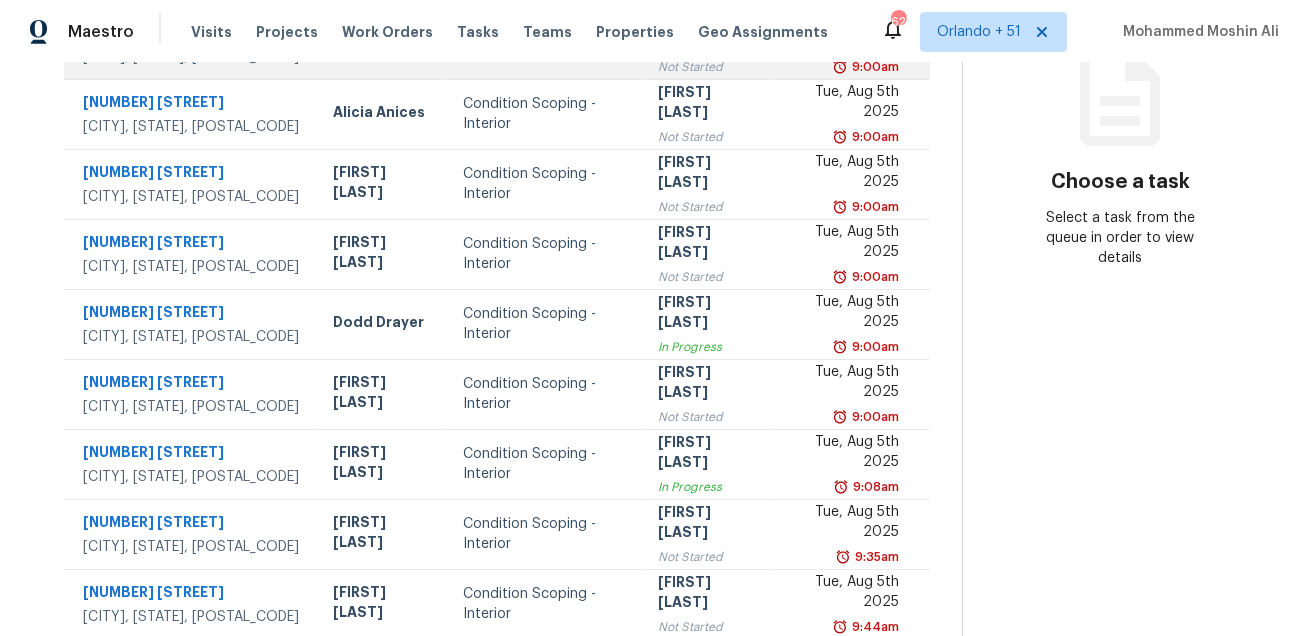 scroll, scrollTop: 367, scrollLeft: 0, axis: vertical 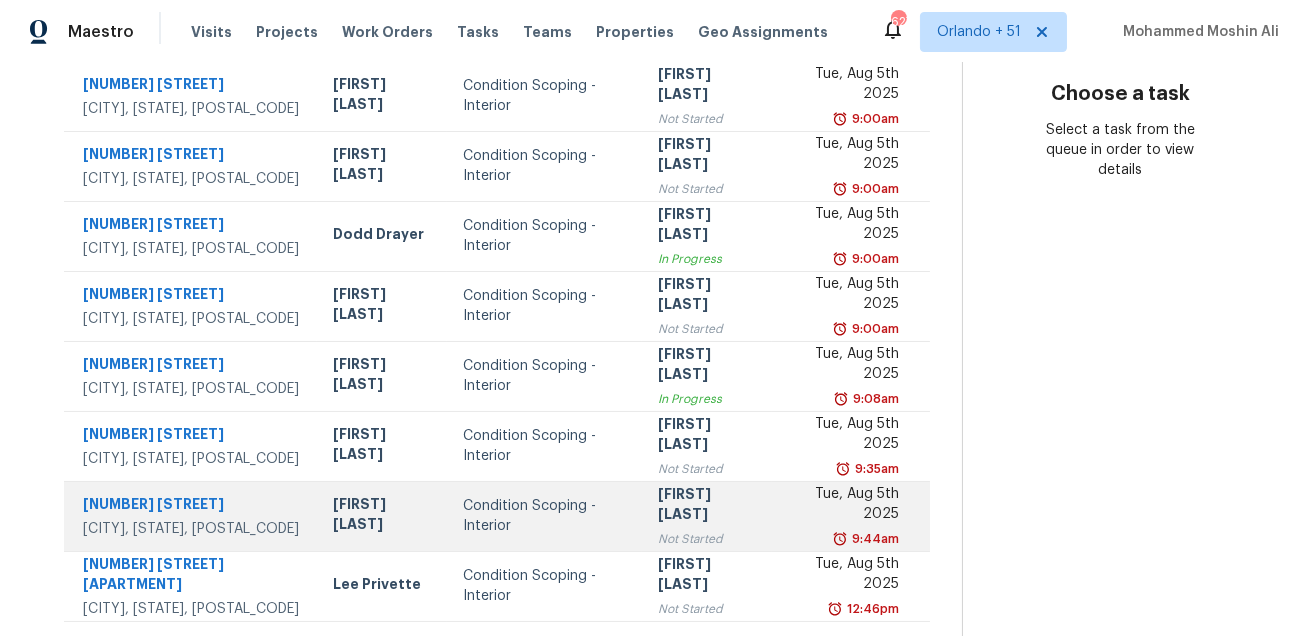 drag, startPoint x: 70, startPoint y: 420, endPoint x: 329, endPoint y: 529, distance: 281.00177 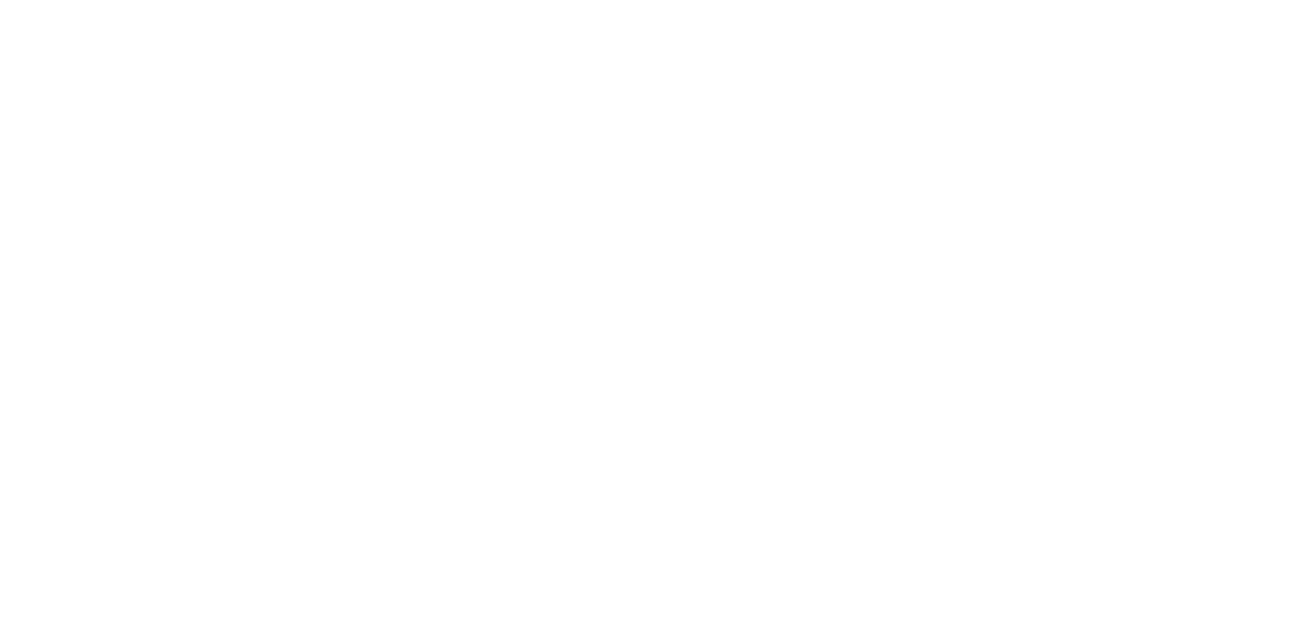 scroll, scrollTop: 0, scrollLeft: 0, axis: both 